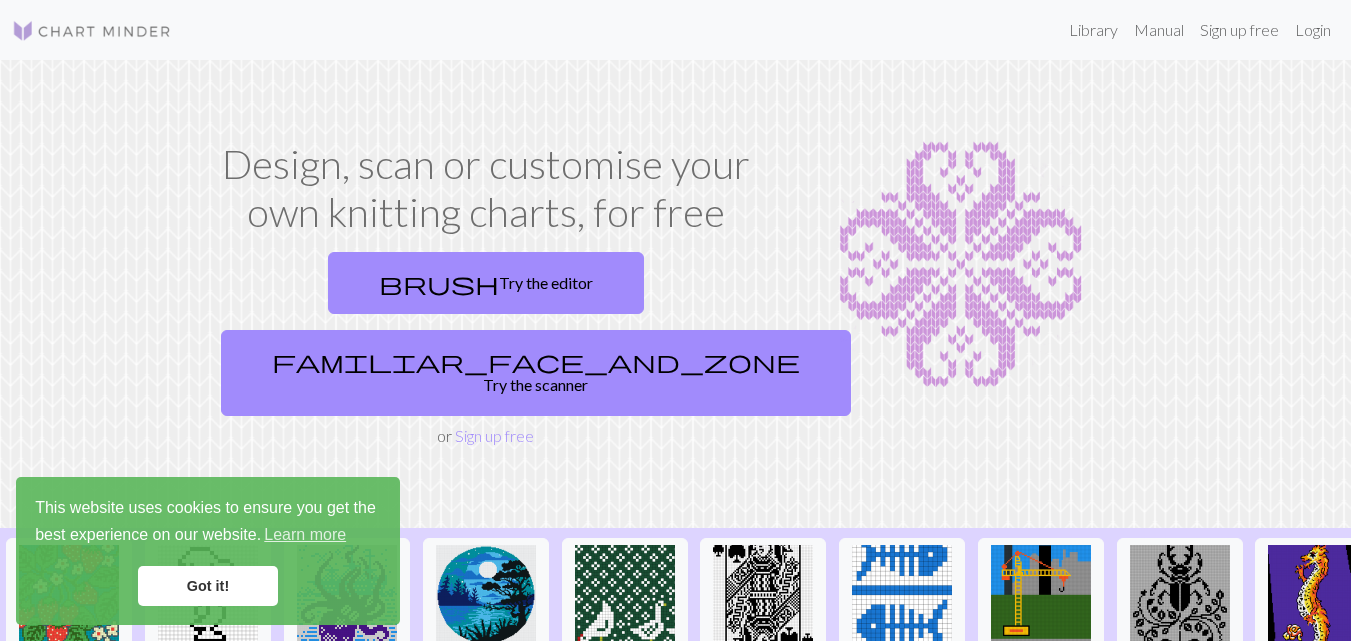 scroll, scrollTop: 0, scrollLeft: 0, axis: both 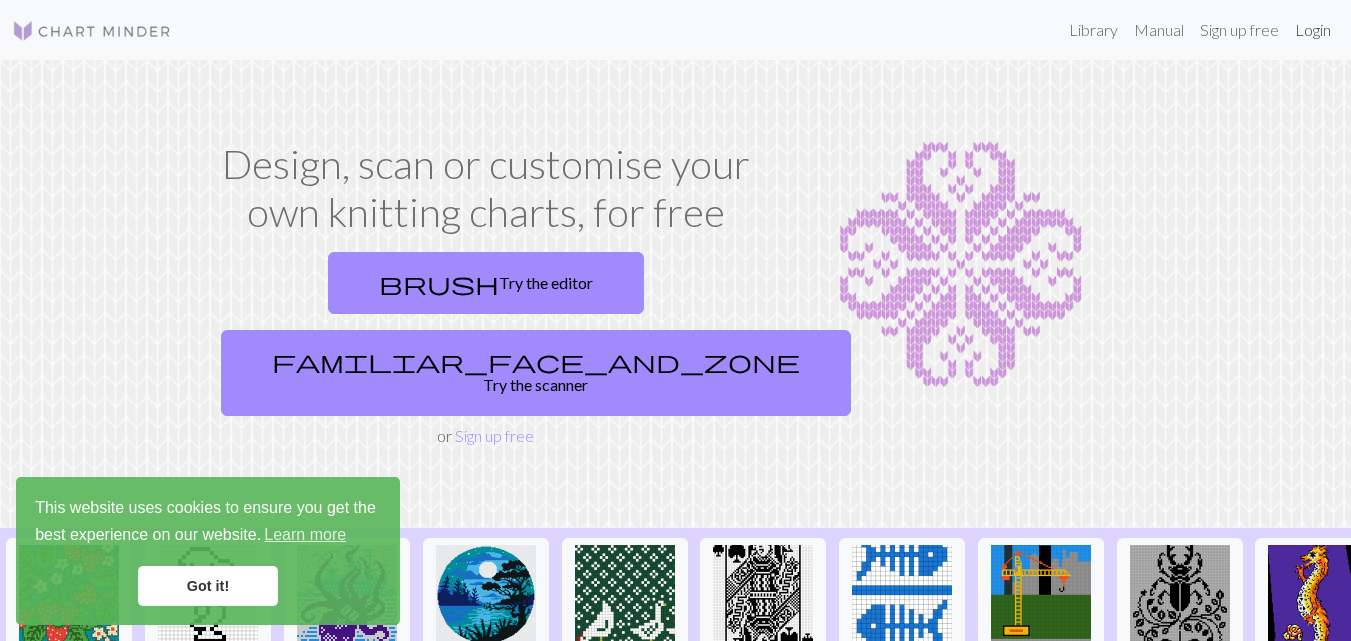click on "Login" at bounding box center [1313, 30] 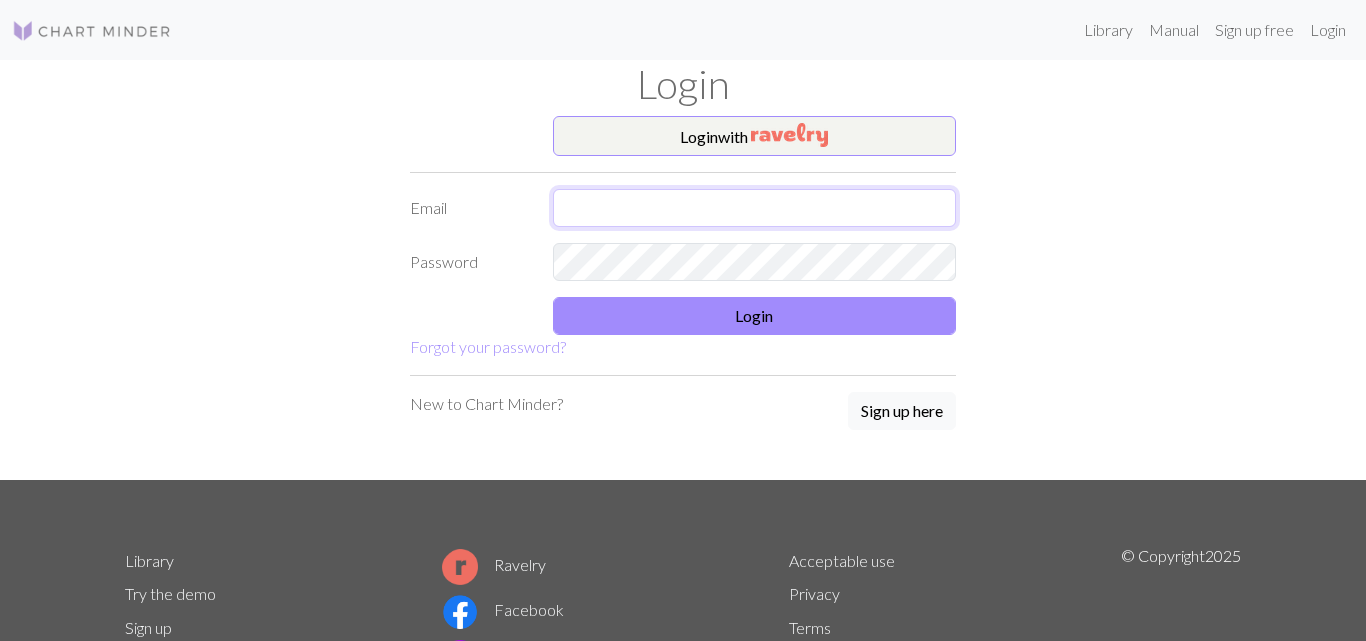 click at bounding box center (755, 208) 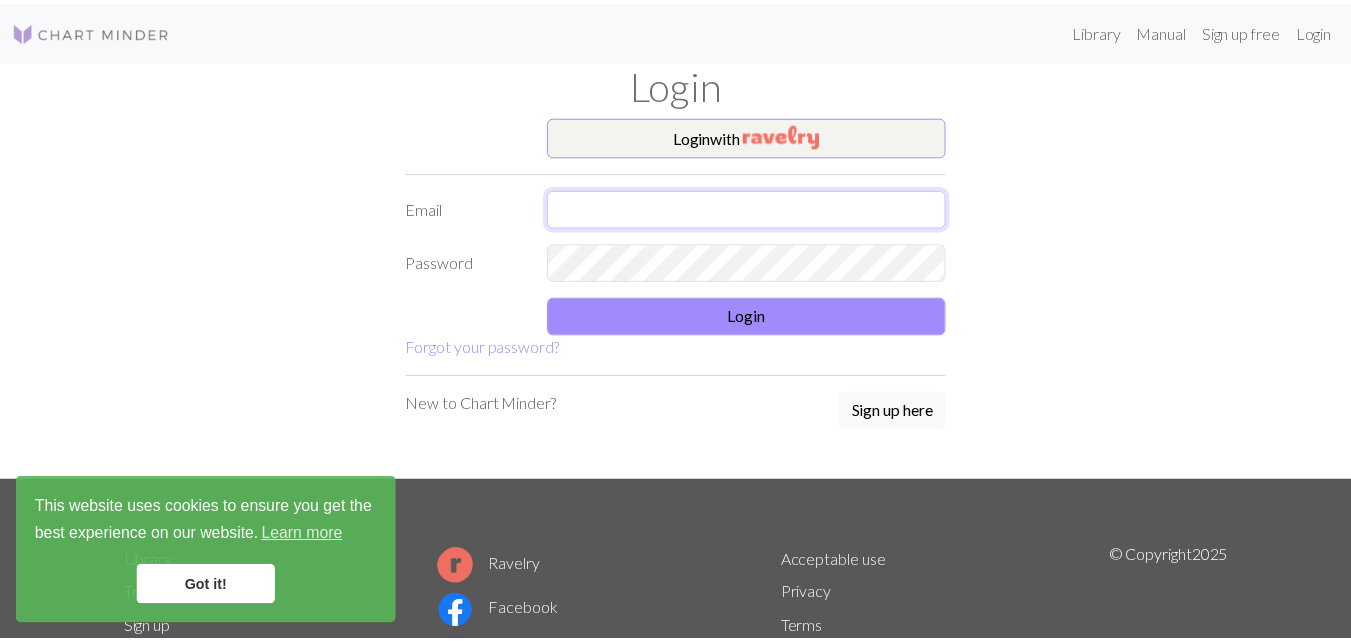 scroll, scrollTop: 0, scrollLeft: 0, axis: both 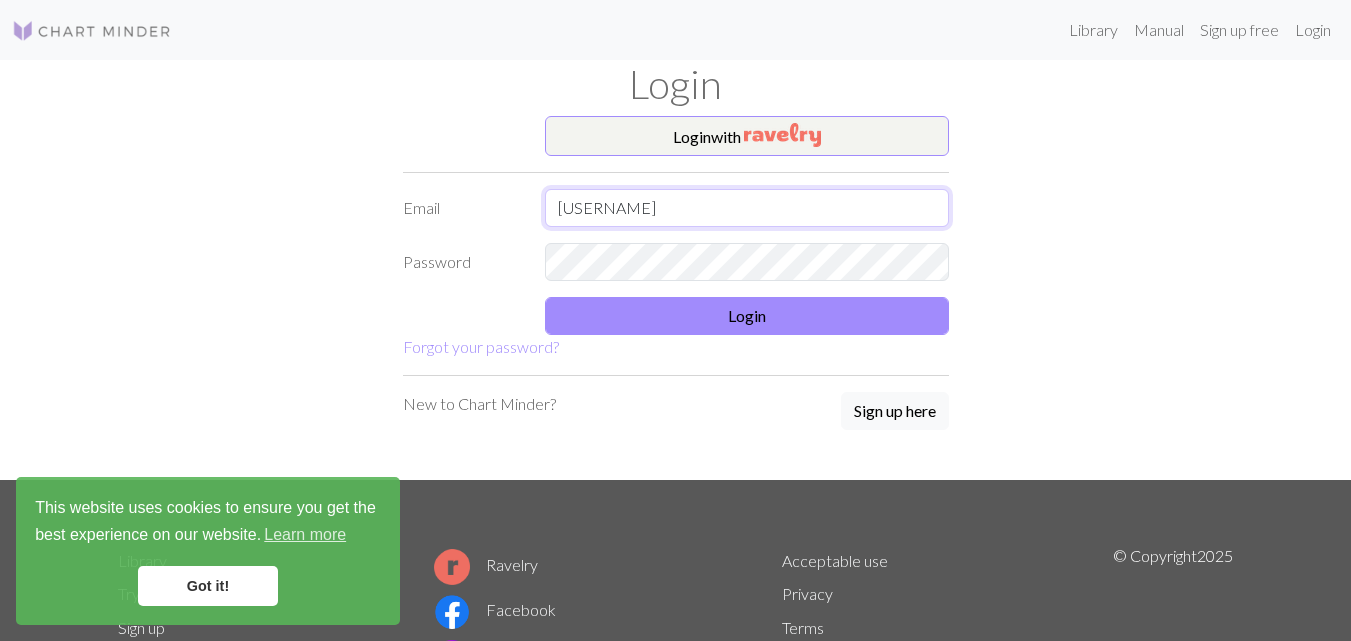 type on "verito.ladis0912@gmail.com" 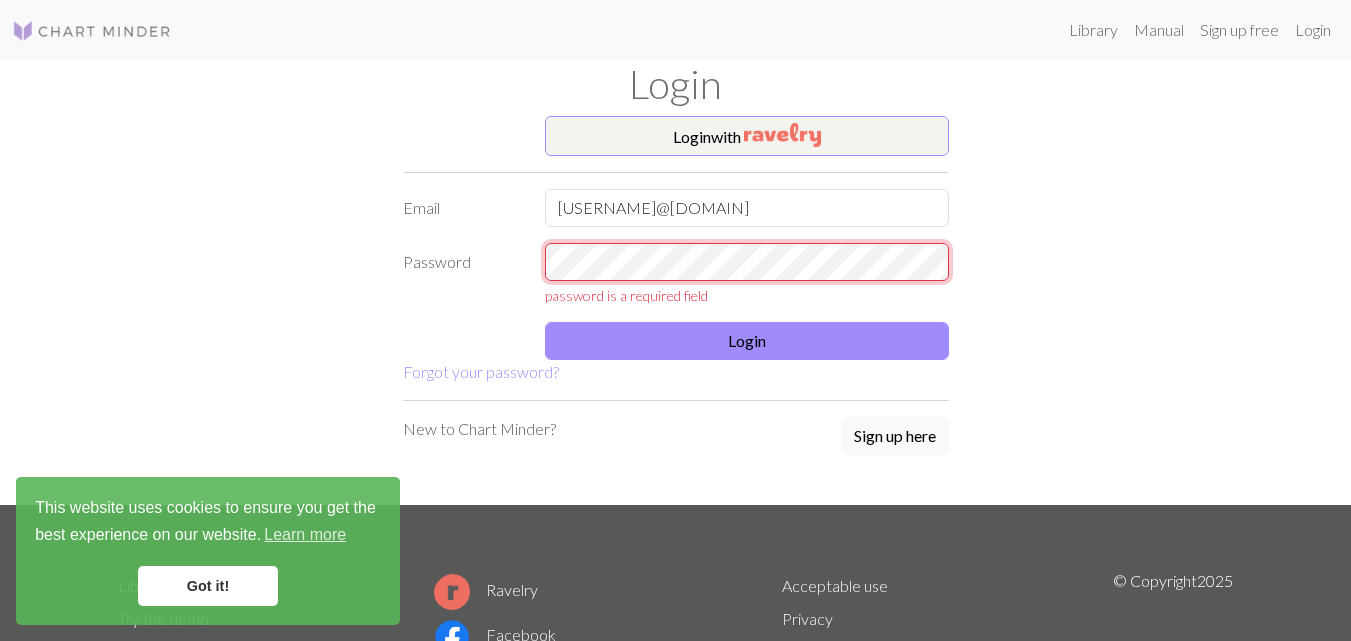 scroll, scrollTop: 0, scrollLeft: 0, axis: both 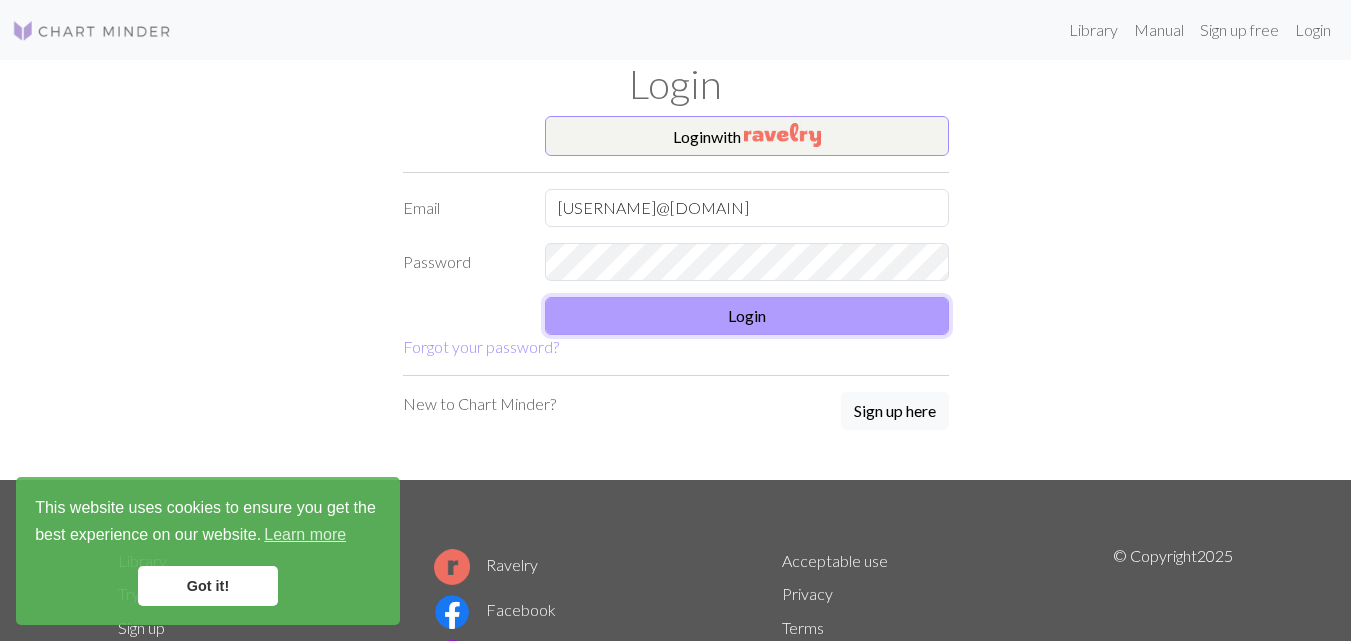 click on "Login" at bounding box center [747, 316] 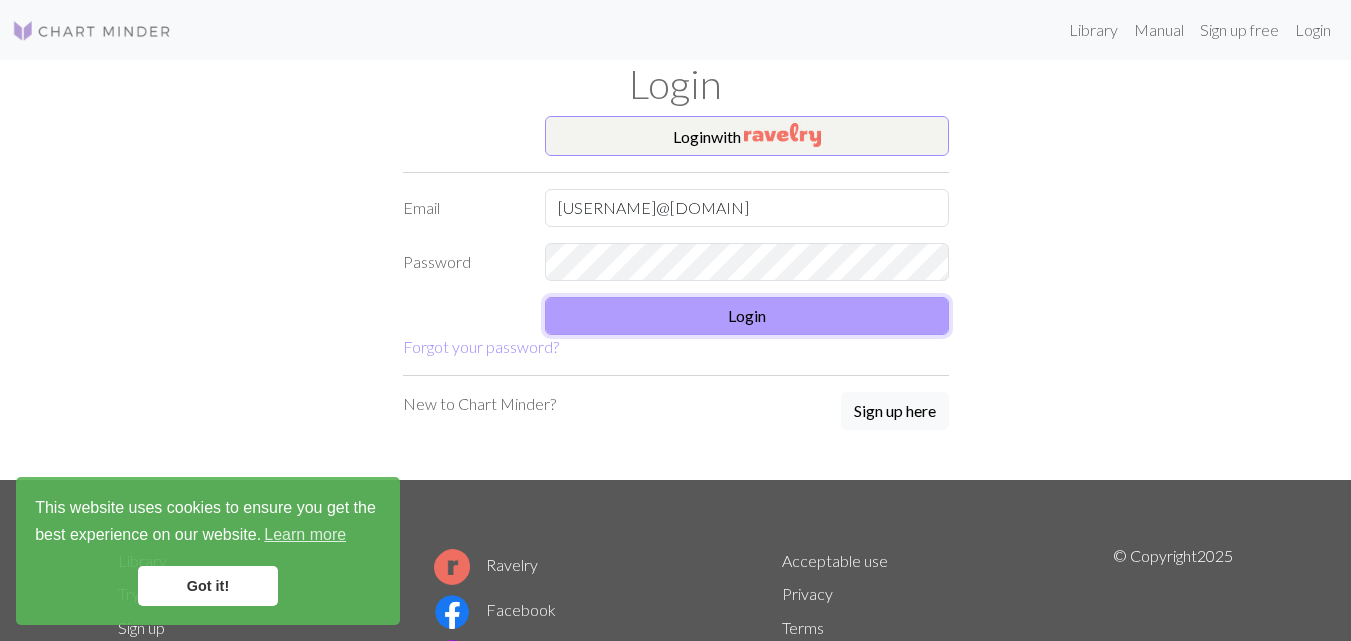 click on "Login" at bounding box center [747, 316] 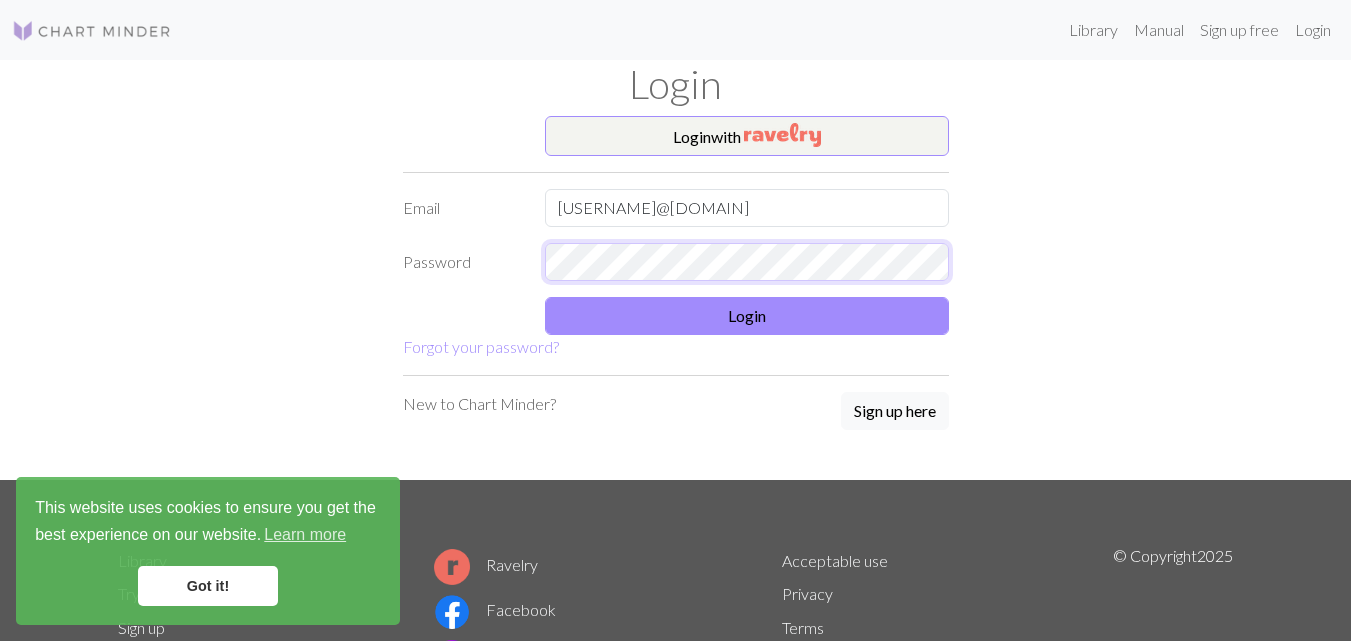 click on "Password" at bounding box center [676, 262] 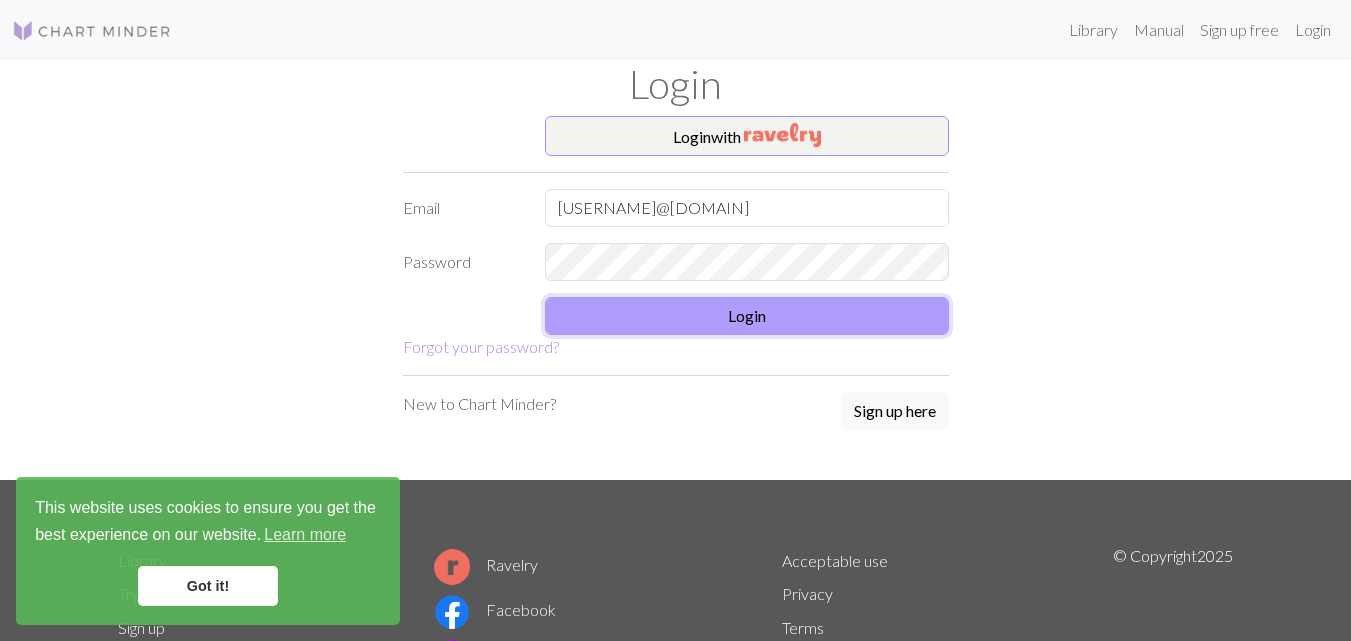 click on "Login" at bounding box center (747, 316) 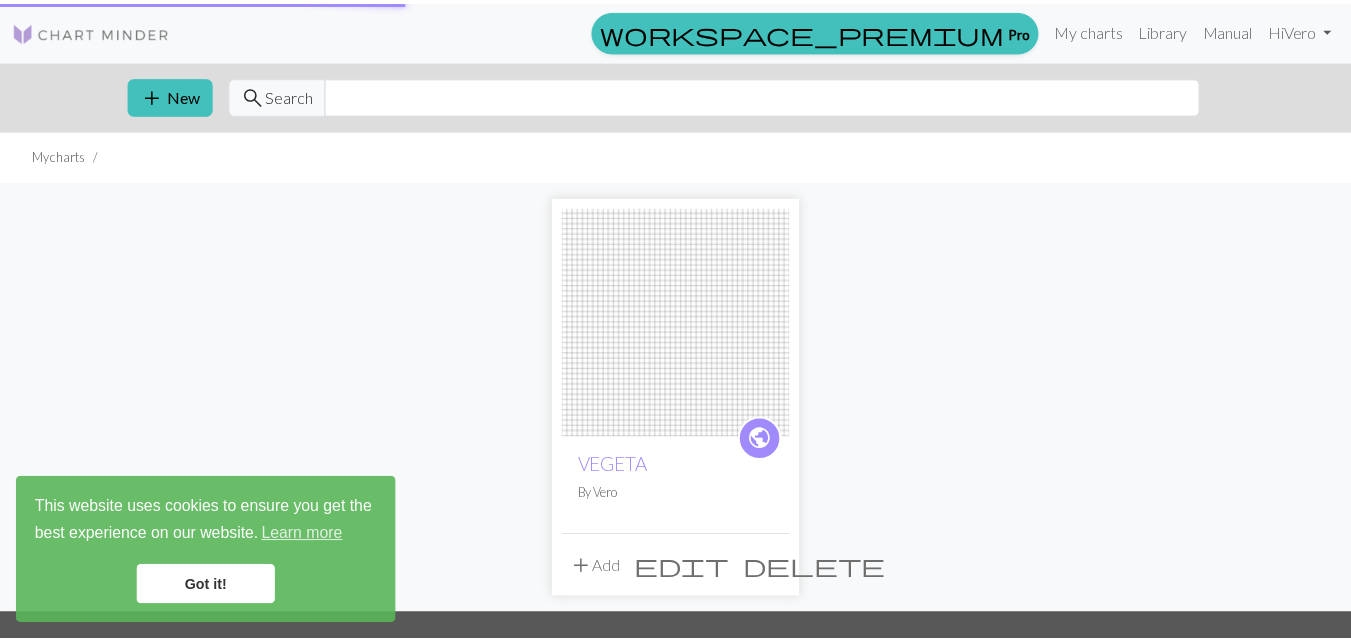 scroll, scrollTop: 0, scrollLeft: 0, axis: both 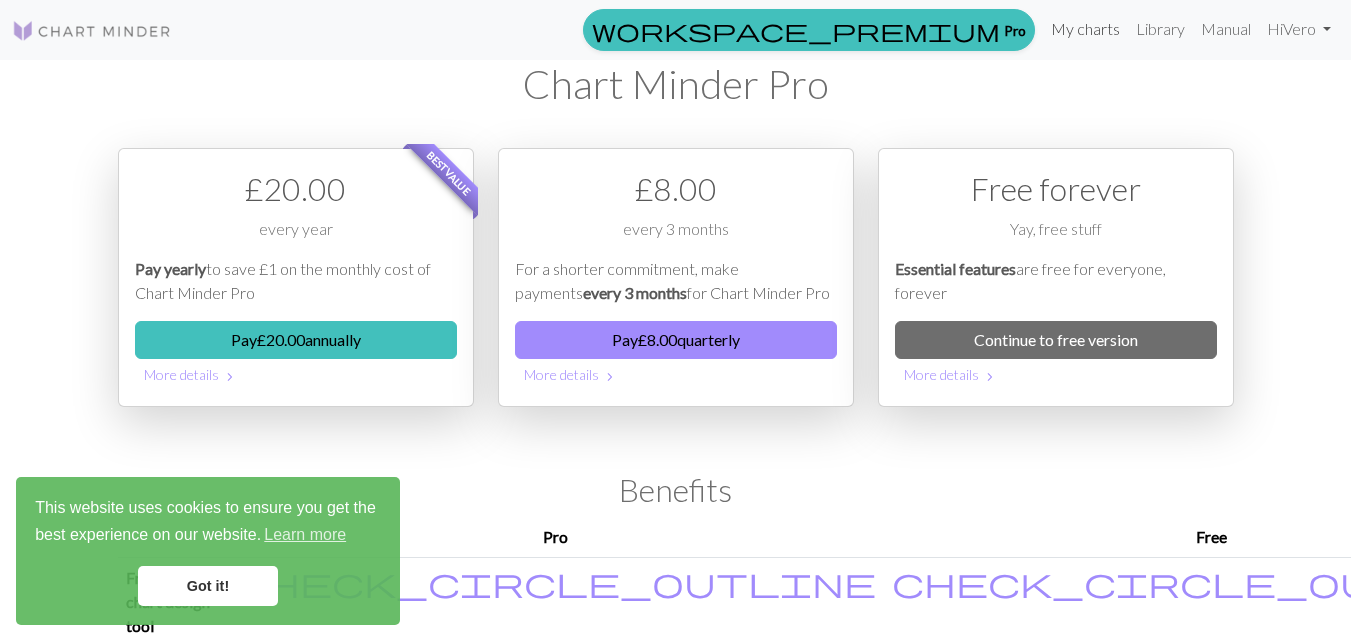 click on "My charts" at bounding box center [1085, 29] 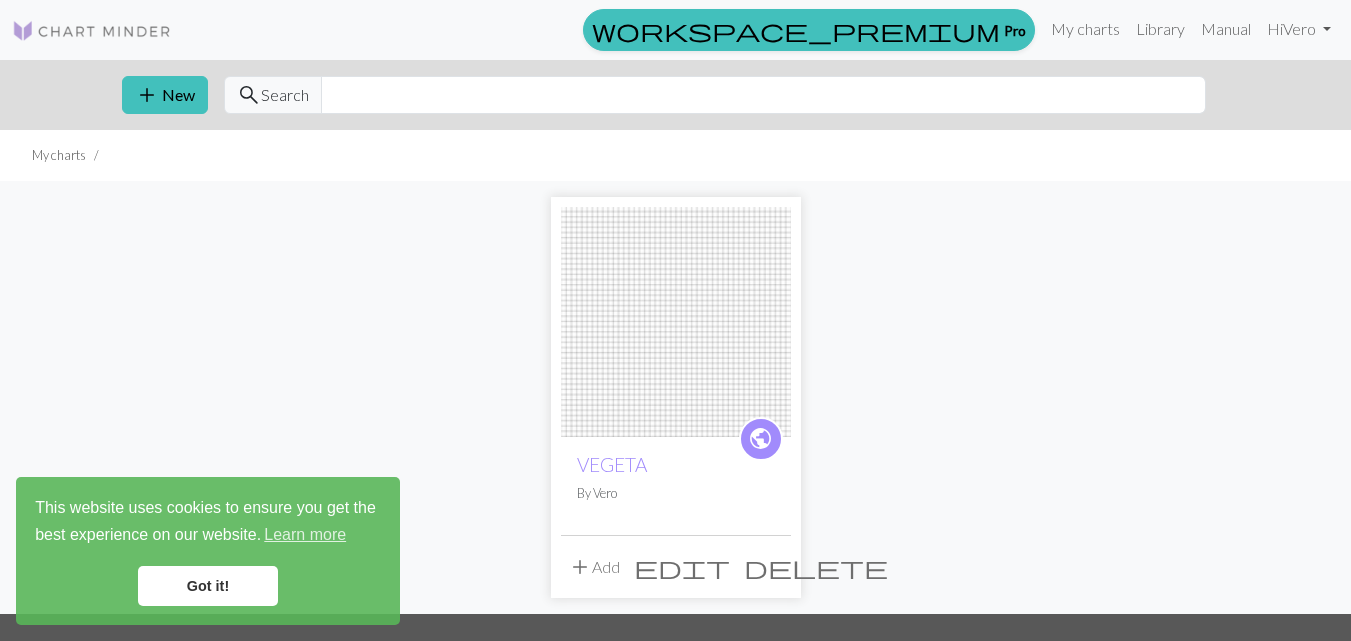 scroll, scrollTop: 0, scrollLeft: 0, axis: both 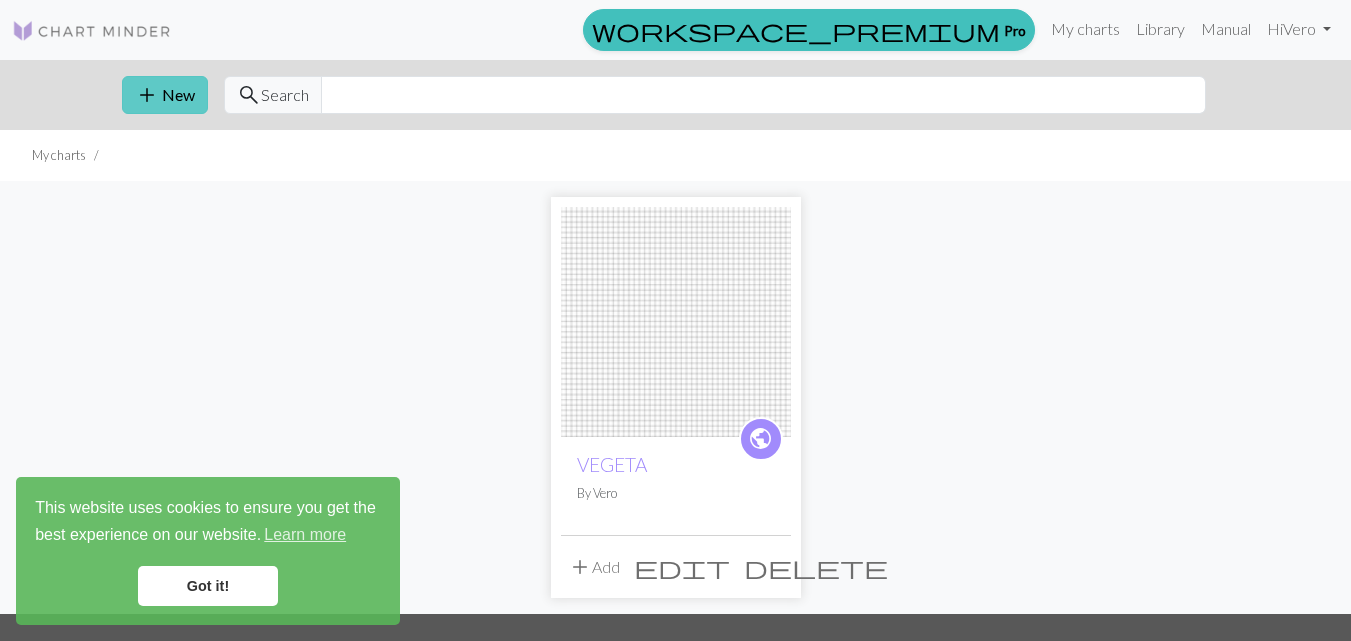 click on "add   New" at bounding box center (165, 95) 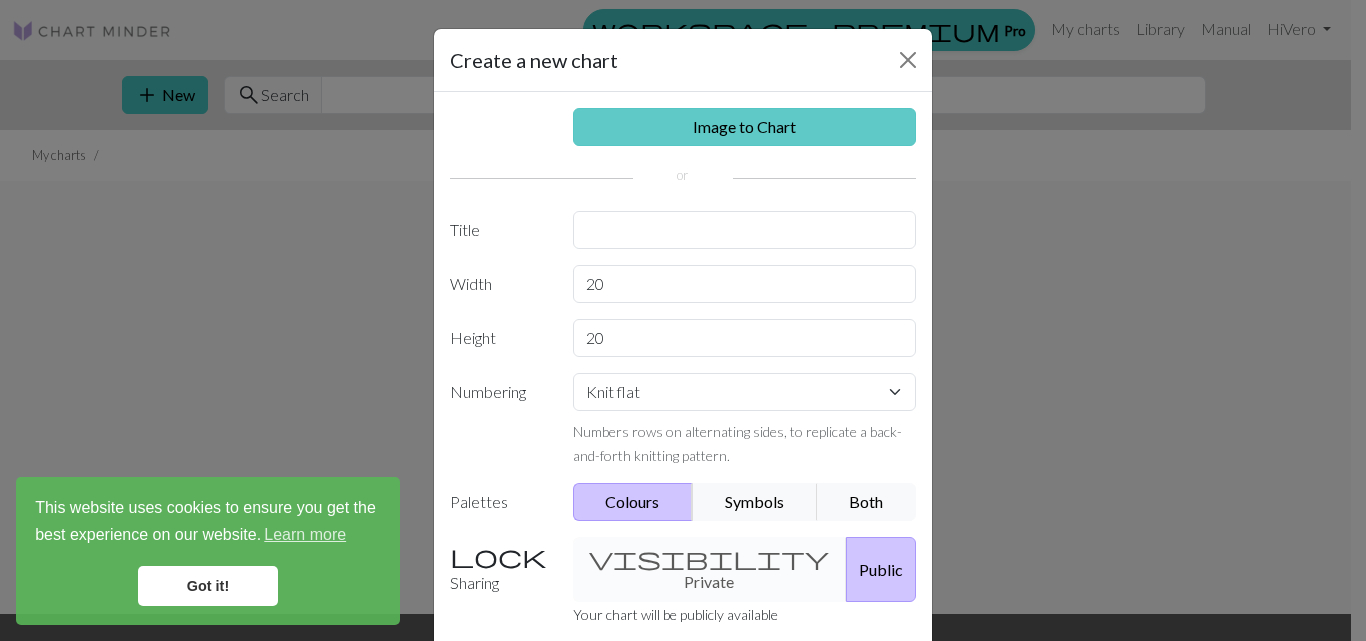 click on "Image to Chart" at bounding box center [745, 127] 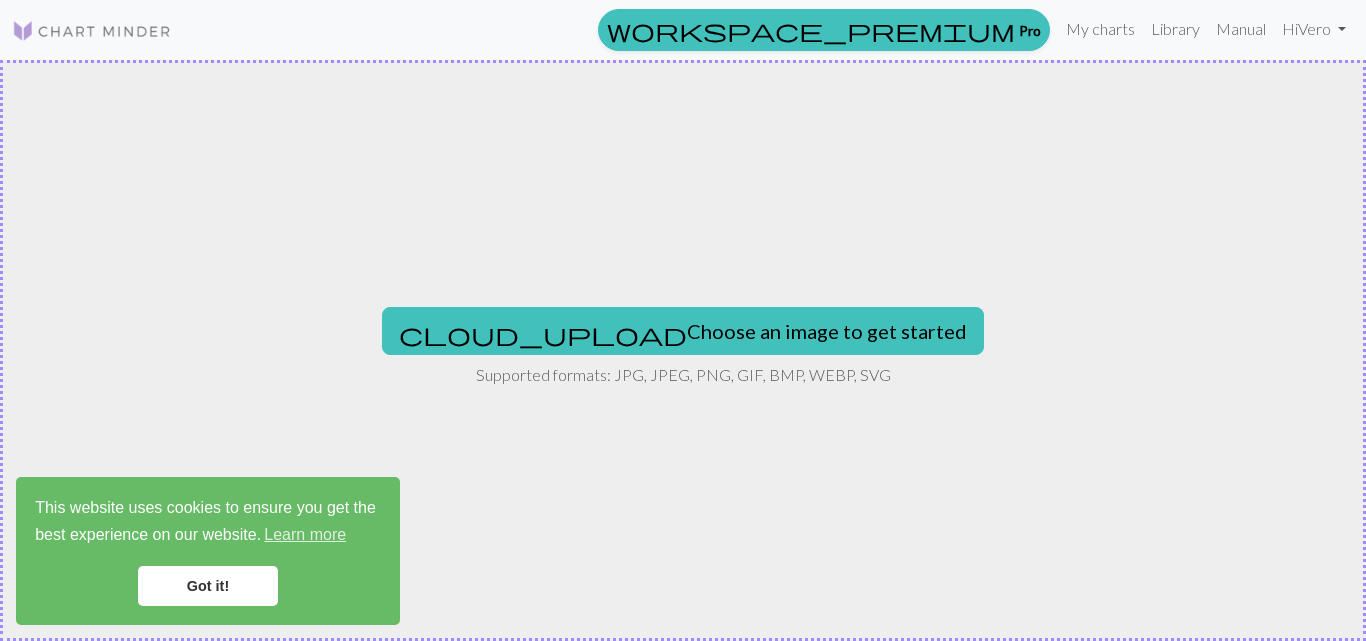 scroll, scrollTop: 0, scrollLeft: 0, axis: both 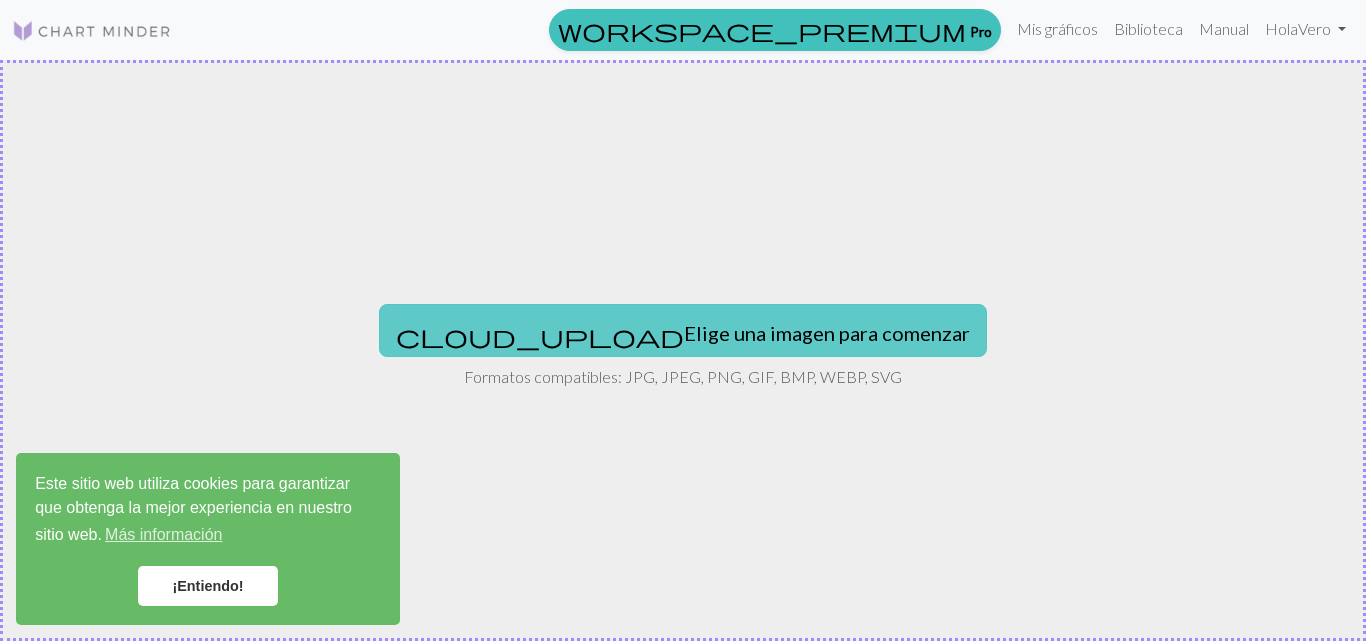click on "Elige una imagen para comenzar" at bounding box center [827, 333] 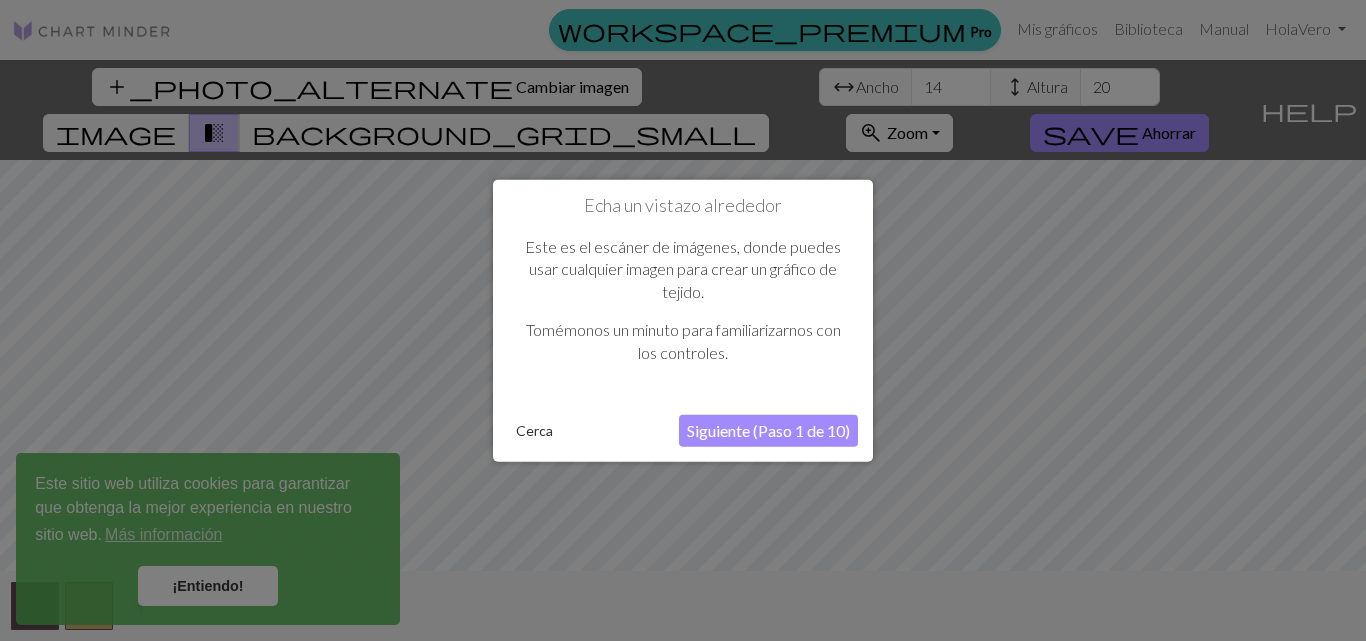 click on "Cerca" at bounding box center (534, 430) 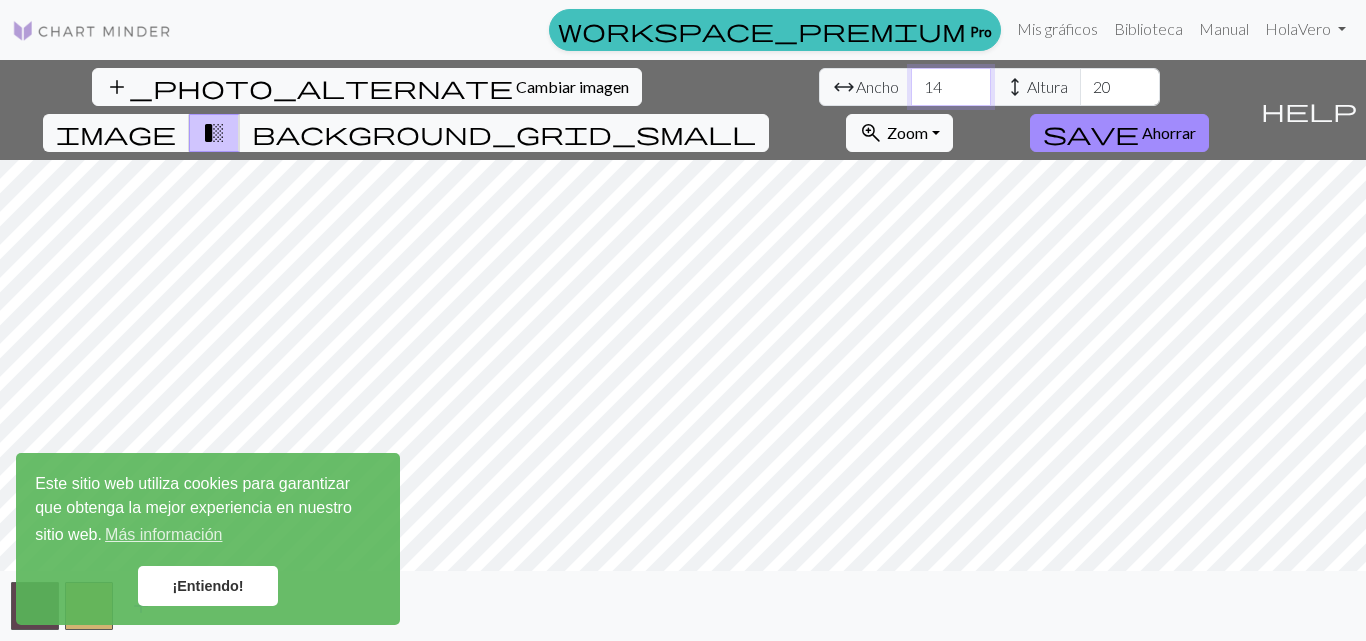 click on "14" at bounding box center (951, 87) 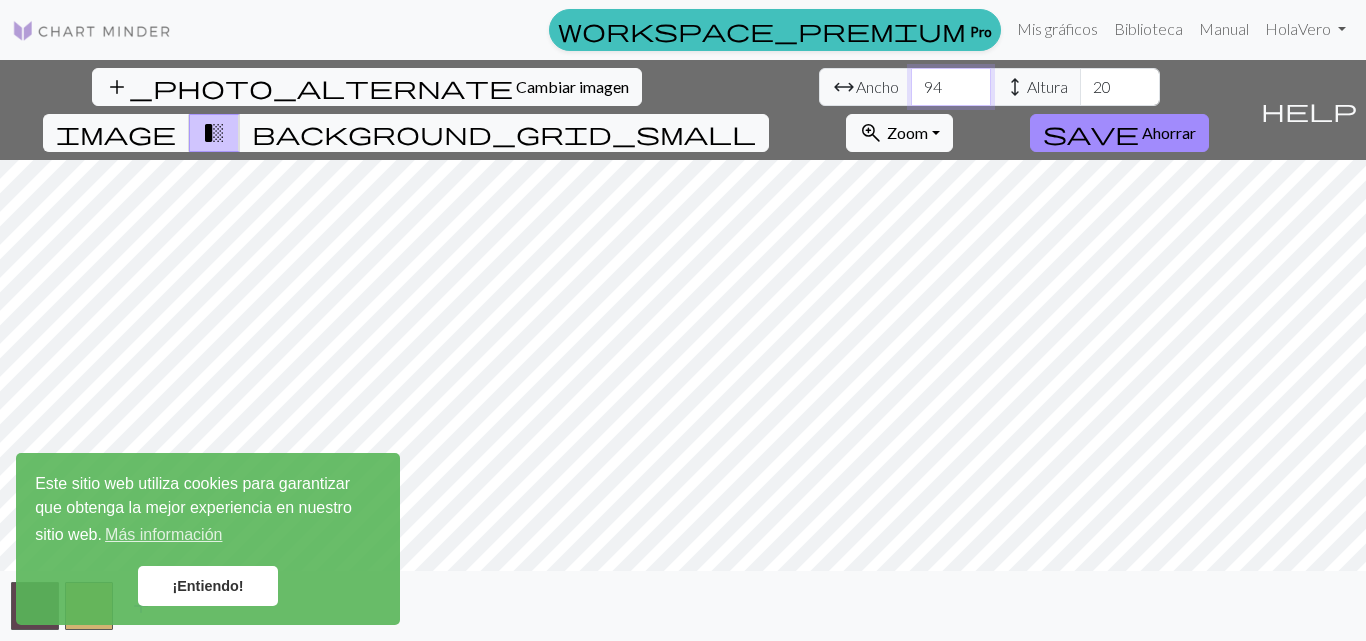 type on "94" 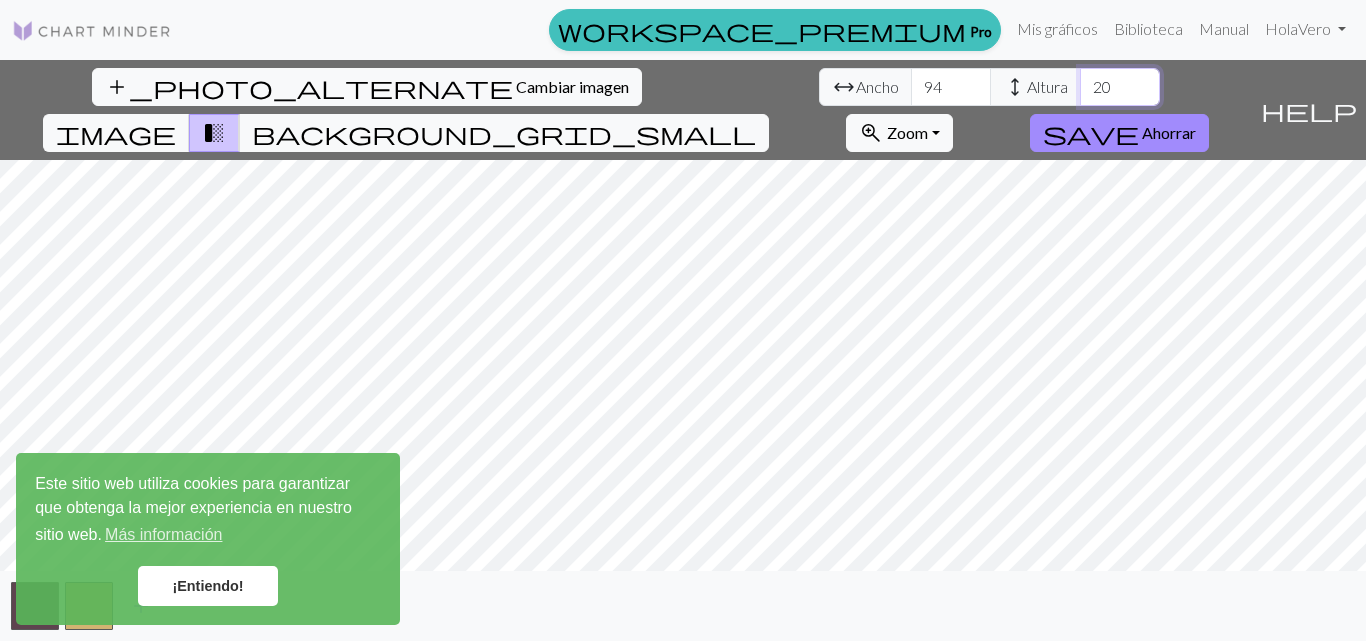 click on "20" at bounding box center (1120, 87) 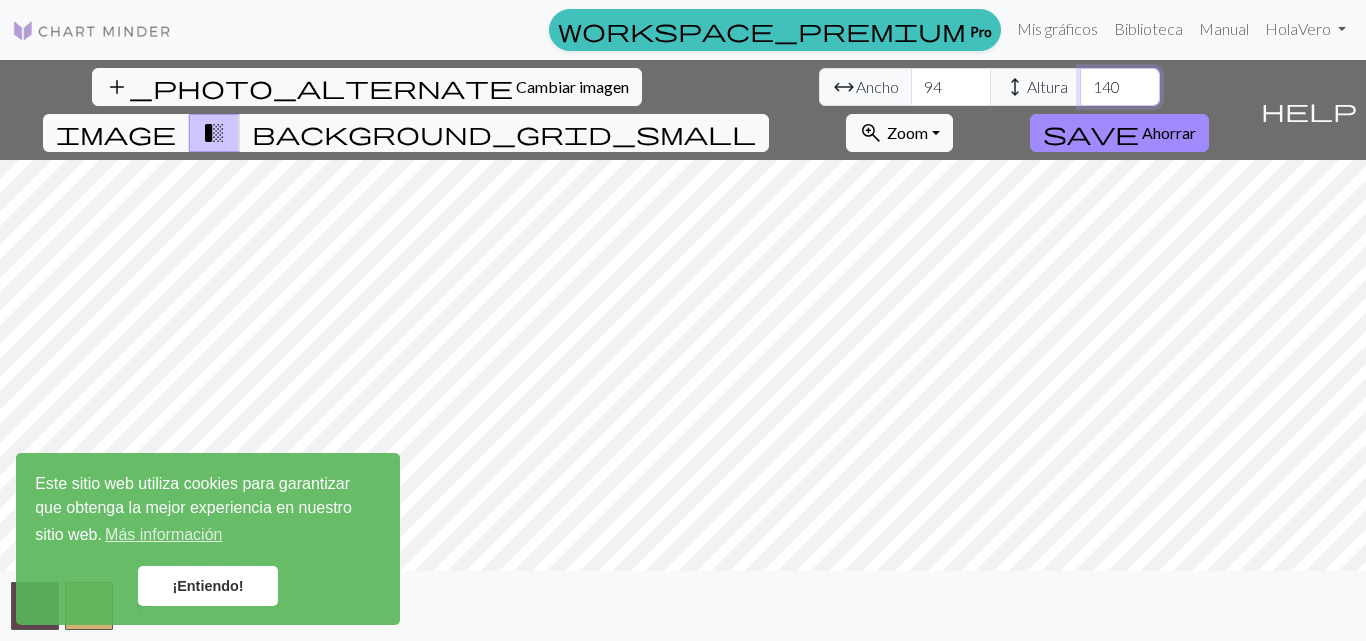 type on "140" 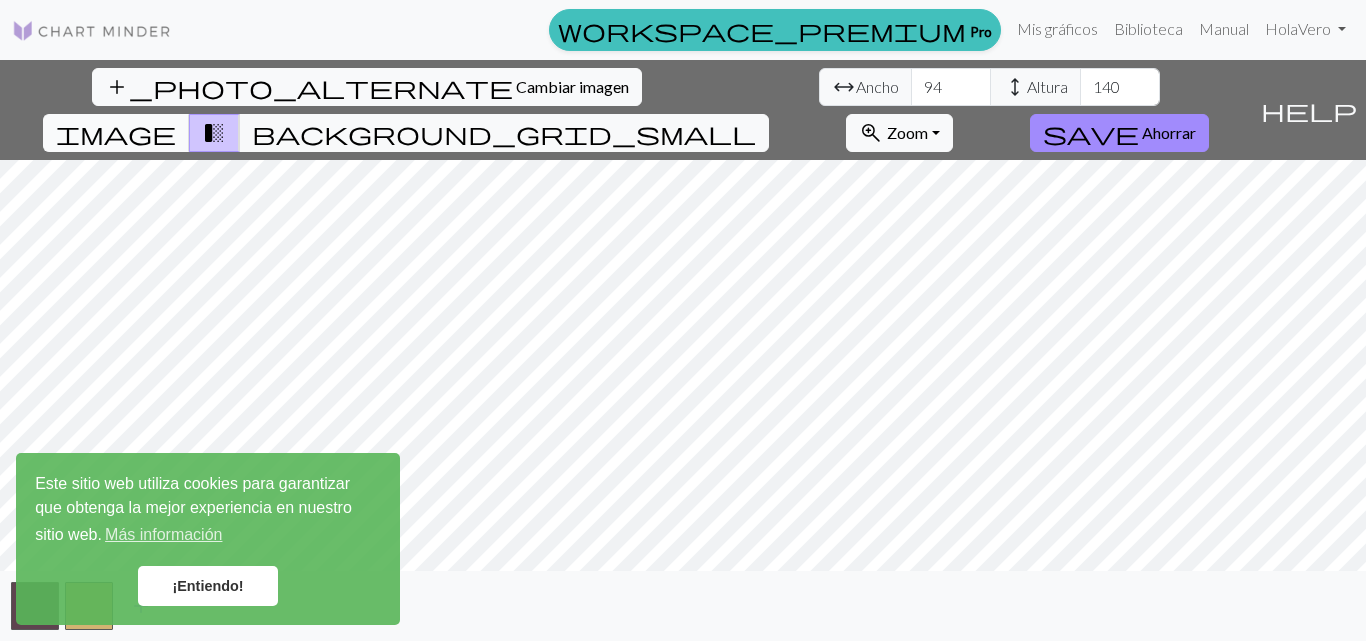 click on "image" at bounding box center [116, 133] 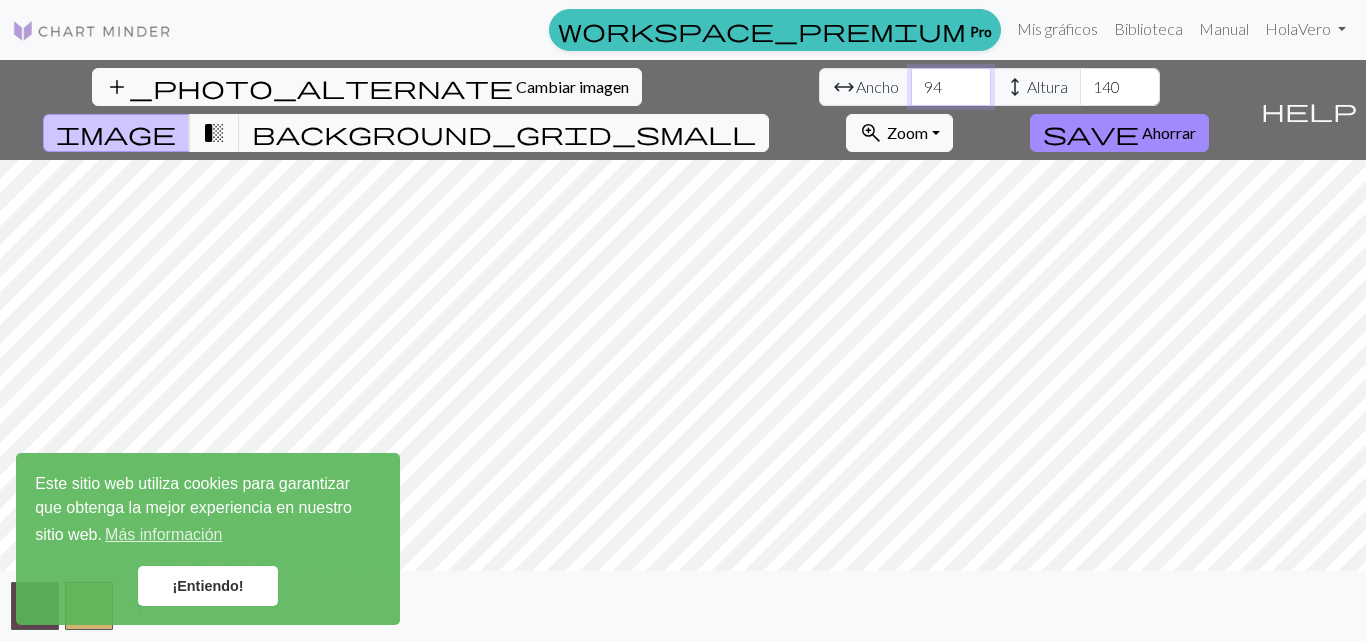 click on "94" at bounding box center [951, 87] 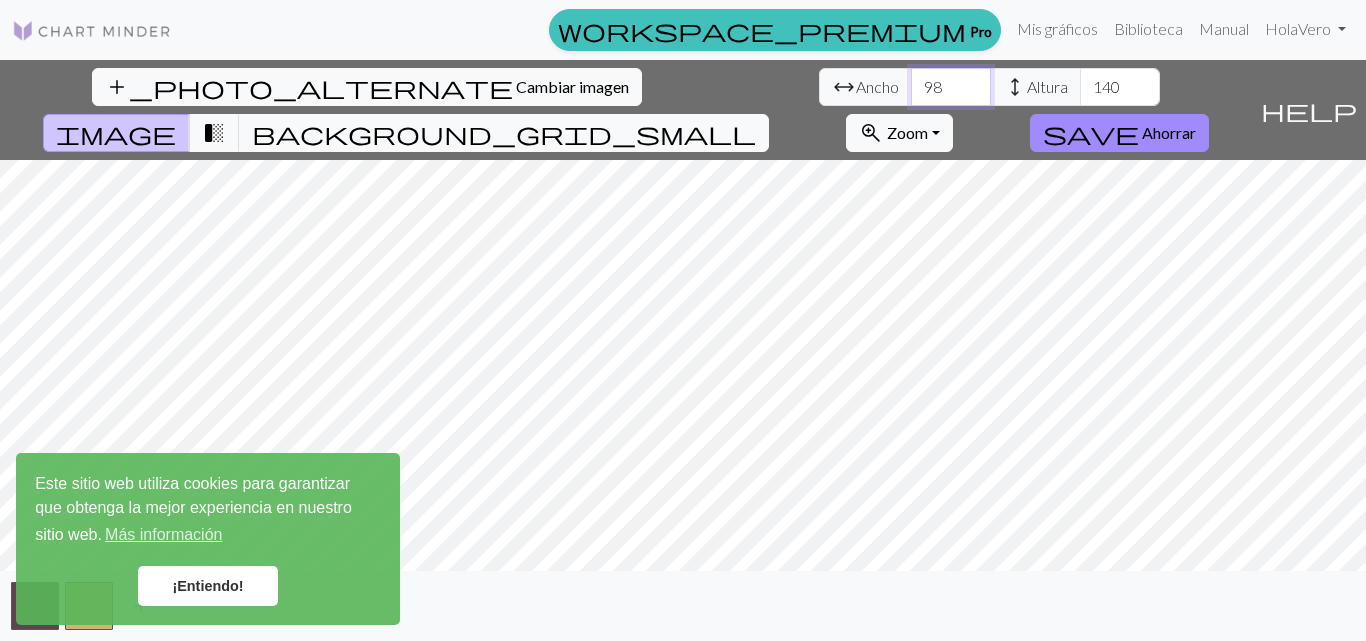 type on "98" 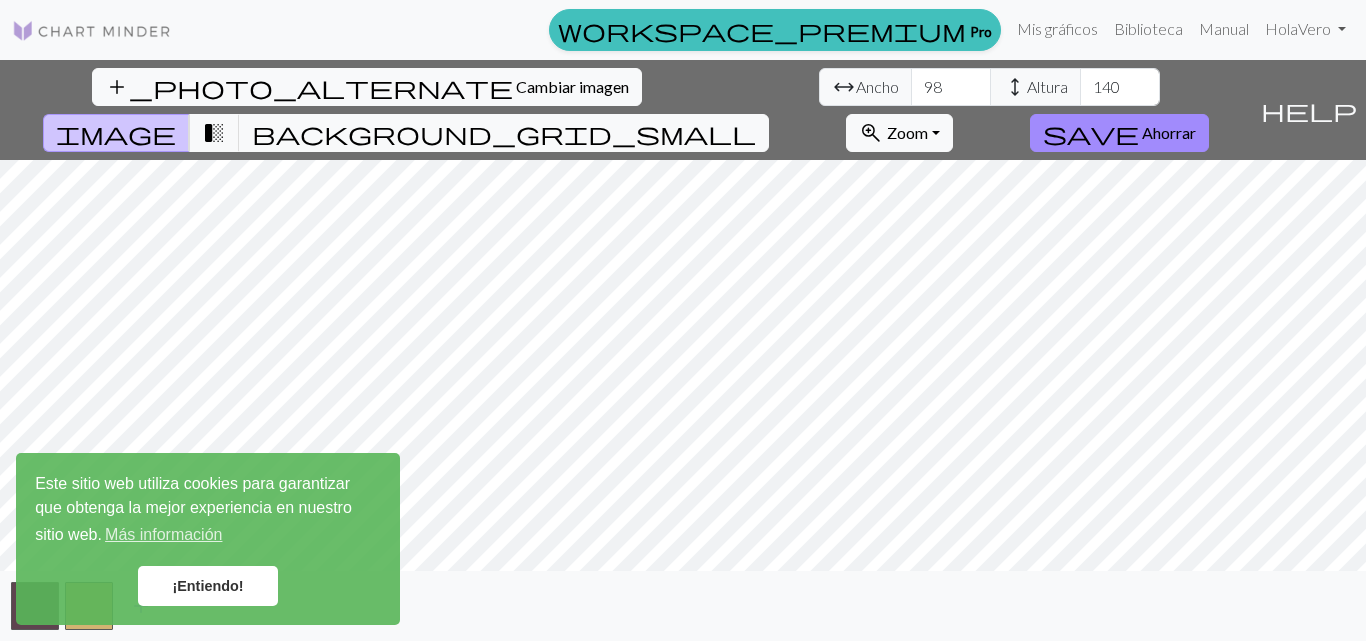 click on "¡Entiendo!" at bounding box center [207, 586] 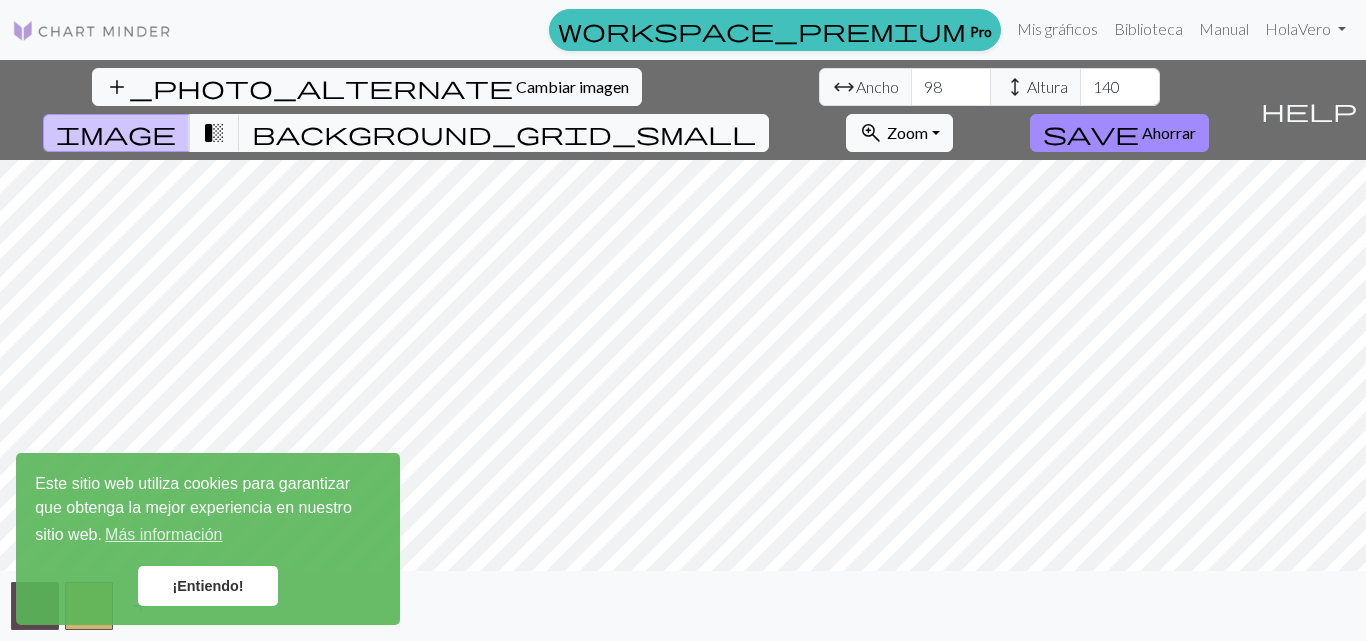 click on "¡Entiendo!" at bounding box center [207, 586] 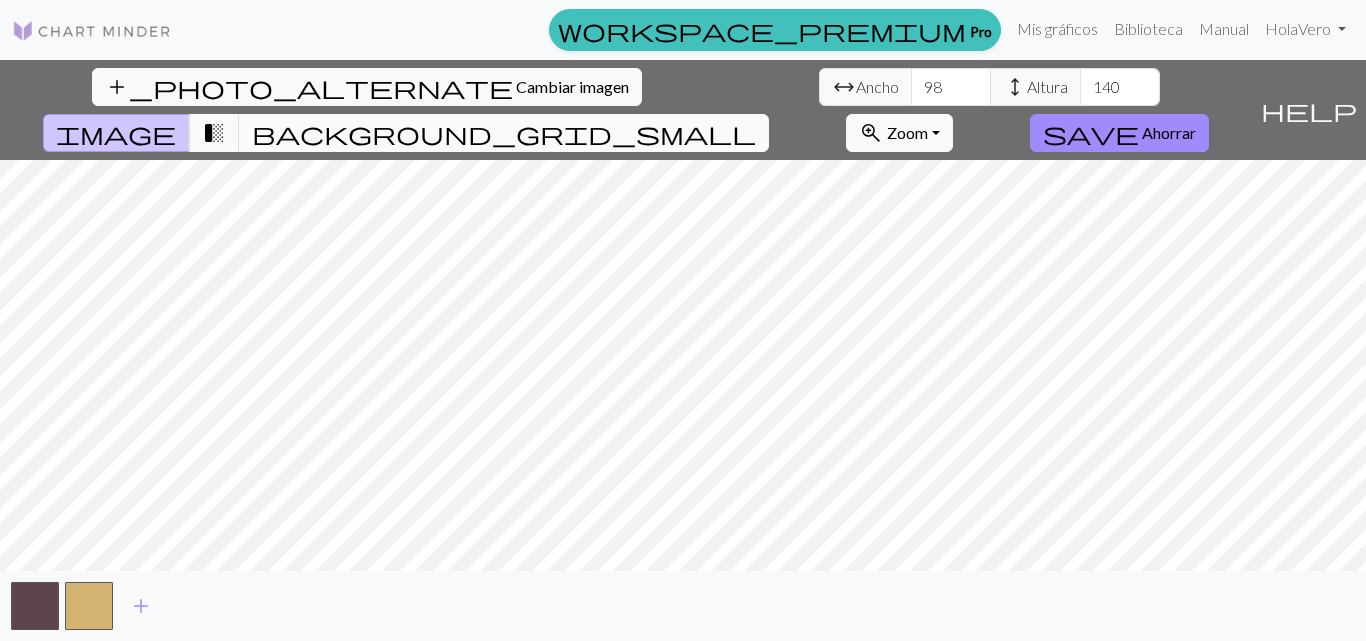 click on "background_grid_small" at bounding box center (504, 133) 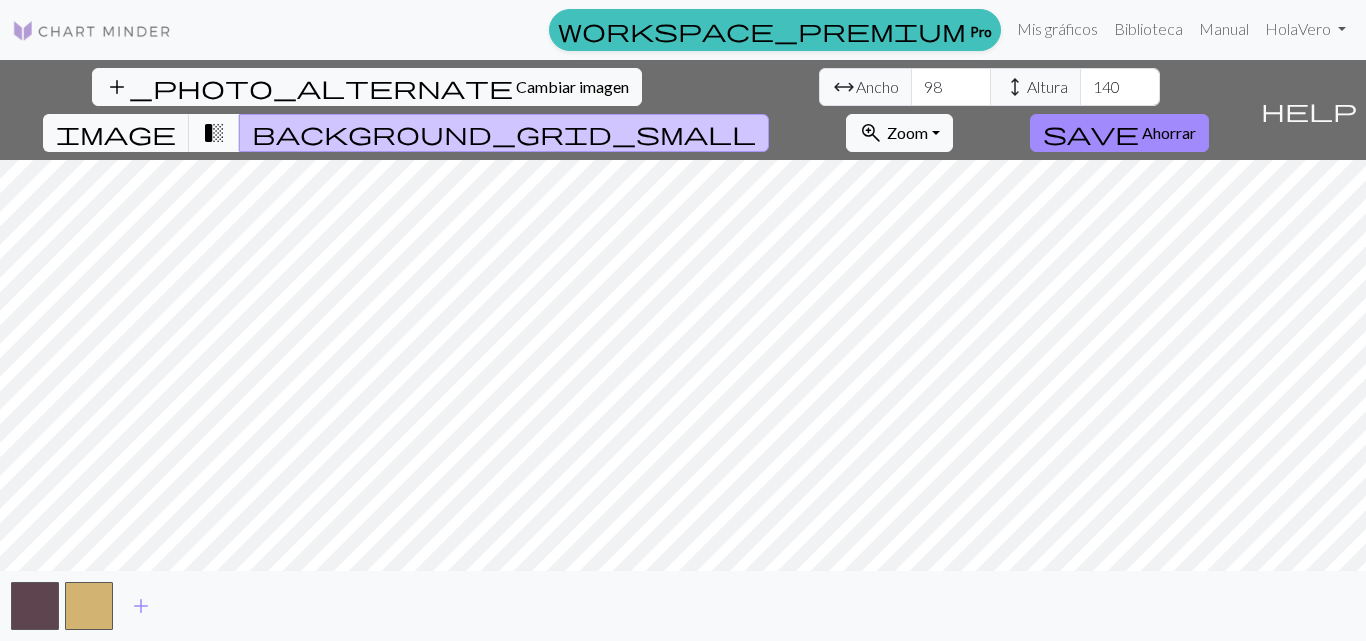 click on "transition_fade" at bounding box center (214, 133) 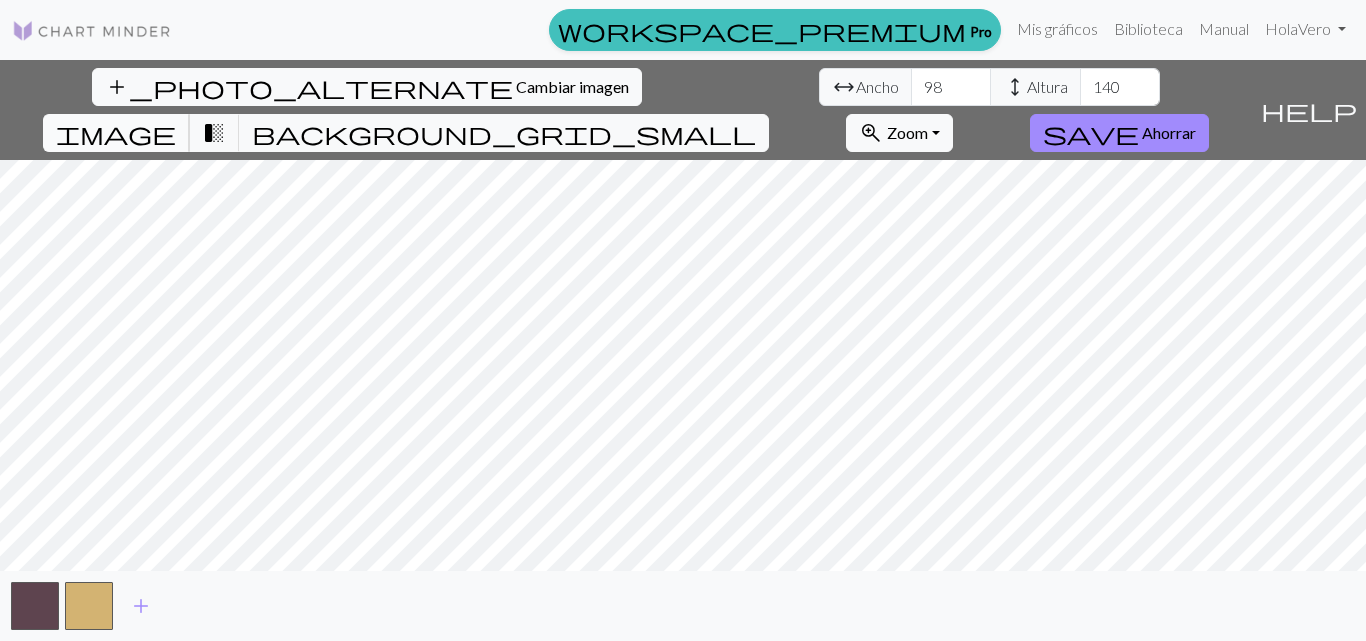 click on "image" at bounding box center [116, 133] 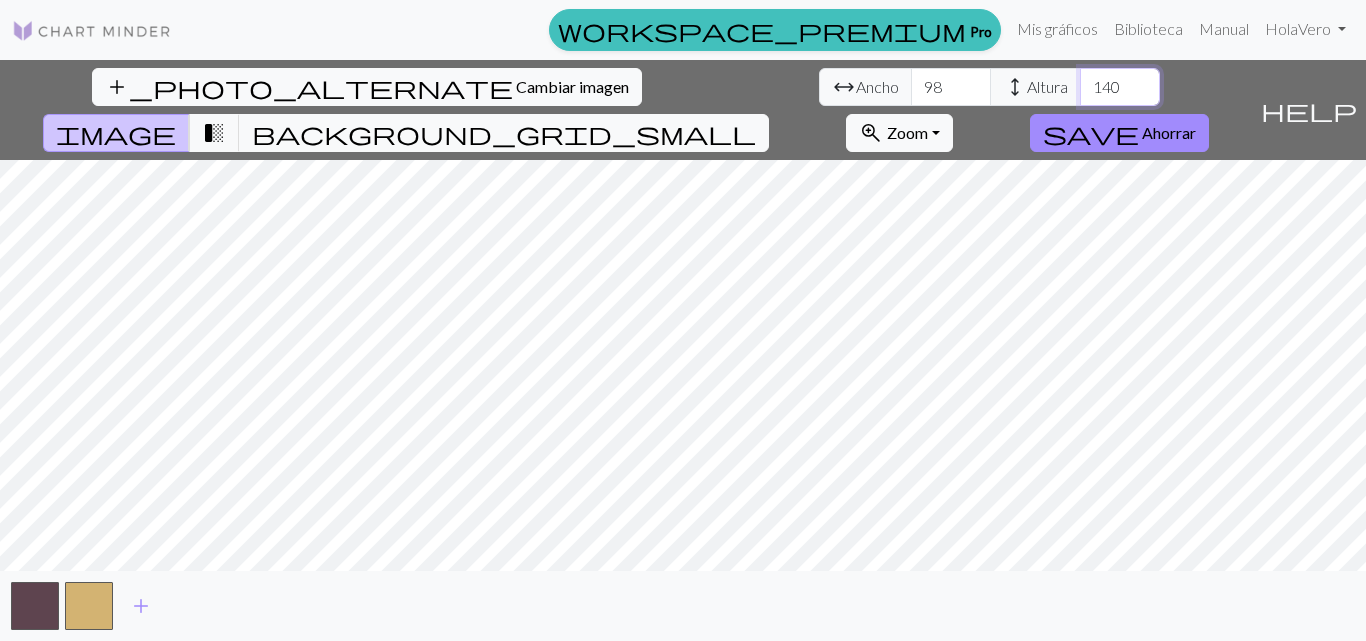 click on "140" at bounding box center [1120, 87] 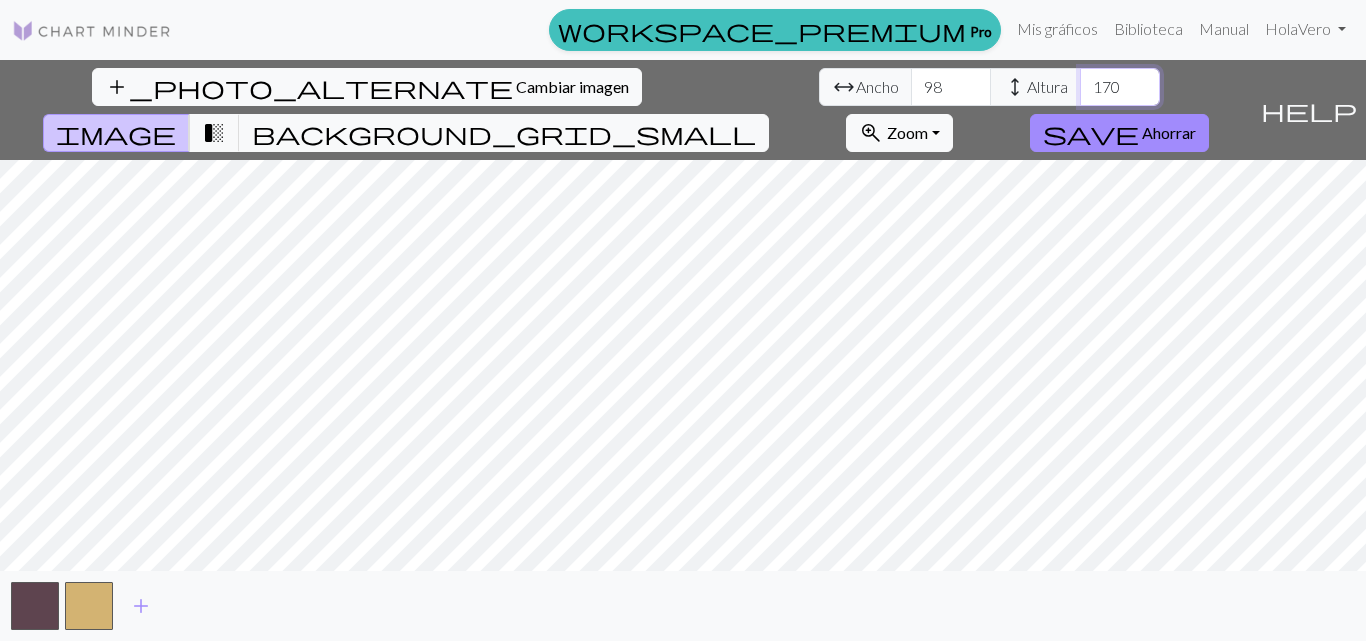click on "170" at bounding box center [1120, 87] 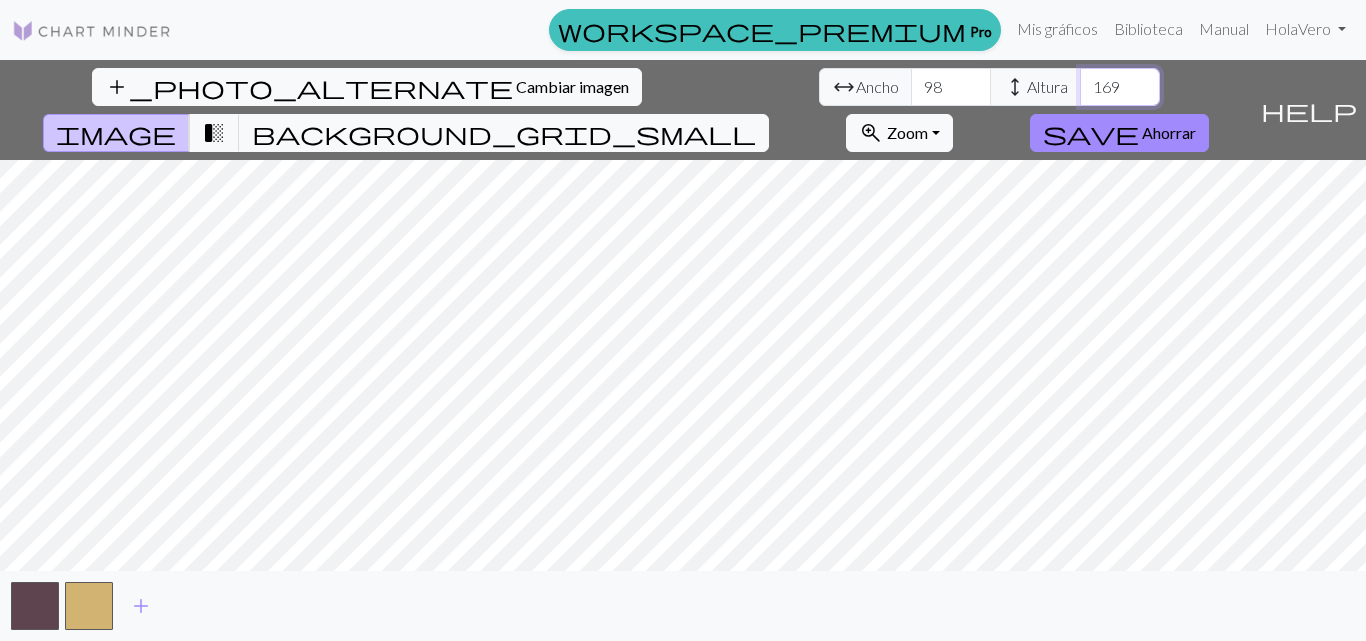 click on "169" at bounding box center (1120, 87) 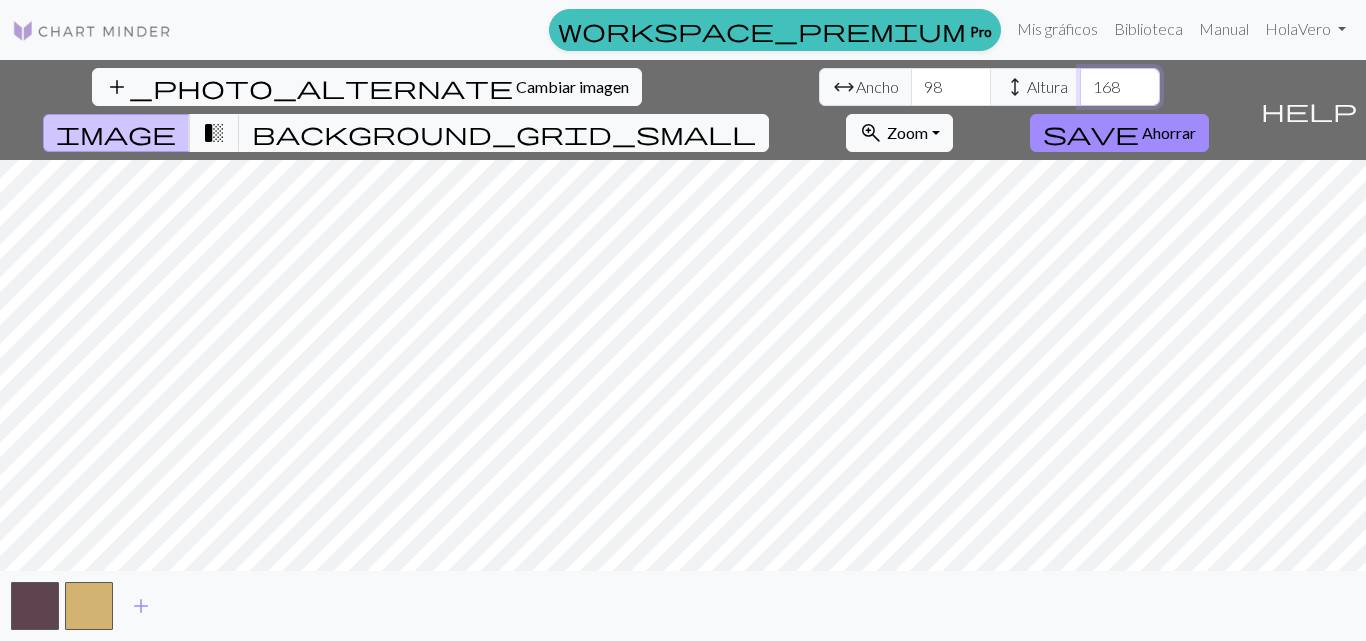click on "168" at bounding box center (1120, 87) 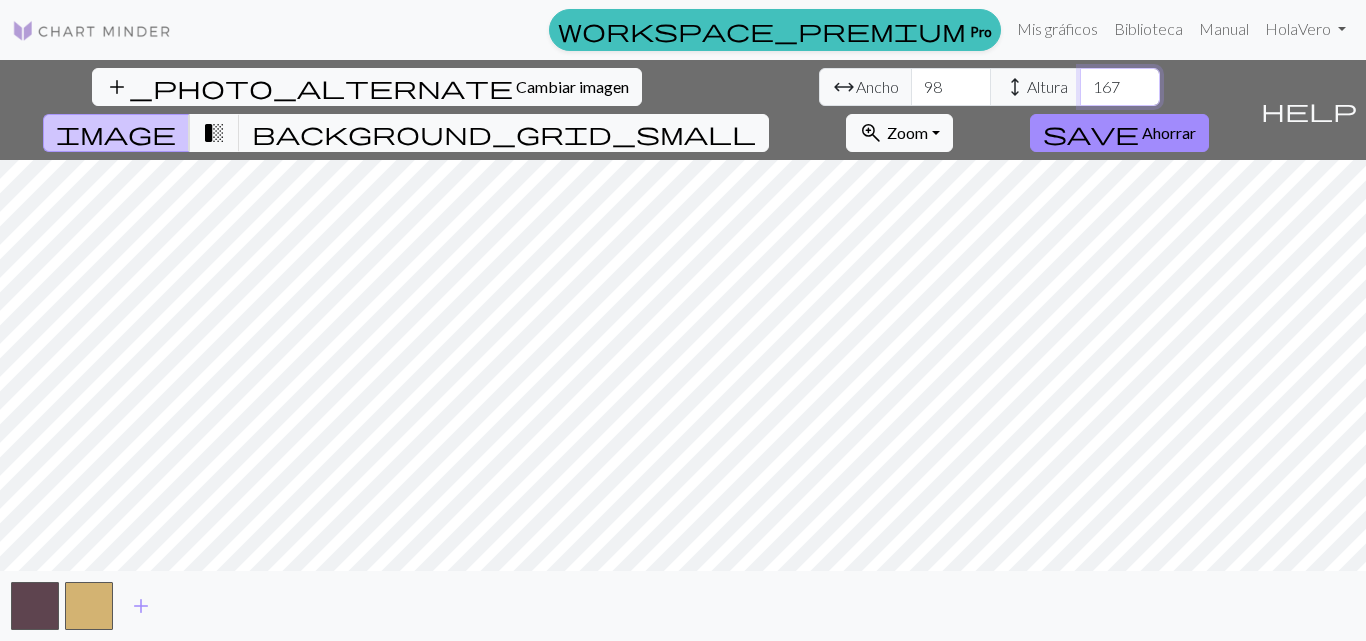 click on "167" at bounding box center [1120, 87] 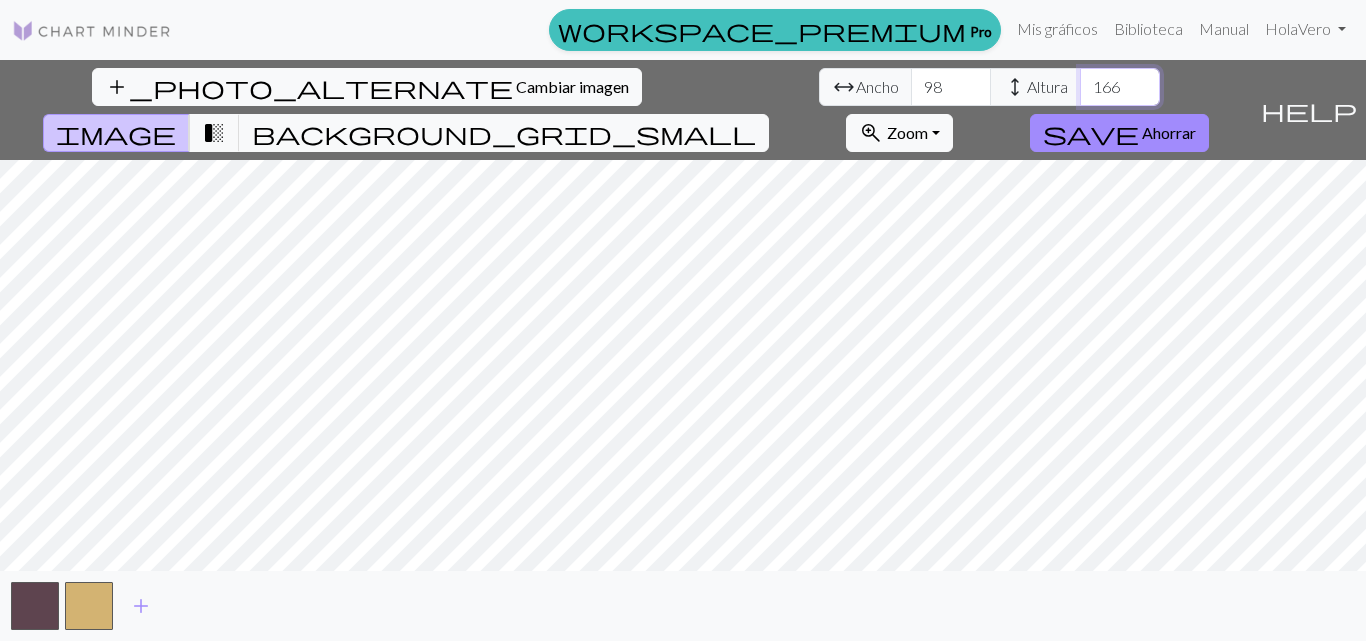 click on "166" at bounding box center (1120, 87) 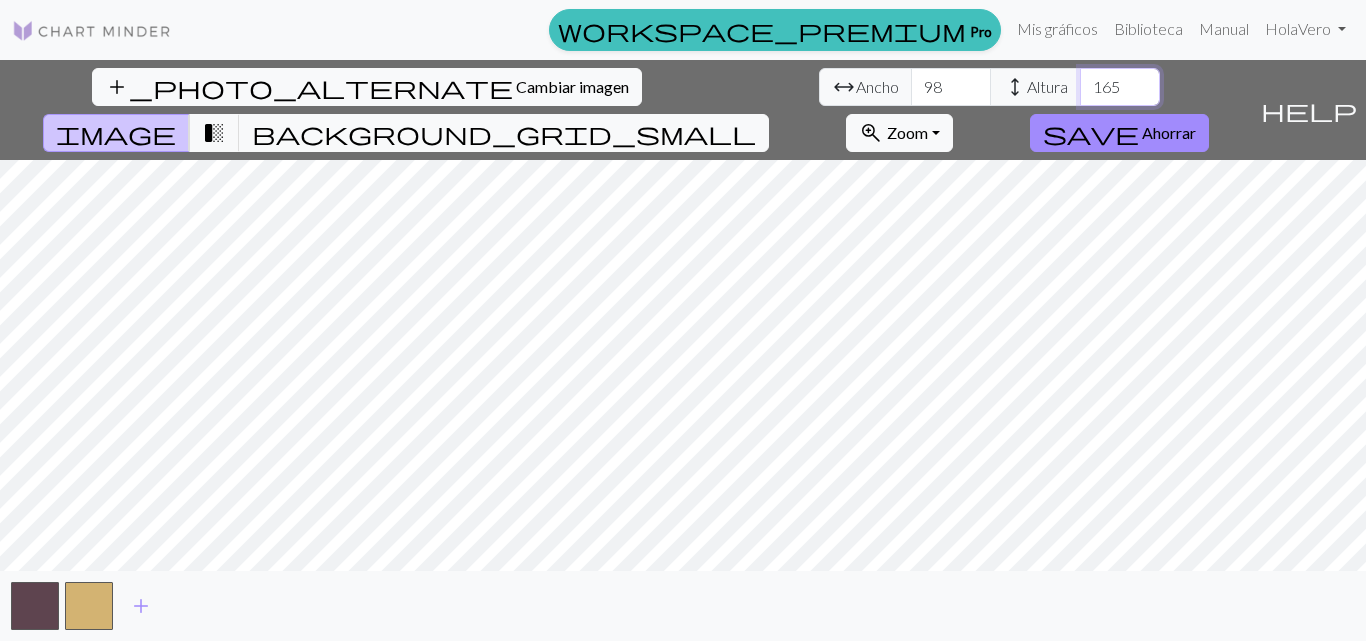 click on "165" at bounding box center [1120, 87] 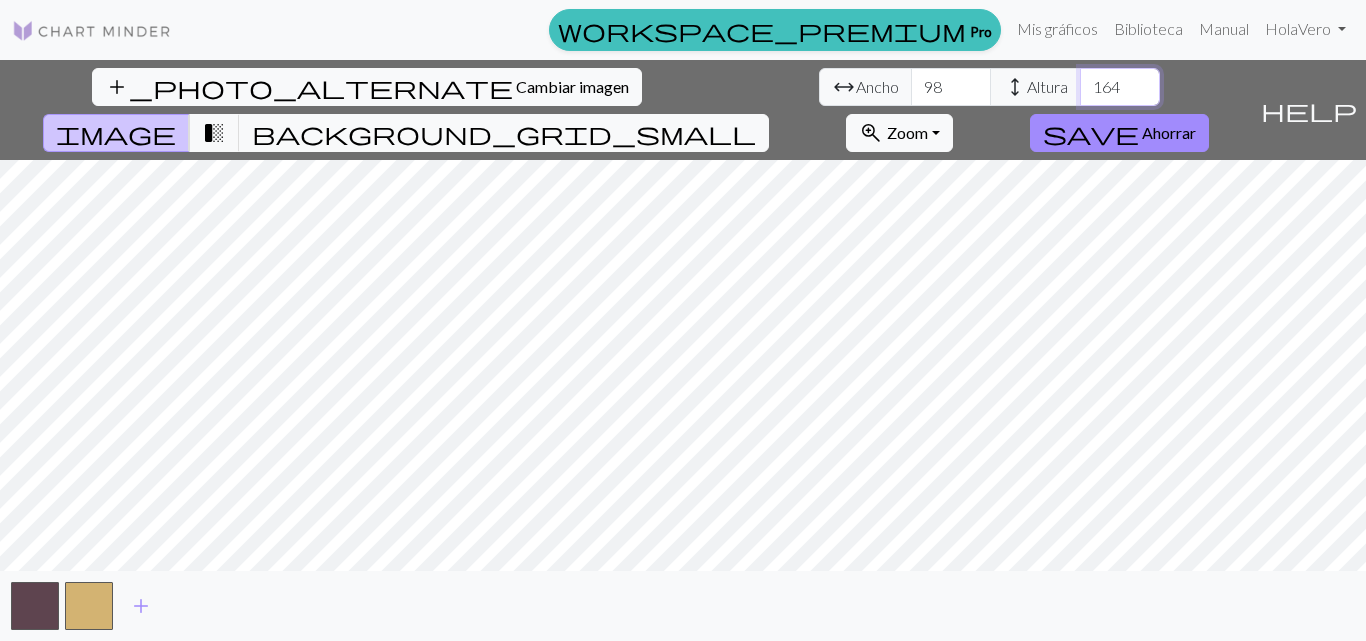 click on "164" at bounding box center [1120, 87] 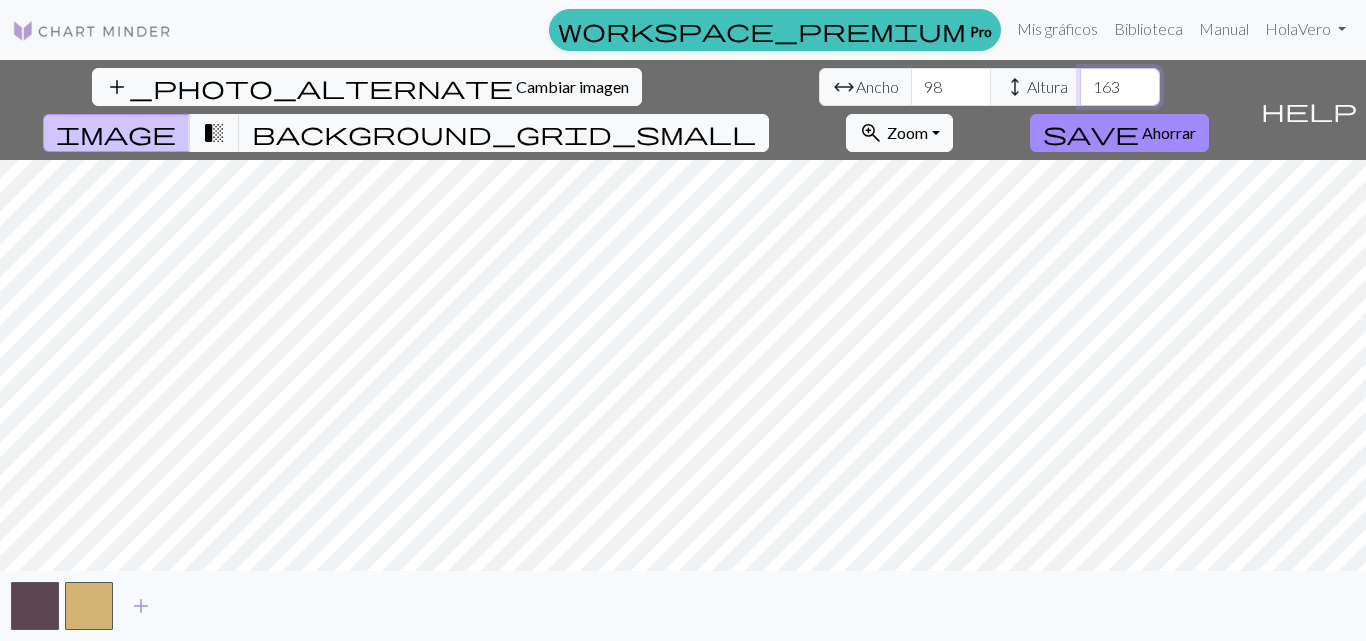 click on "163" at bounding box center (1120, 87) 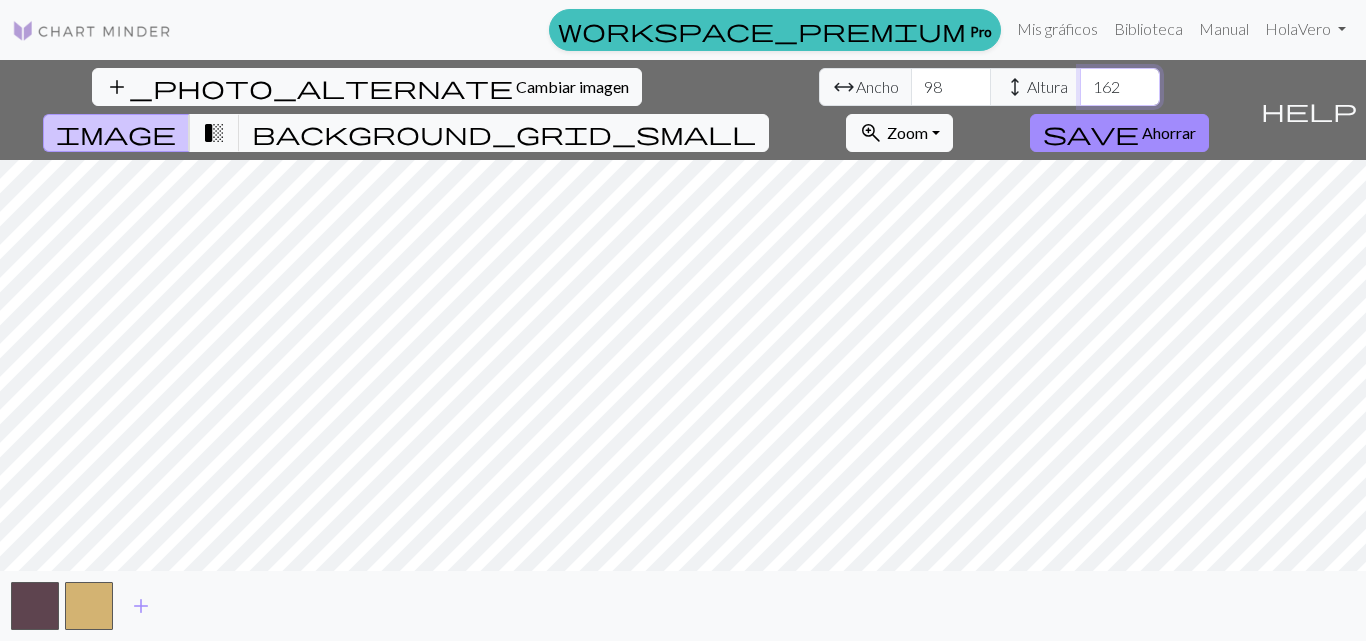 click on "162" at bounding box center [1120, 87] 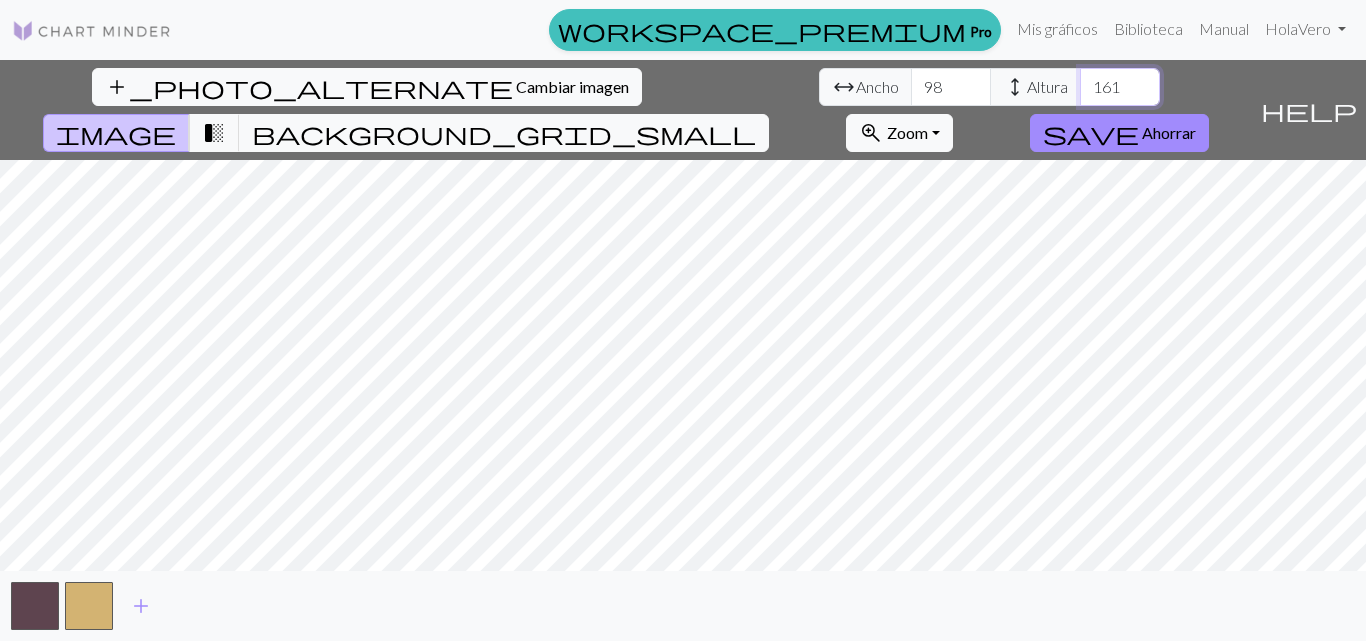 click on "161" at bounding box center [1120, 87] 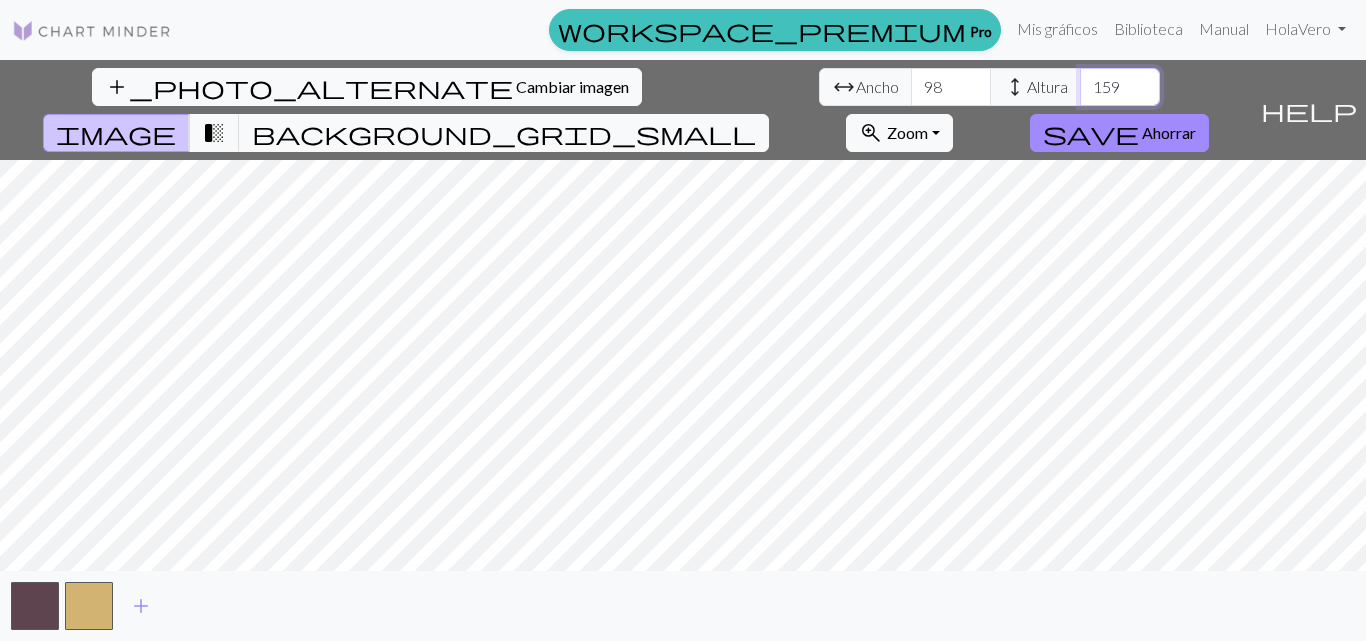 click on "159" at bounding box center [1120, 87] 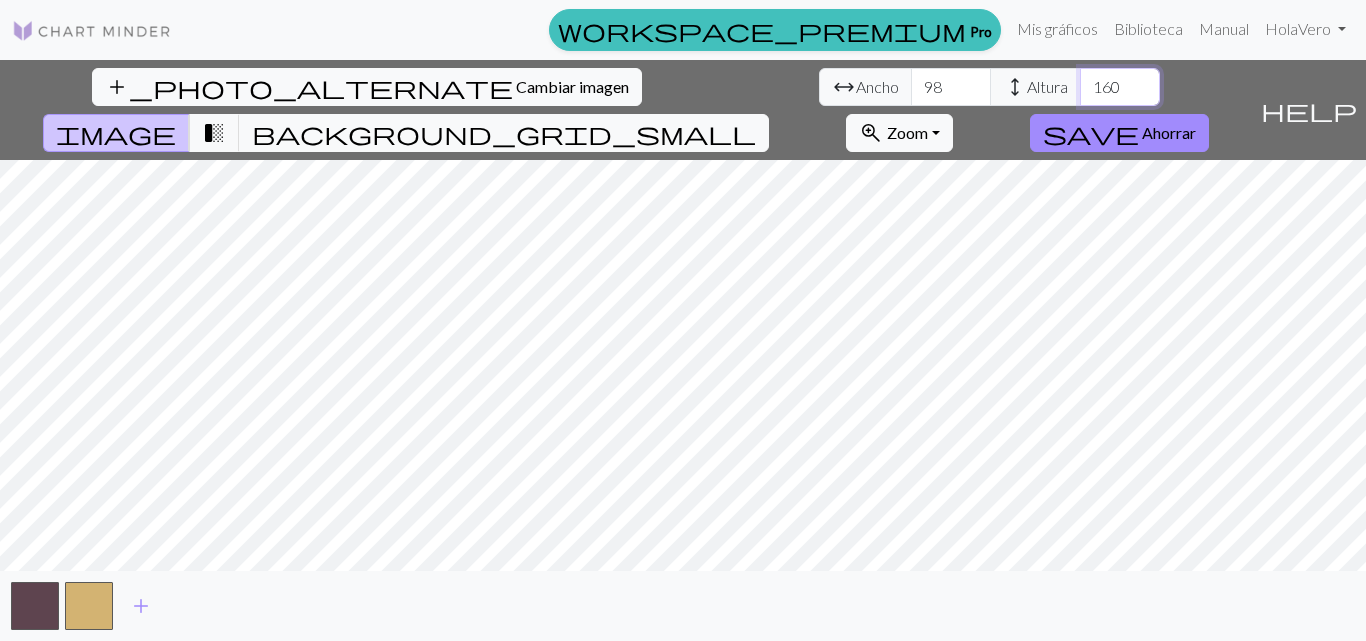 click on "160" at bounding box center (1120, 87) 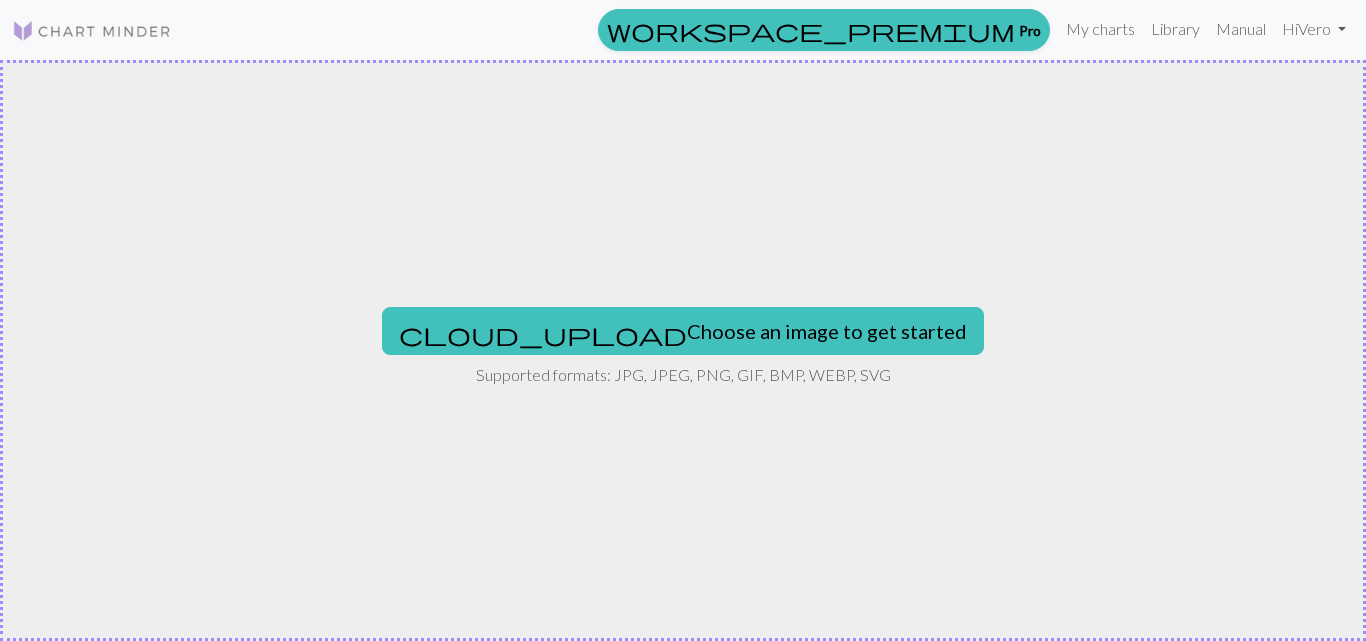scroll, scrollTop: 0, scrollLeft: 0, axis: both 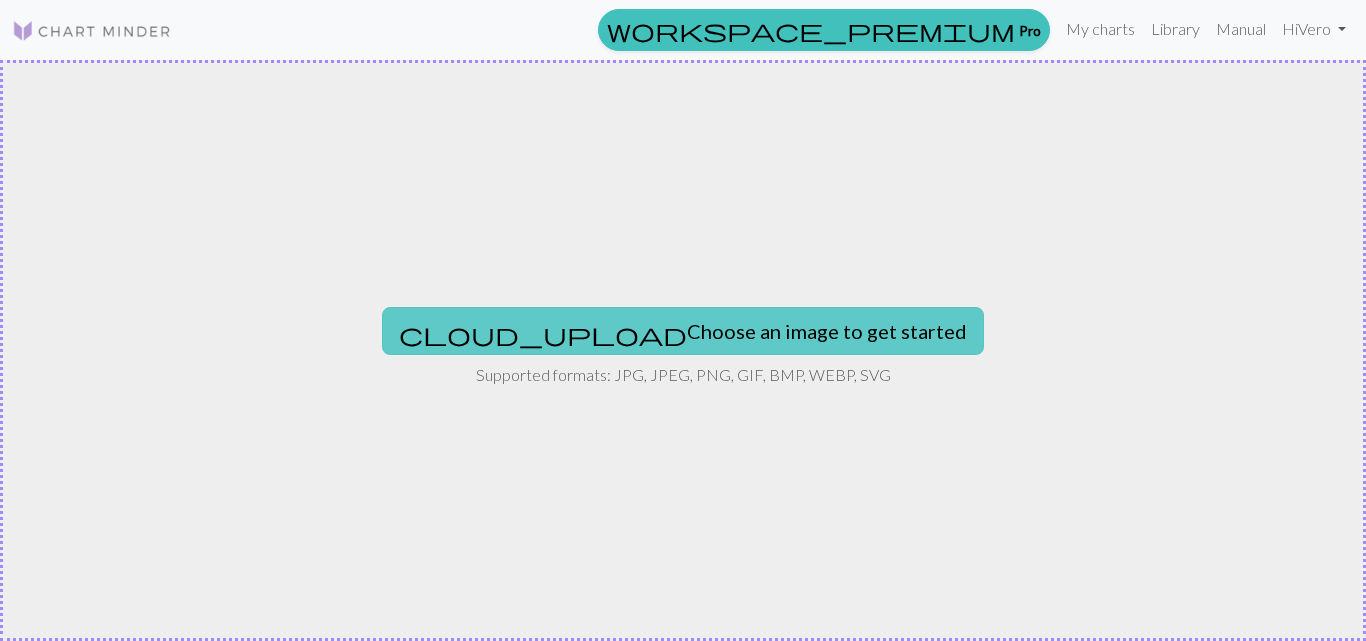 click on "cloud_upload  Choose an image to get started" at bounding box center [683, 331] 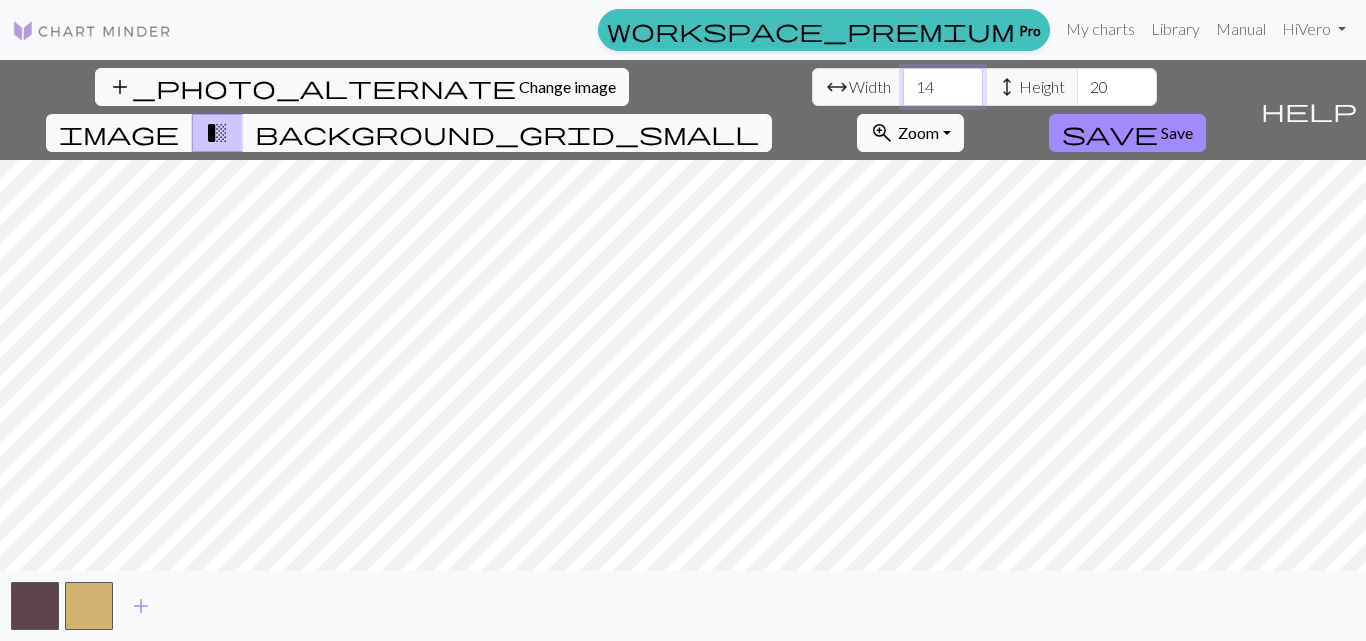click on "14" at bounding box center (943, 87) 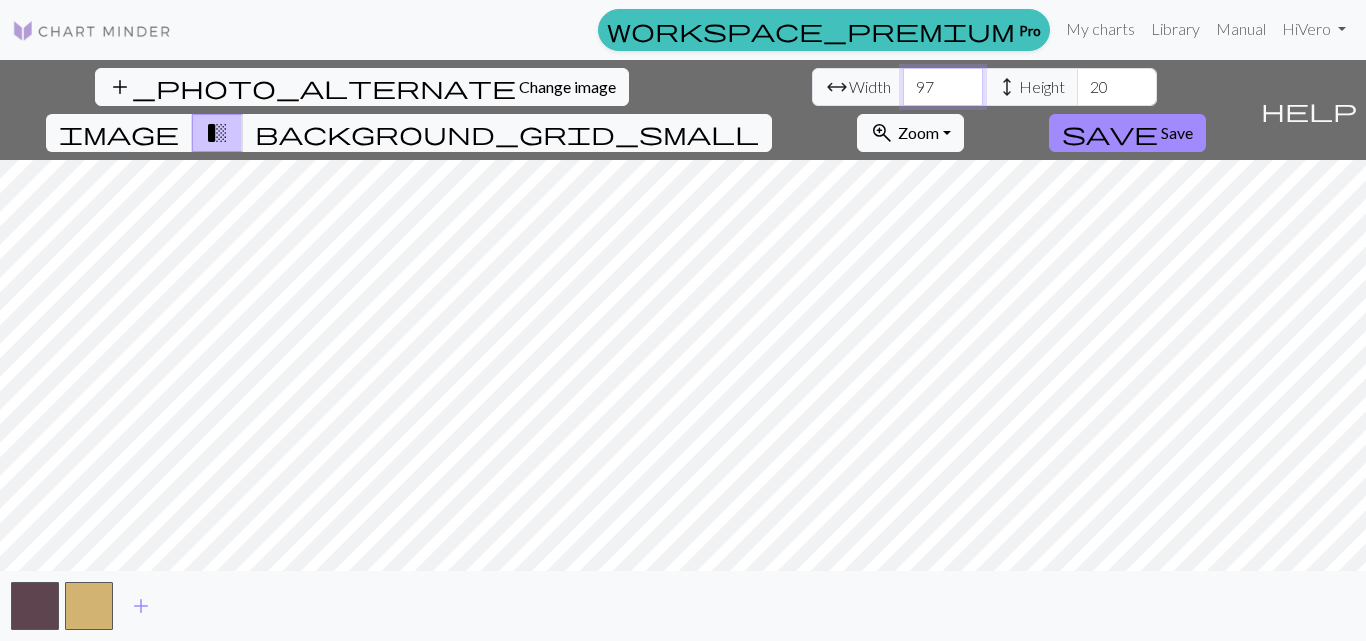 type on "97" 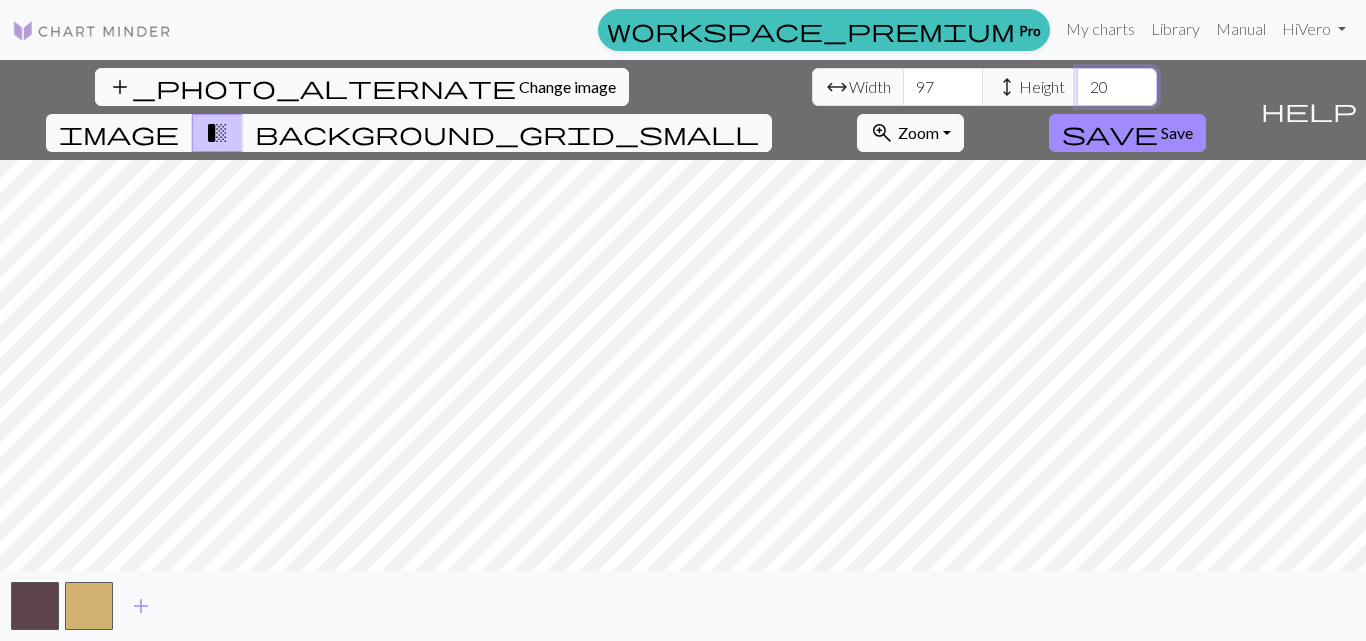 click on "20" at bounding box center [1117, 87] 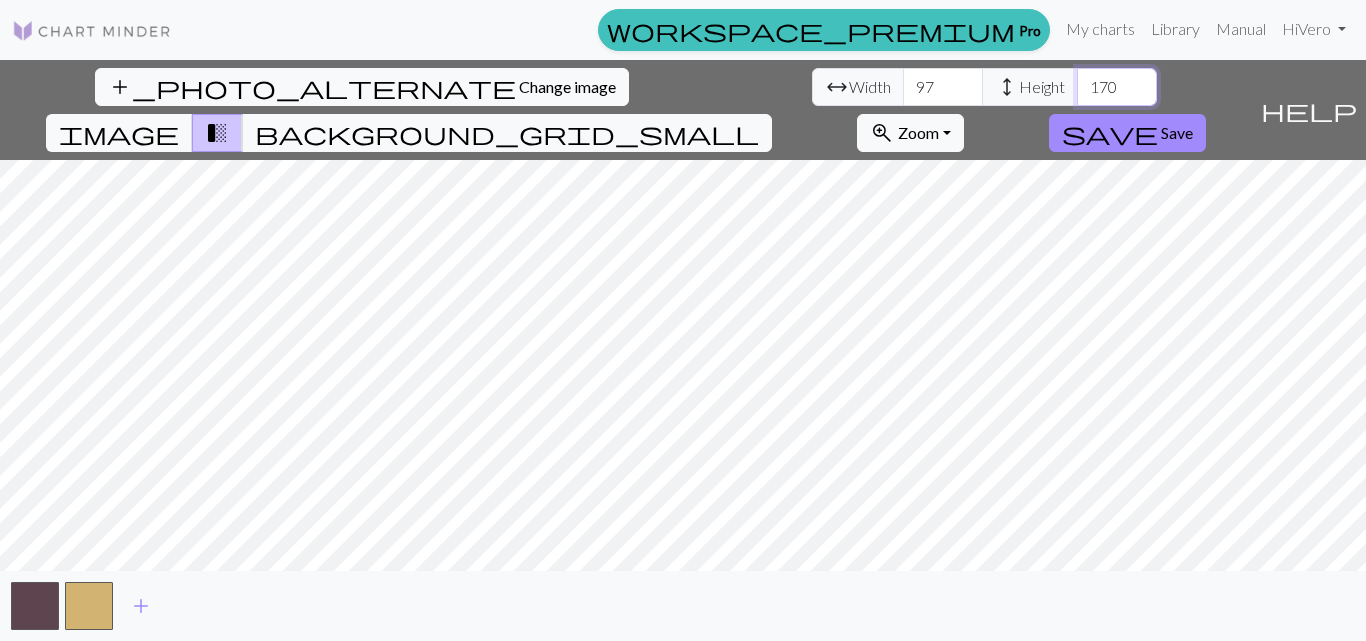 type on "170" 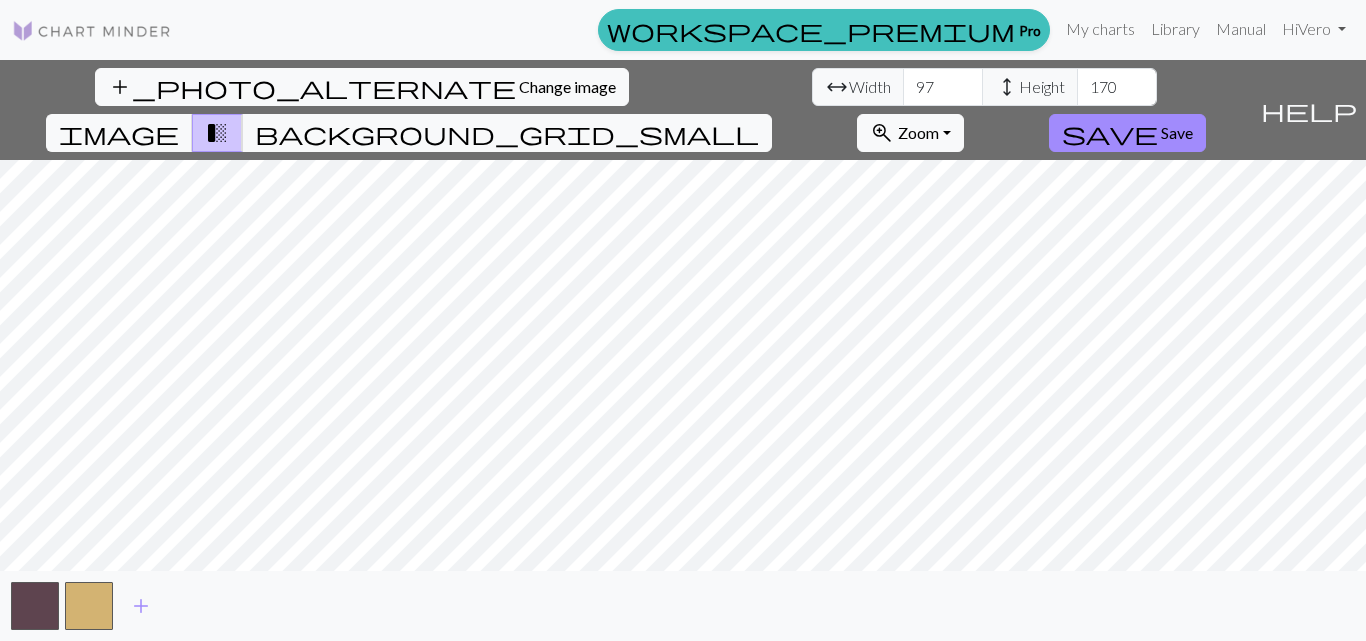 click on "add_photo_alternate   Change image arrow_range   Width 97 height   Height 170 image transition_fade background_grid_small zoom_in Zoom Zoom Fit all Fit width Fit height 50% 100% 150% 200% save   Save help Show me around add" at bounding box center [683, 350] 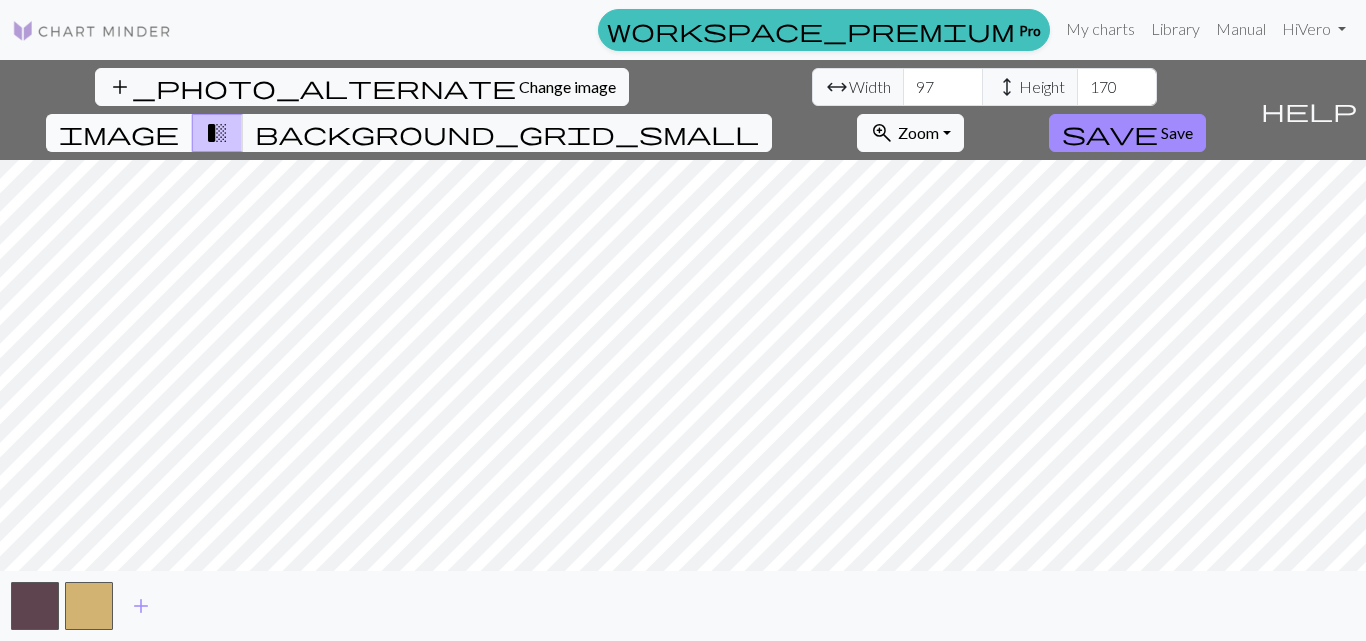 click on "image" at bounding box center (119, 133) 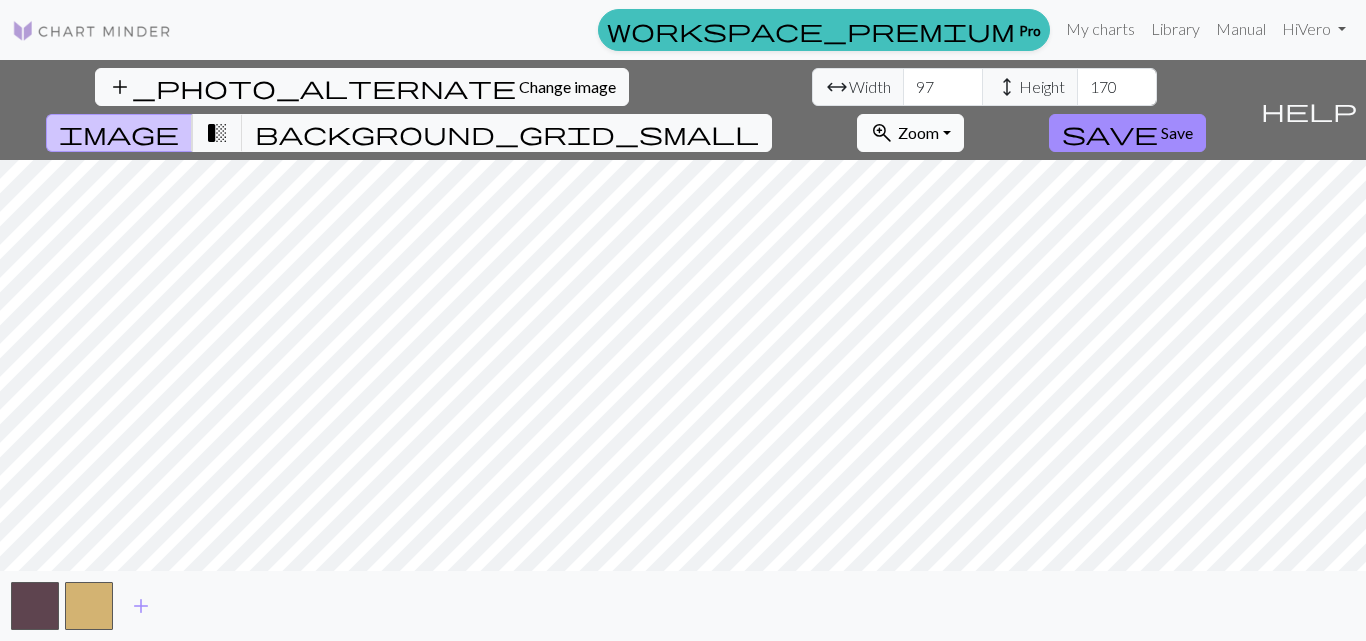click on "zoom_in Zoom Zoom" at bounding box center (910, 133) 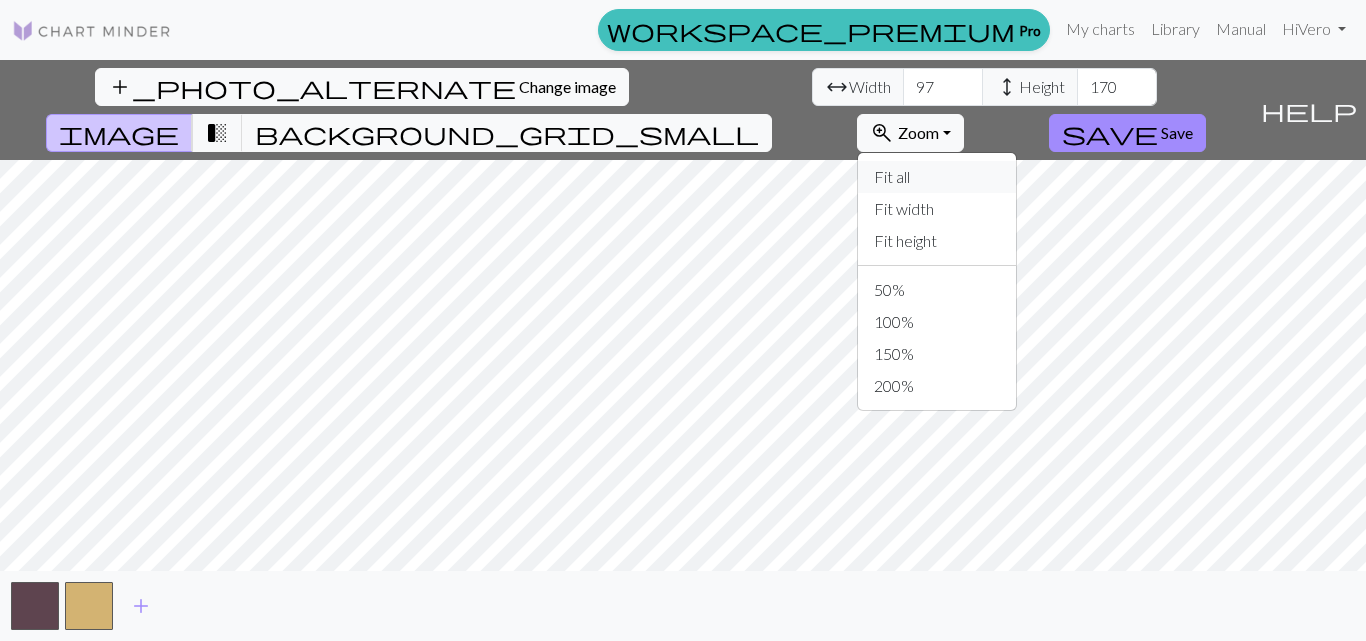 click on "Fit all" at bounding box center [937, 177] 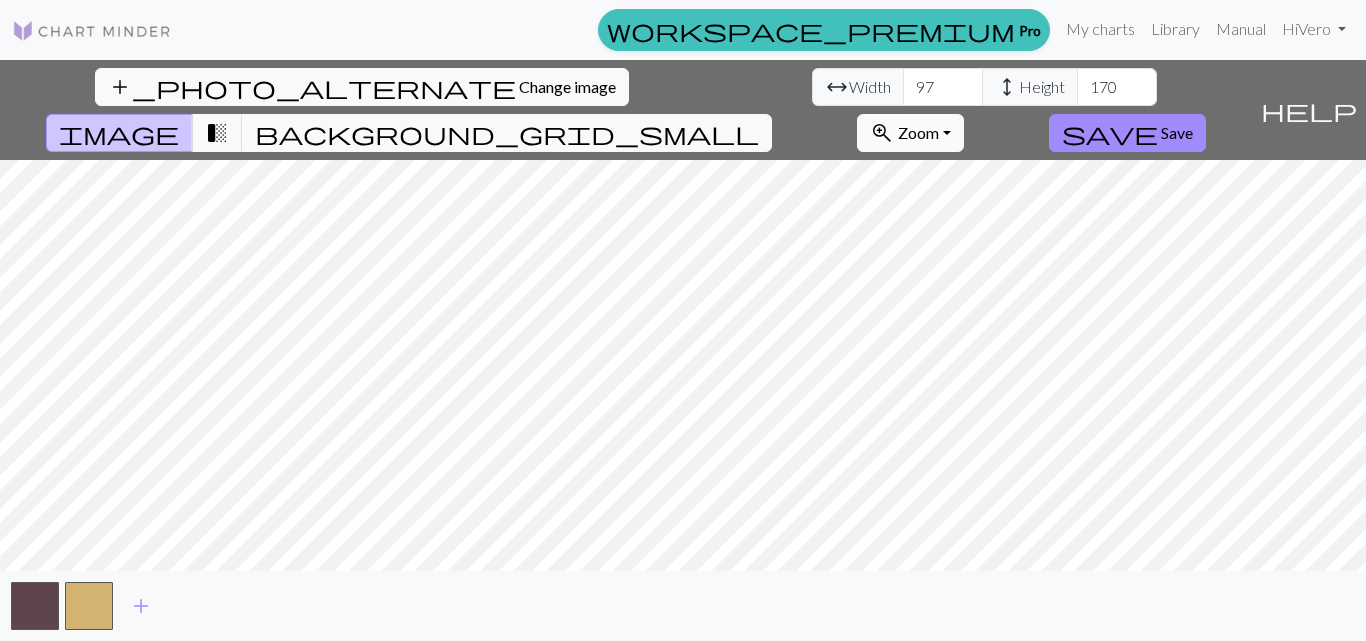 click on "zoom_in Zoom Zoom" at bounding box center [910, 133] 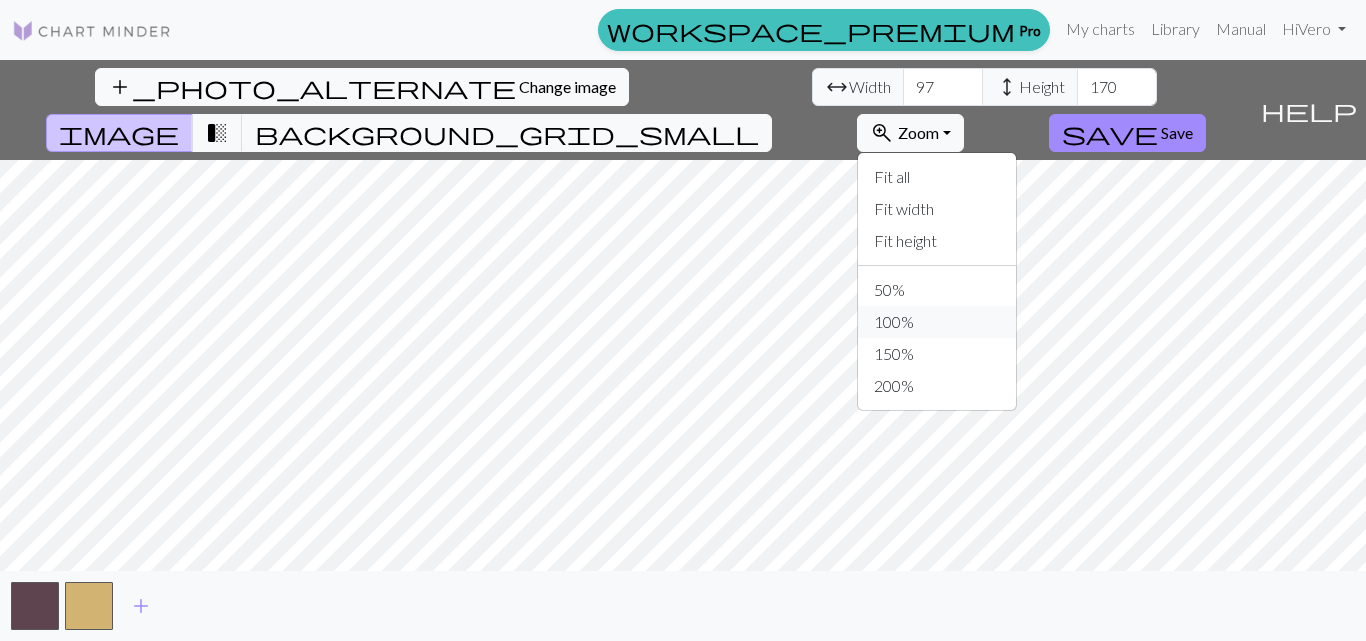 click on "100%" at bounding box center (937, 322) 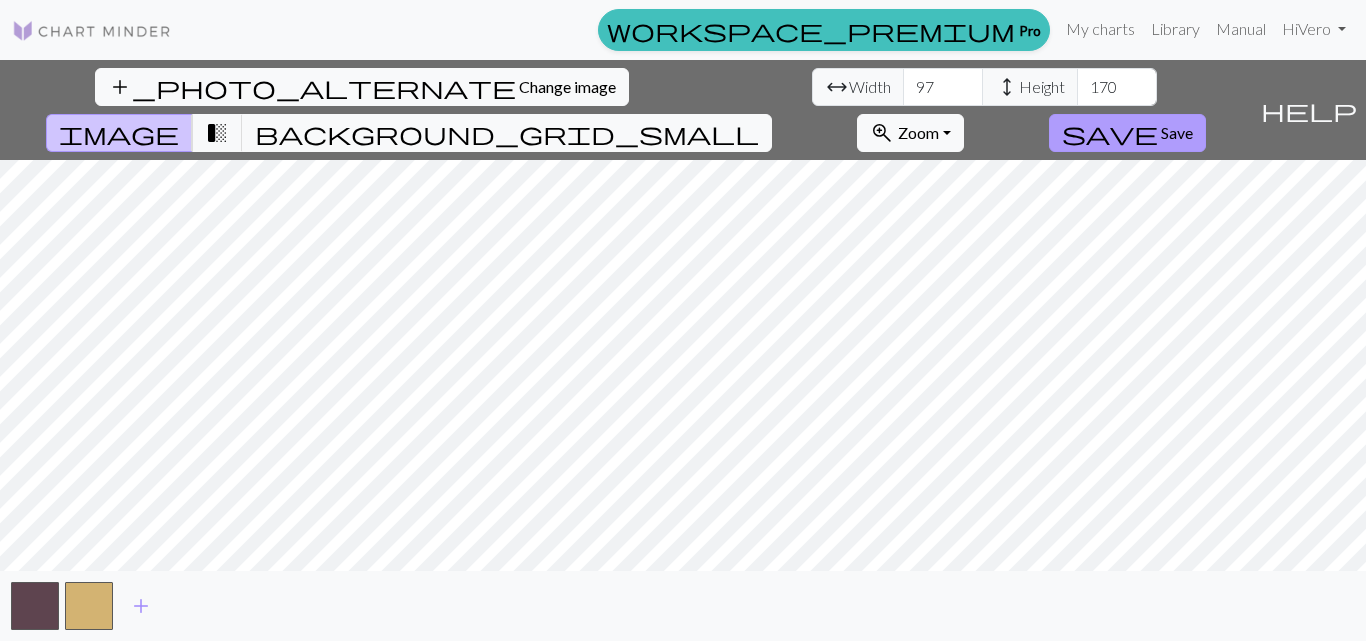 click on "Save" at bounding box center [1177, 132] 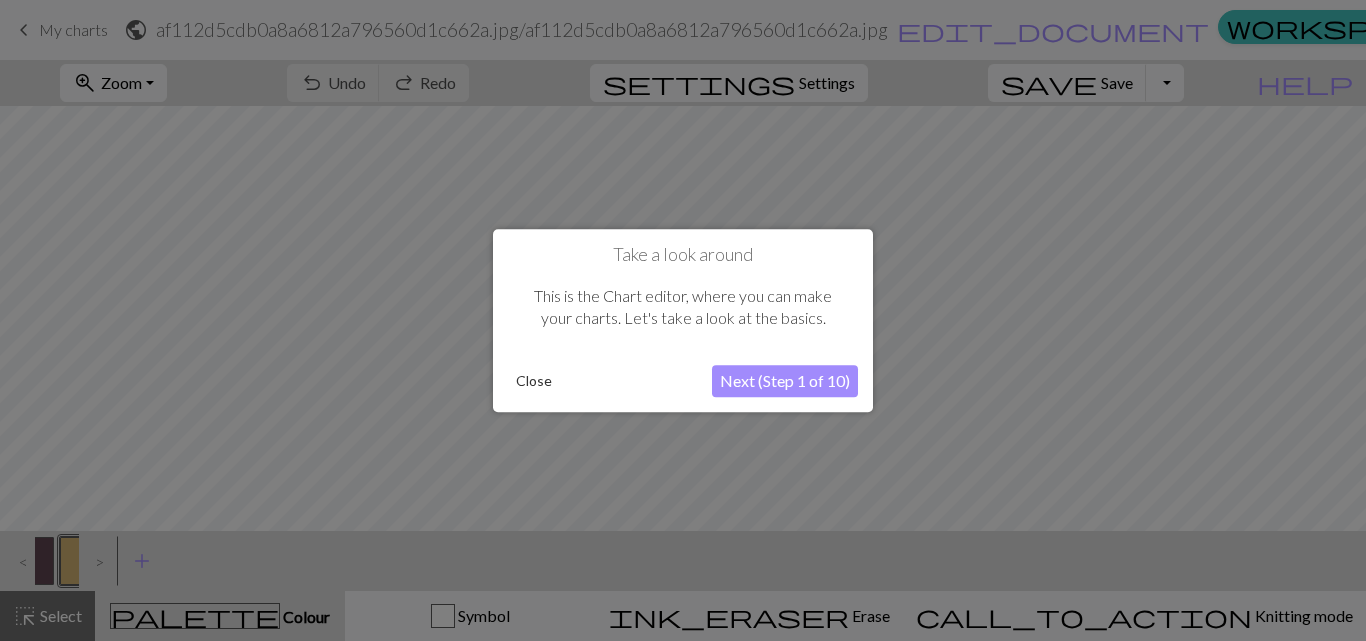 click on "Next (Step 1 of 10)" at bounding box center [785, 381] 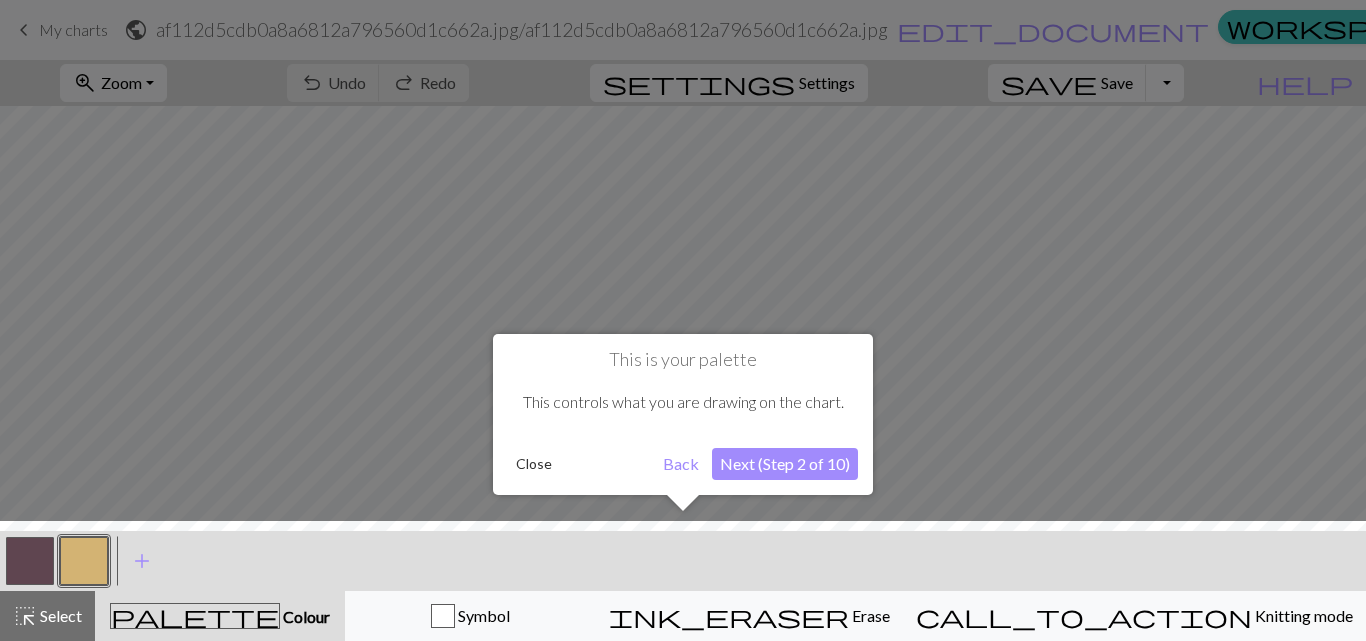 click on "This controls what you are drawing on the chart." at bounding box center (683, 402) 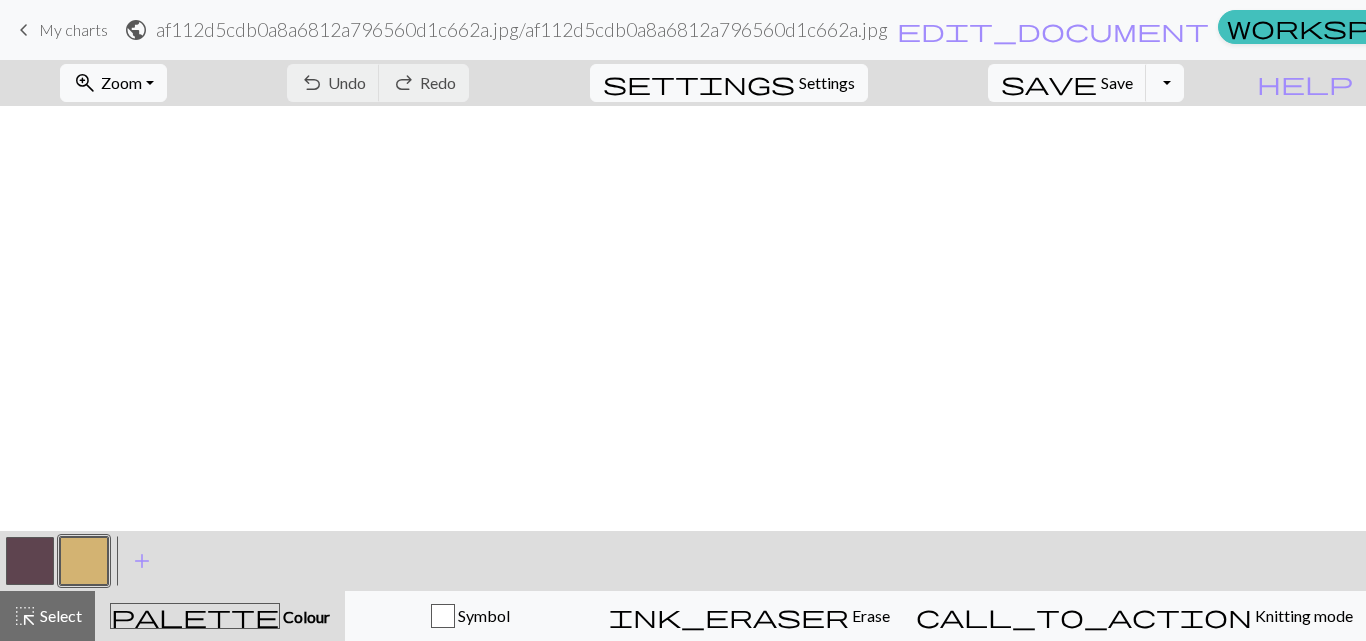 scroll, scrollTop: 831, scrollLeft: 0, axis: vertical 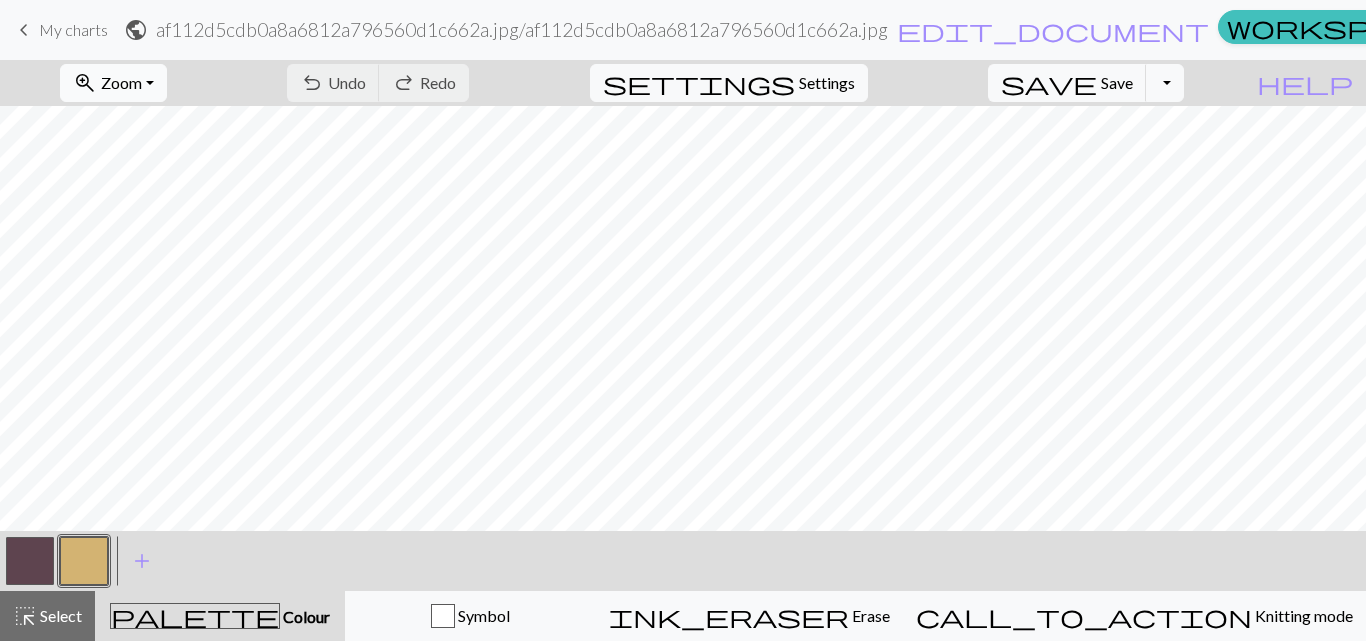 click on "zoom_in Zoom Zoom" at bounding box center [113, 83] 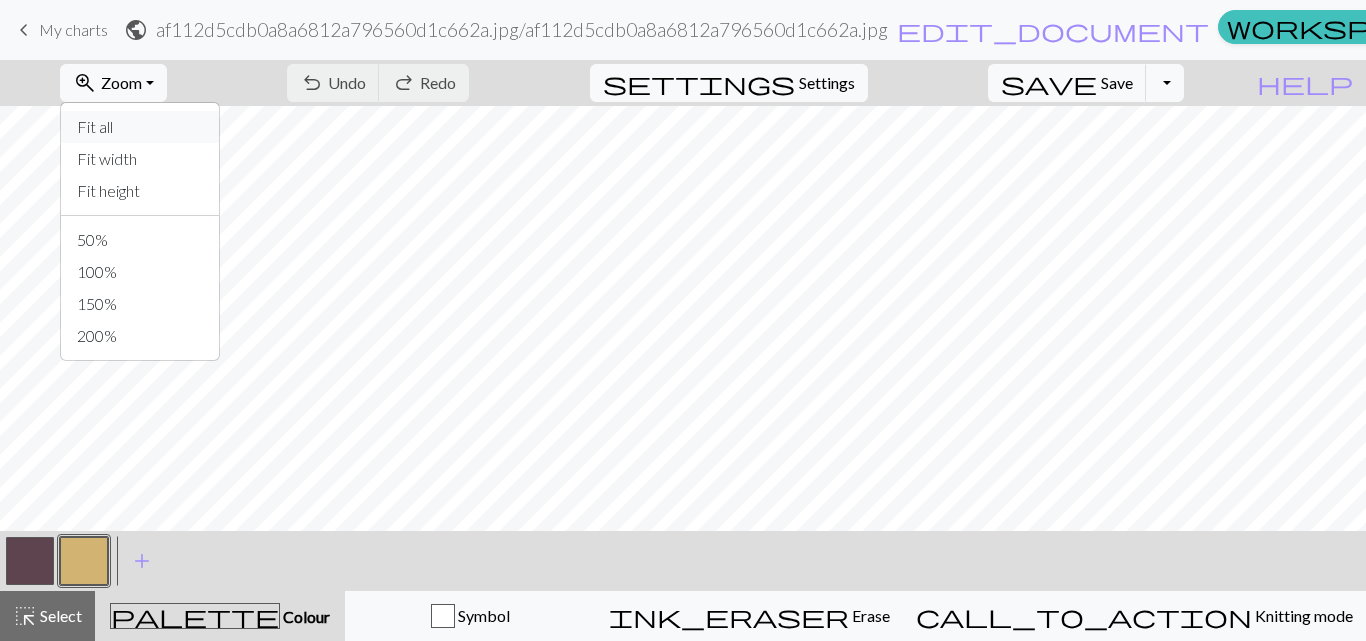 click on "Fit all" at bounding box center (140, 127) 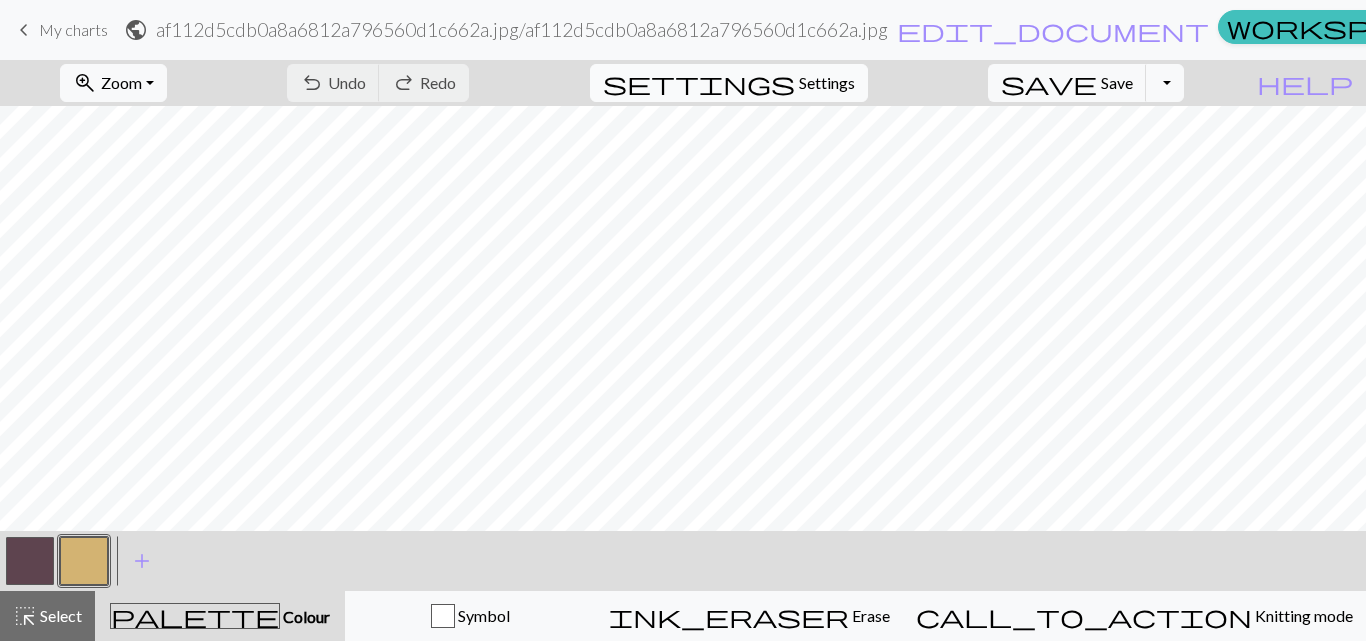 click on "Settings" at bounding box center (827, 83) 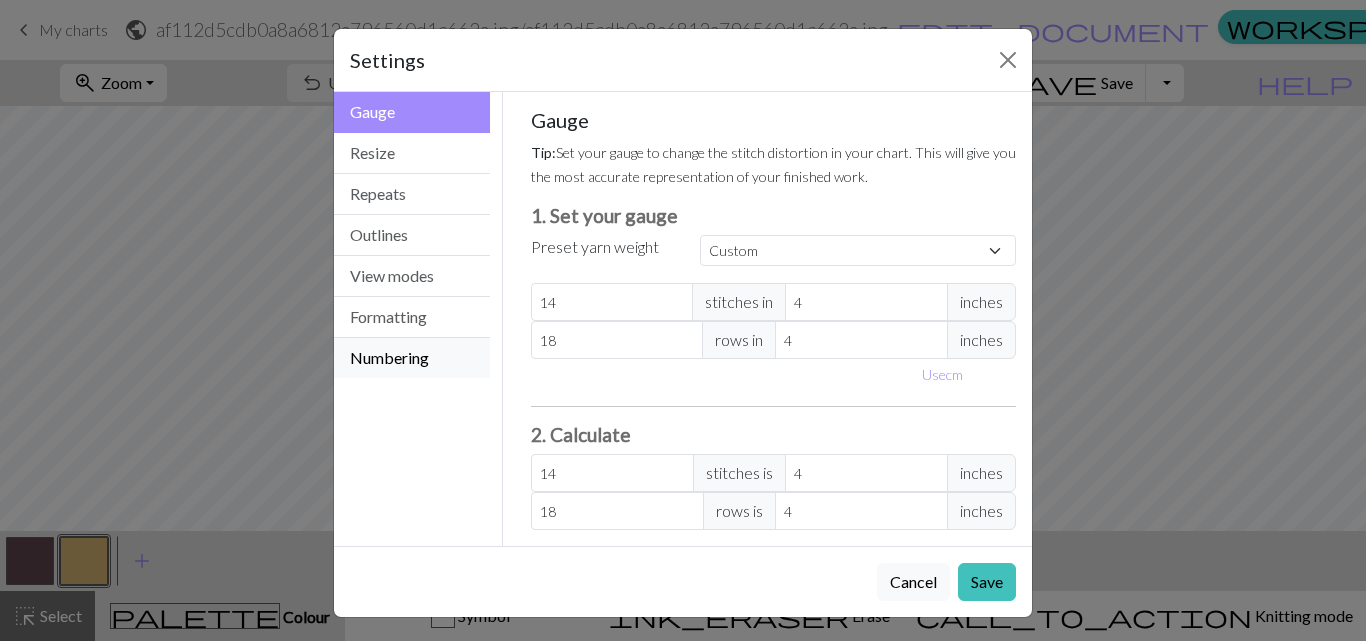 click on "Numbering" at bounding box center [412, 358] 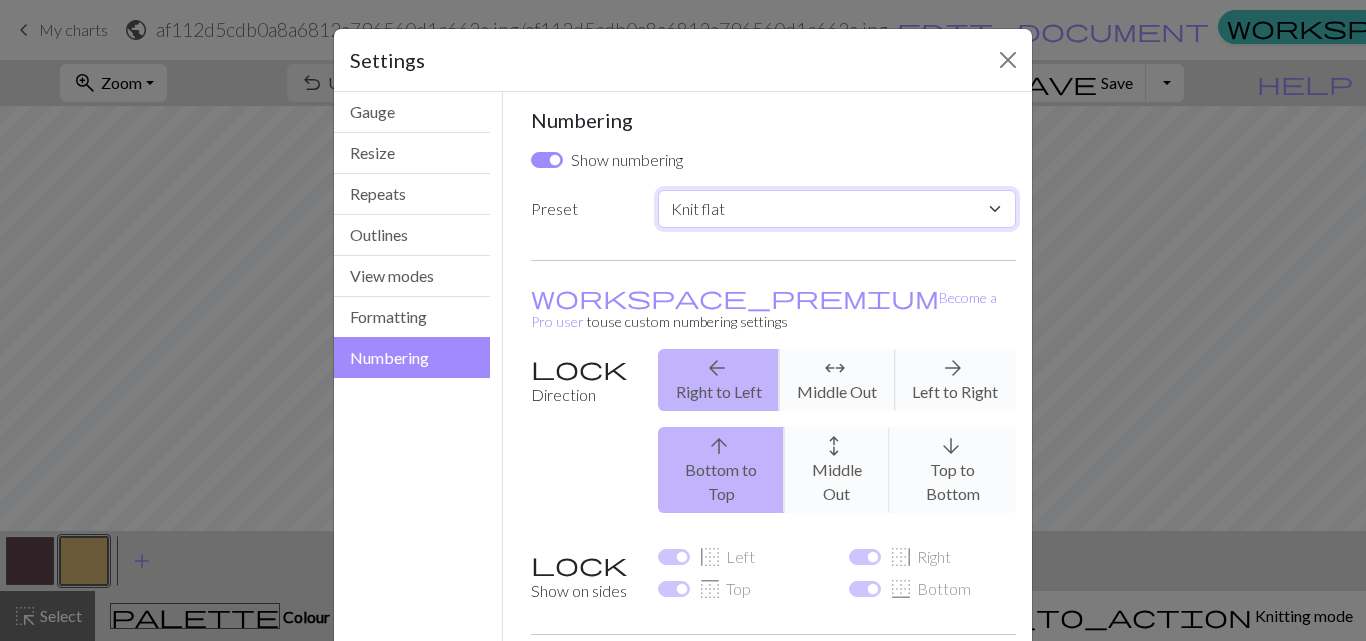 click on "Custom Knit flat Knit in the round Lace knitting Cross stitch" at bounding box center (837, 209) 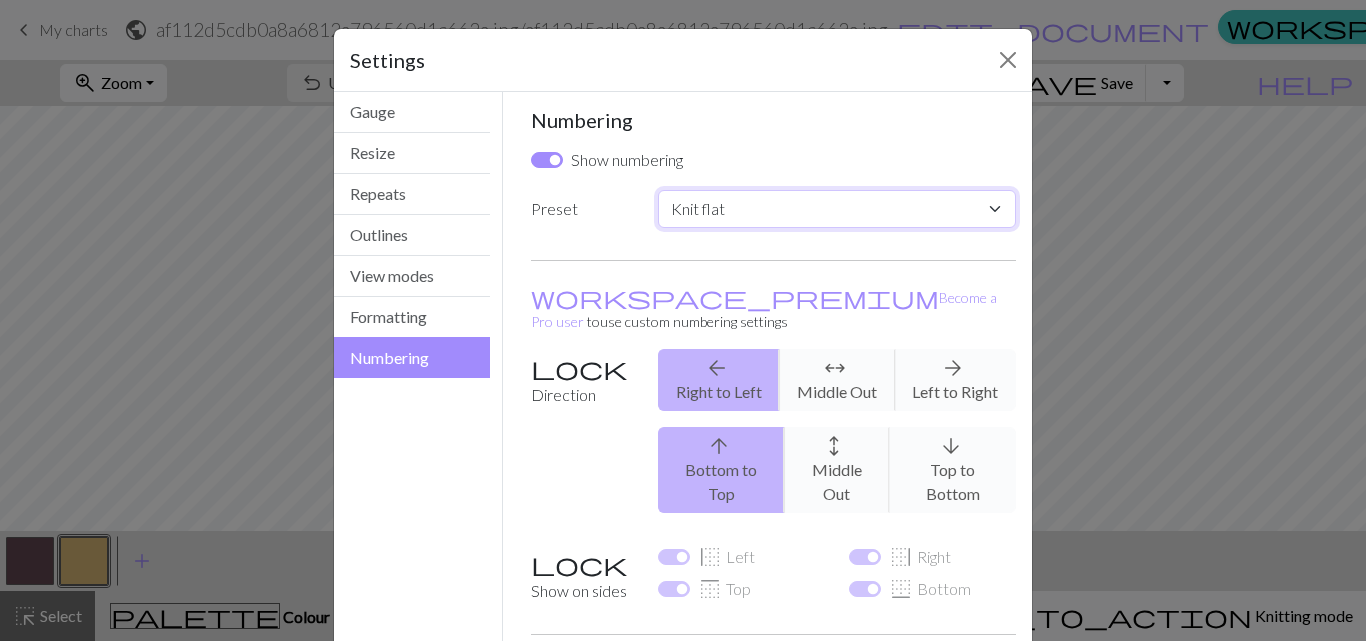 select on "round" 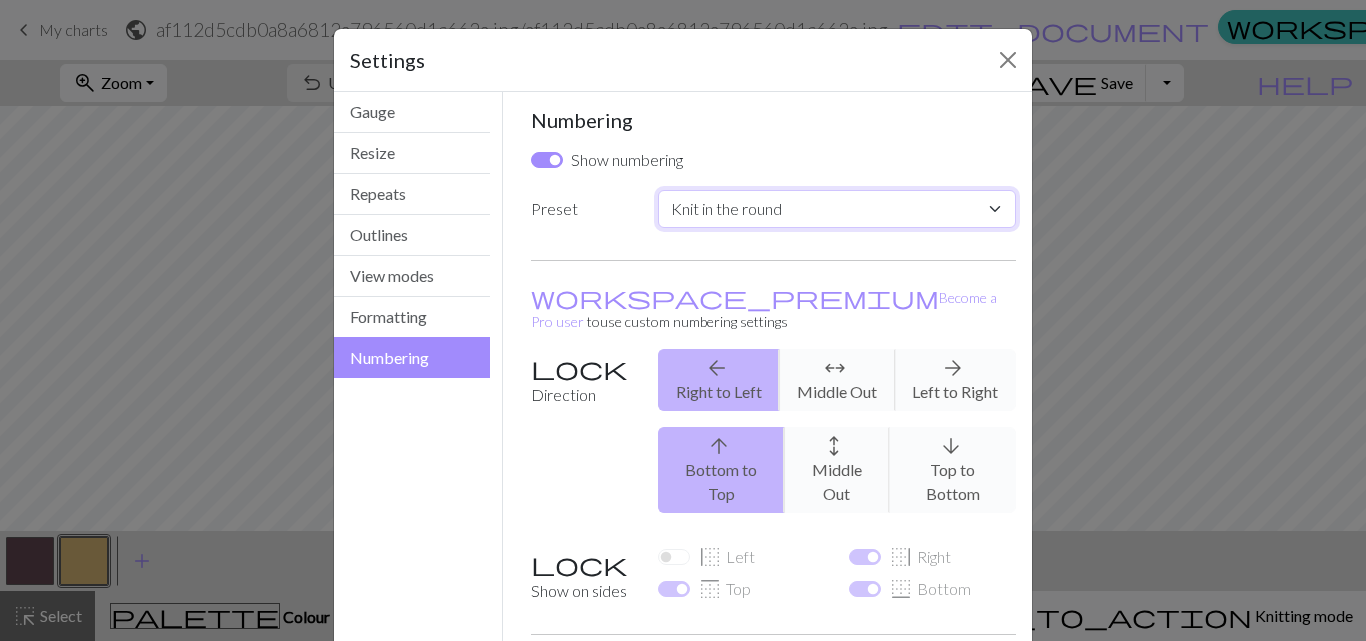 click on "Custom Knit flat Knit in the round Lace knitting Cross stitch" at bounding box center (837, 209) 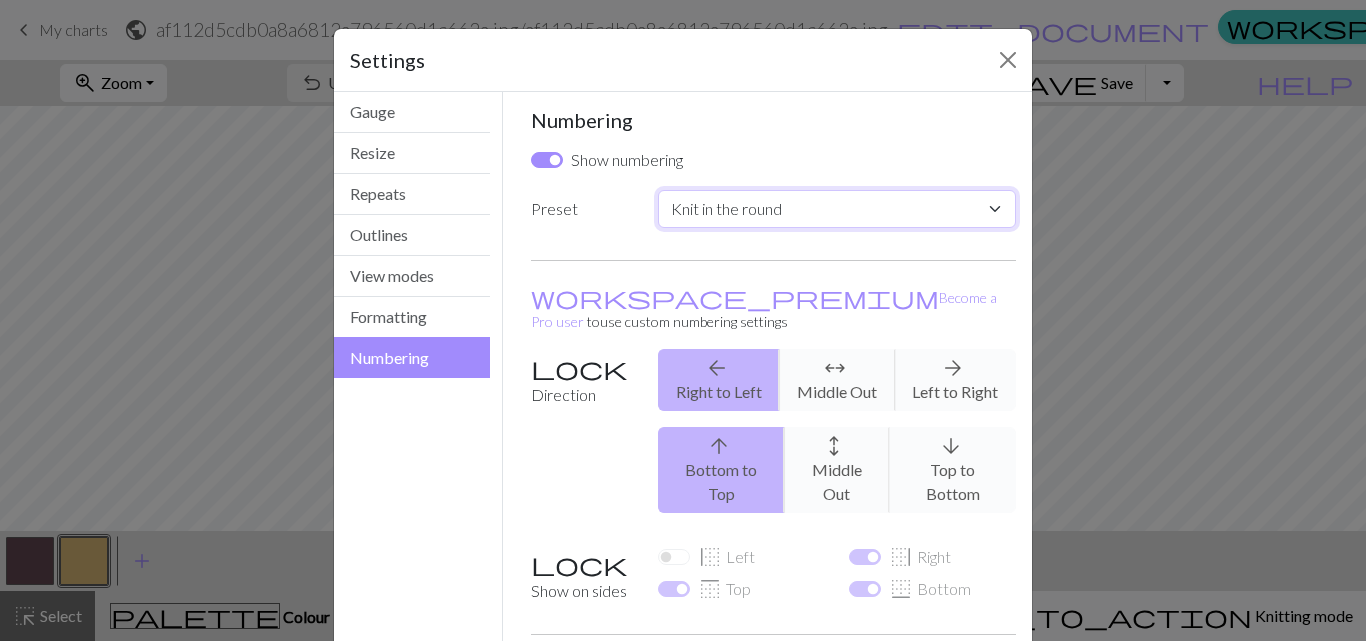 checkbox on "false" 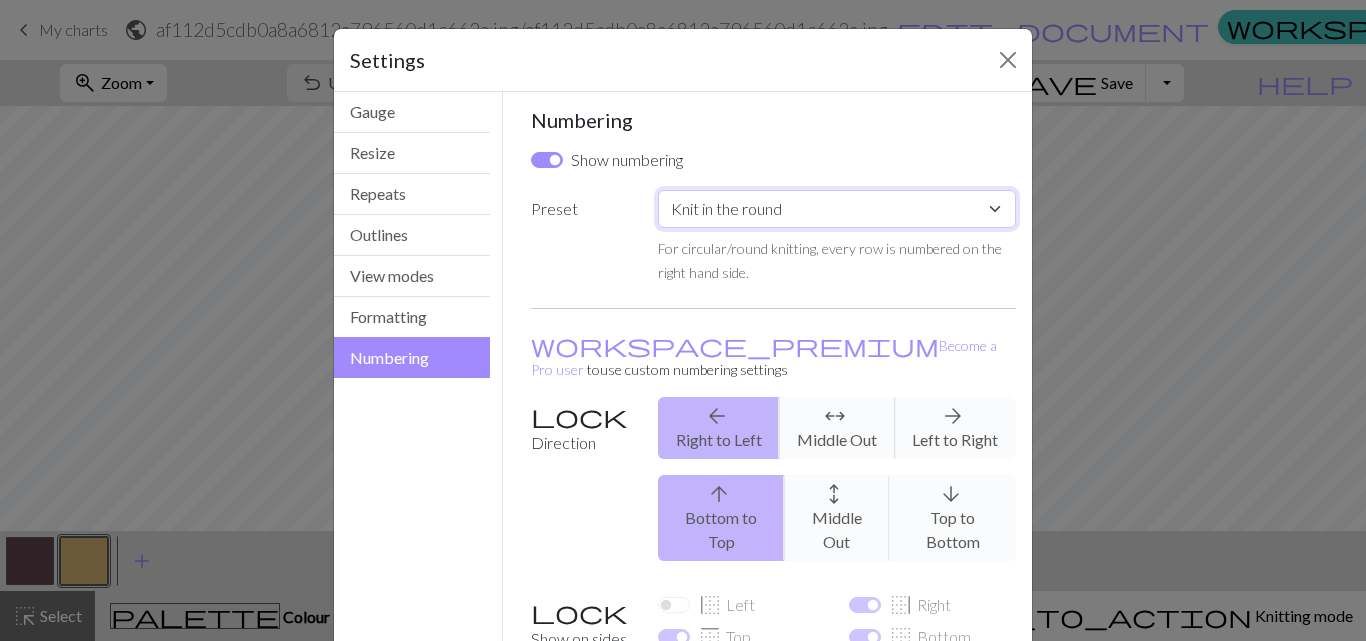 click on "Custom Knit flat Knit in the round Lace knitting Cross stitch" at bounding box center [837, 209] 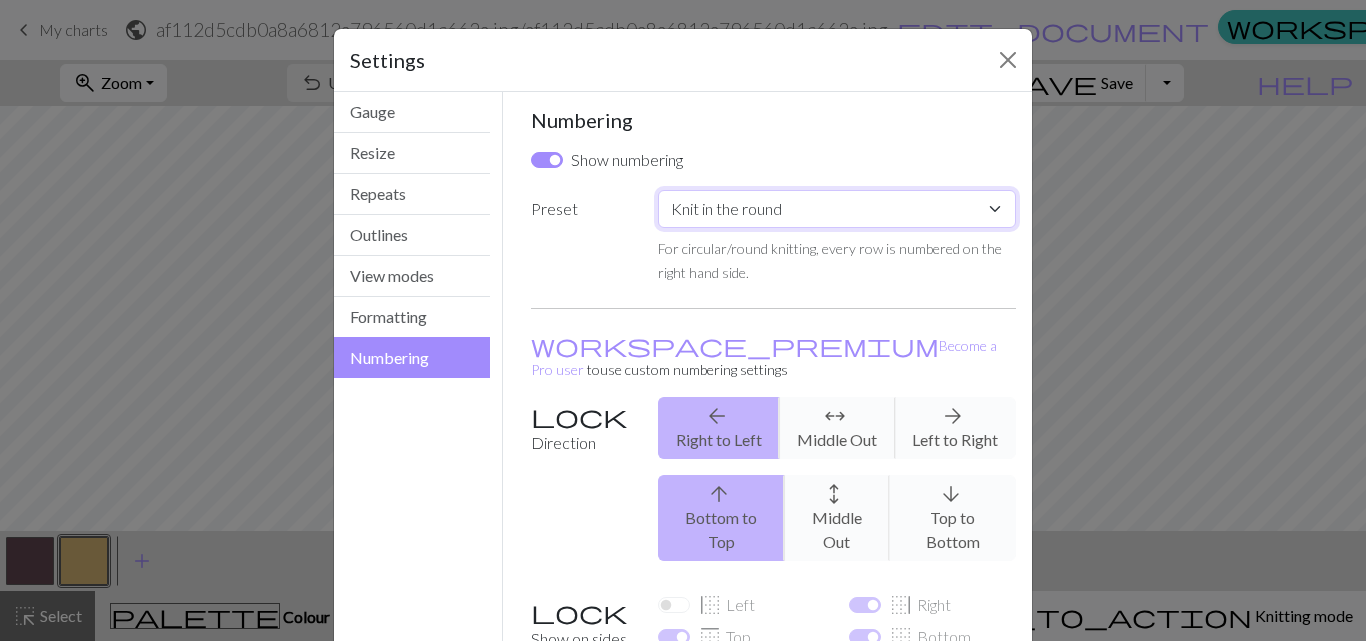 select on "lace" 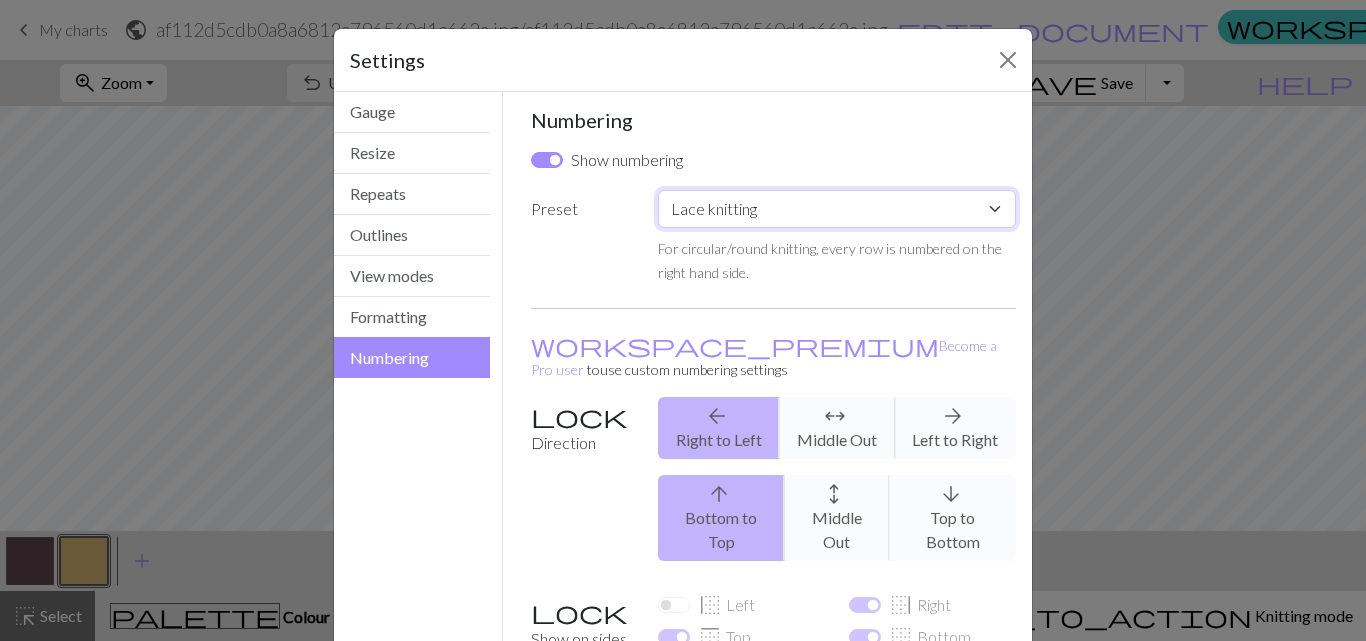 click on "Custom Knit flat Knit in the round Lace knitting Cross stitch" at bounding box center [837, 209] 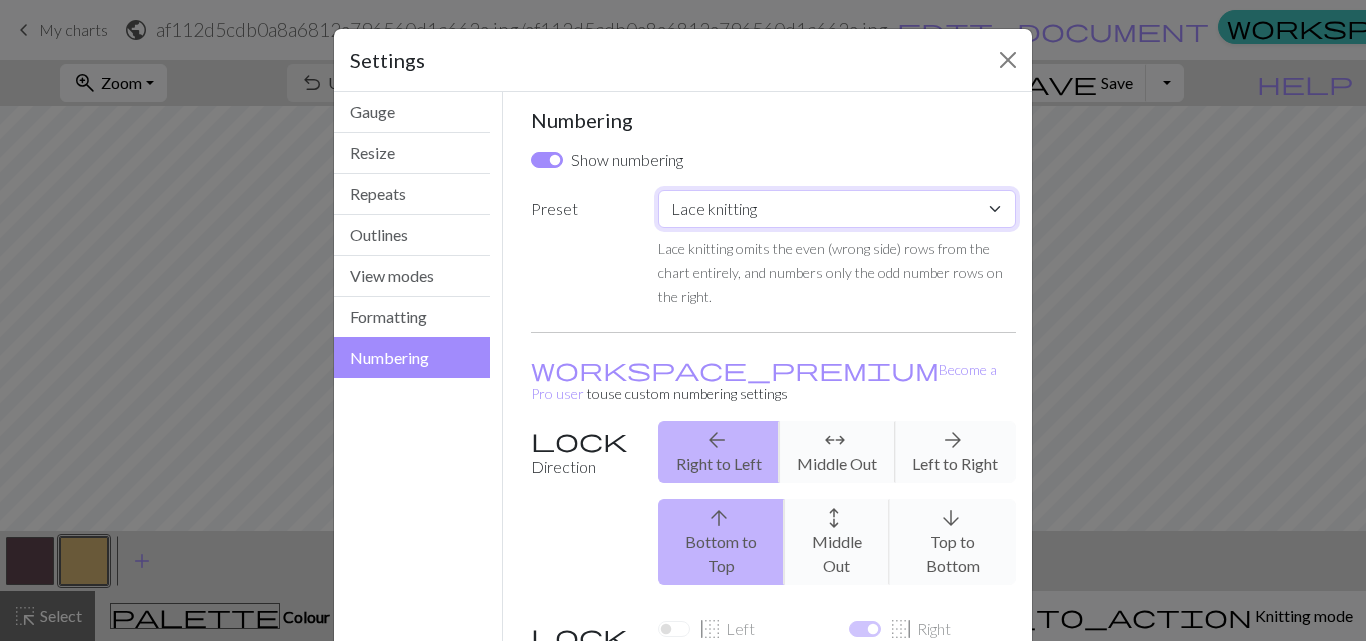 drag, startPoint x: 761, startPoint y: 209, endPoint x: 681, endPoint y: 204, distance: 80.1561 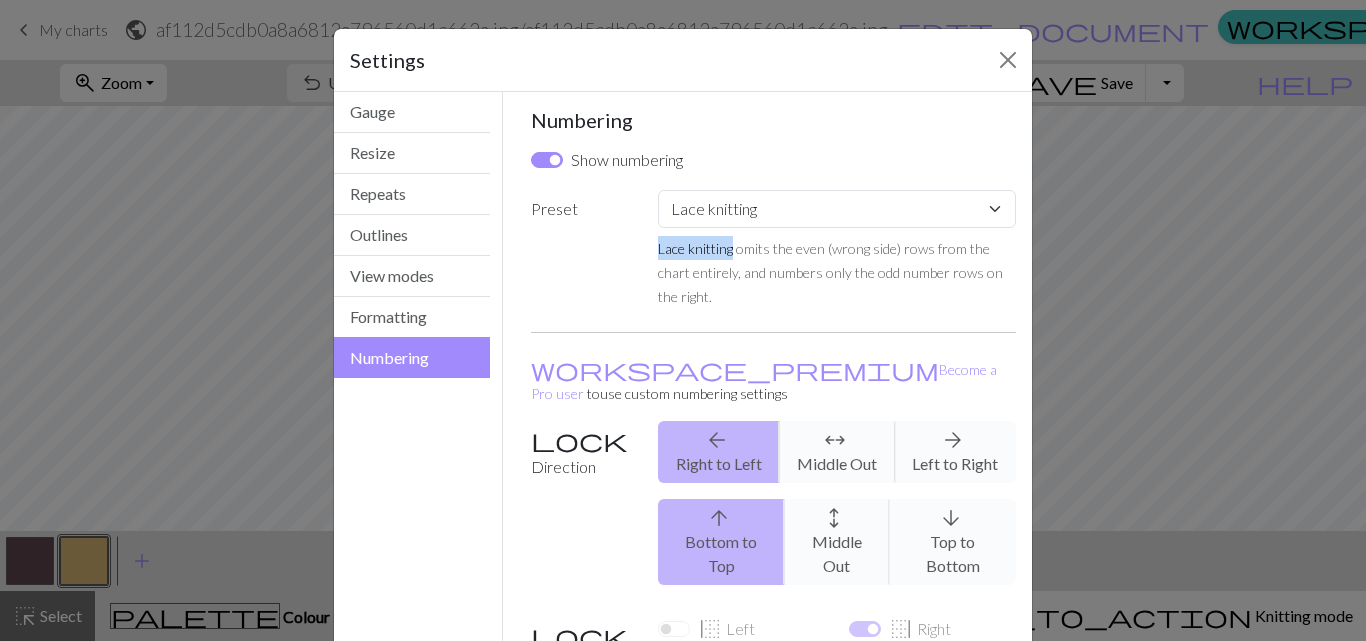drag, startPoint x: 724, startPoint y: 251, endPoint x: 647, endPoint y: 252, distance: 77.00649 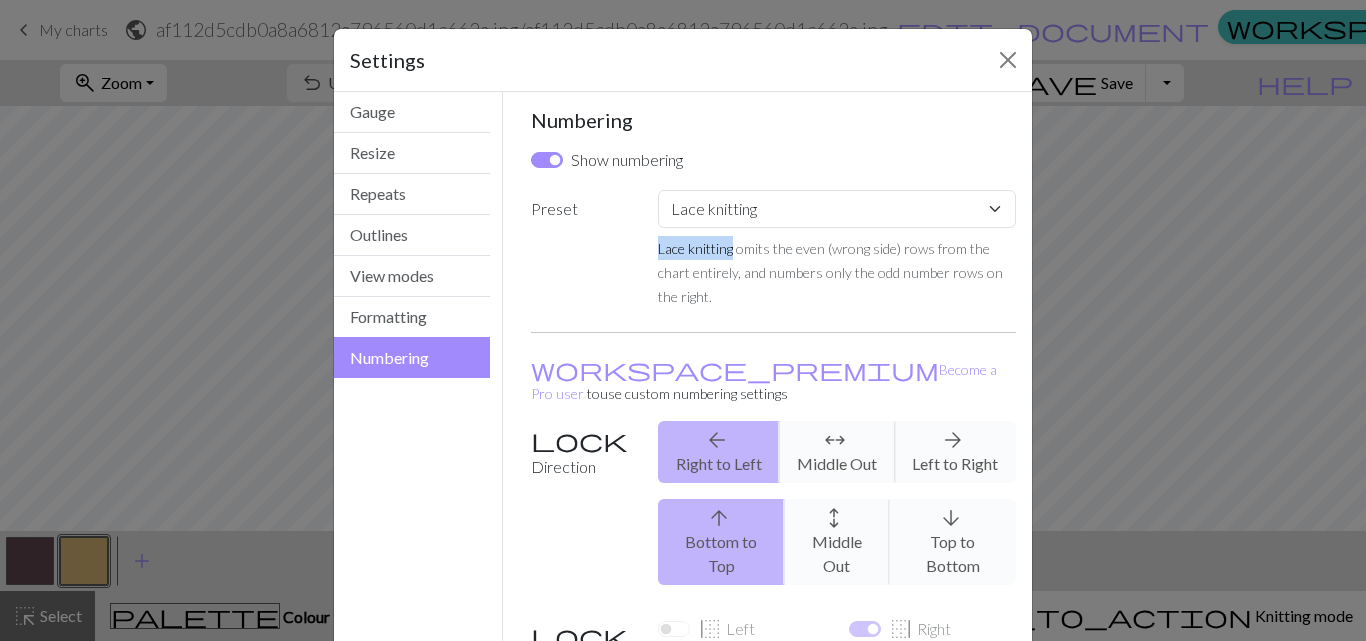 click on "Custom Knit flat Knit in the round Lace knitting Cross stitch Lace knitting omits the even (wrong side) rows from the chart entirely, and numbers only the odd number rows on the right." at bounding box center (837, 249) 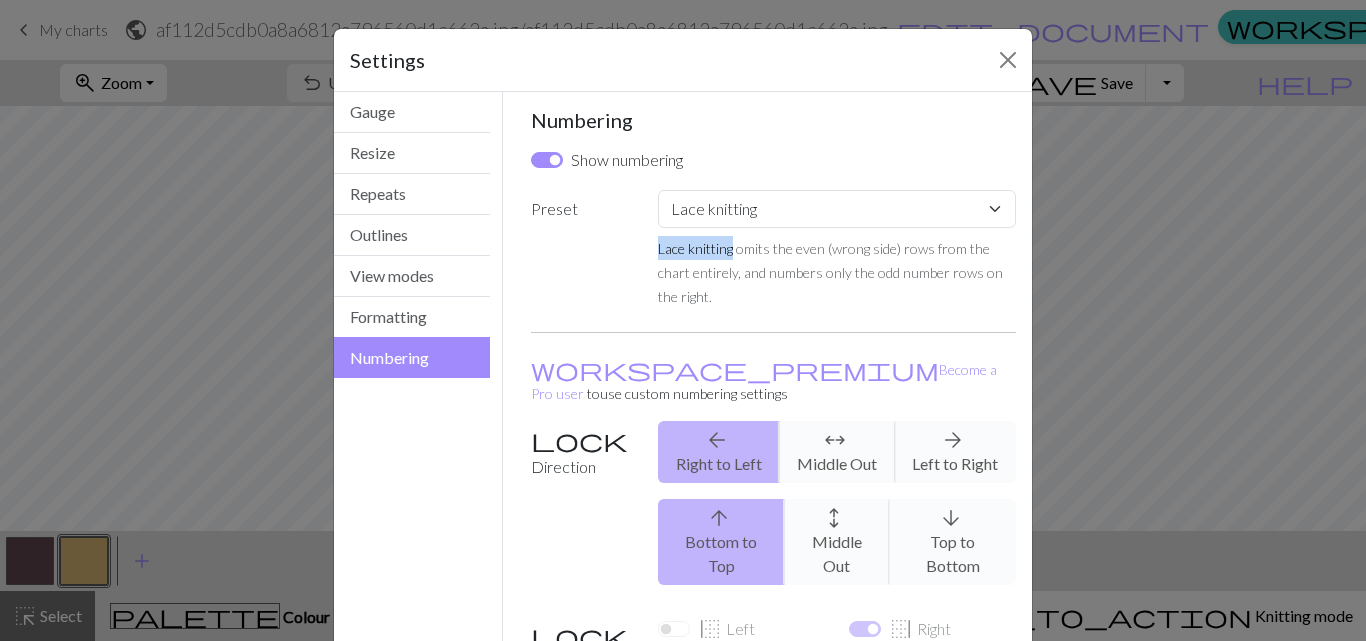copy on "Lace knitting" 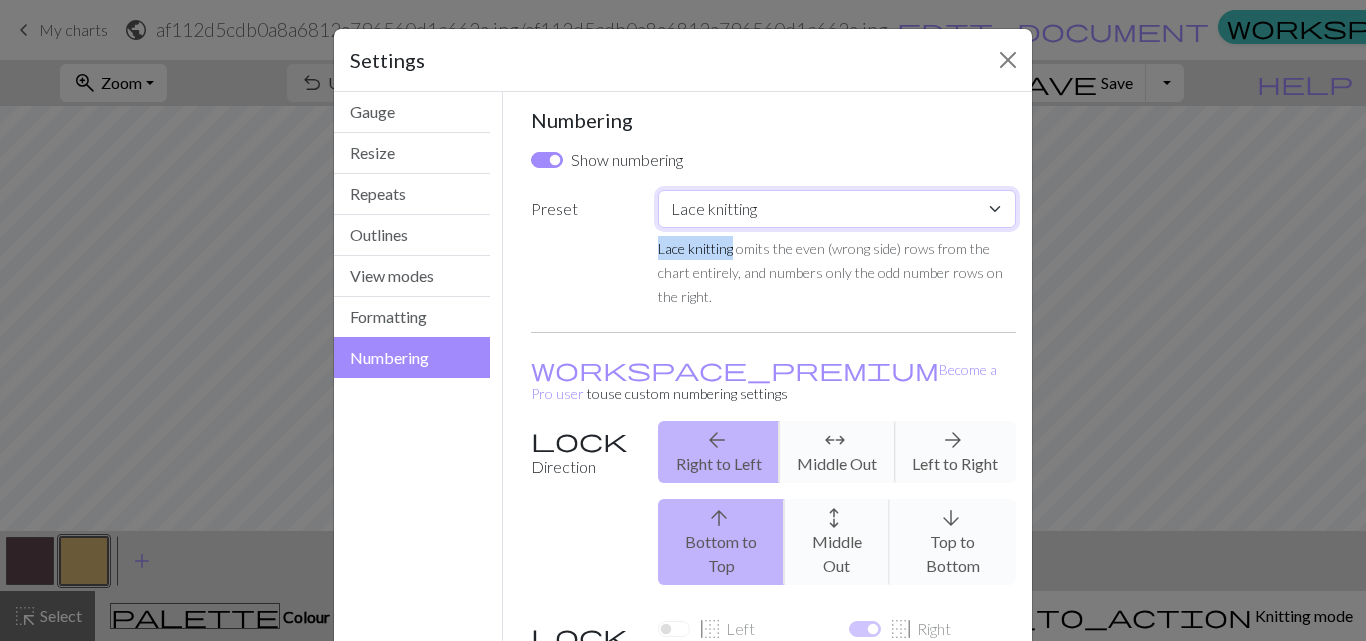 click on "Custom Knit flat Knit in the round Lace knitting Cross stitch" at bounding box center (837, 209) 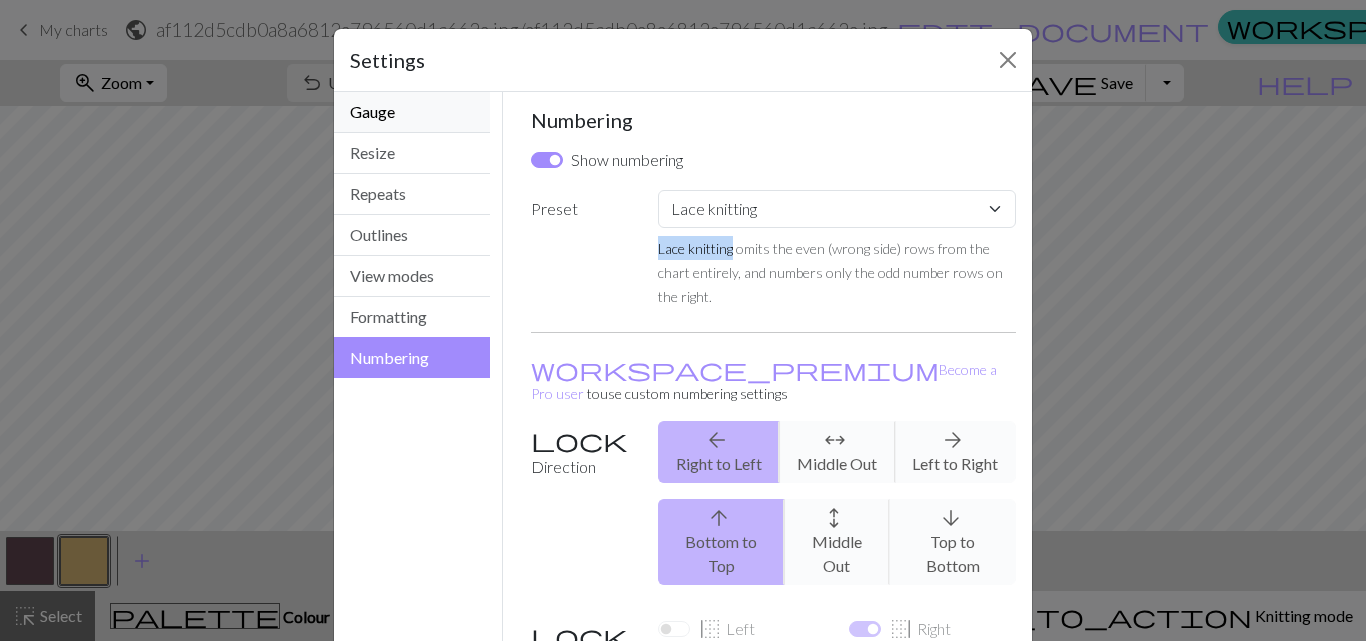 click on "Gauge" at bounding box center [412, 112] 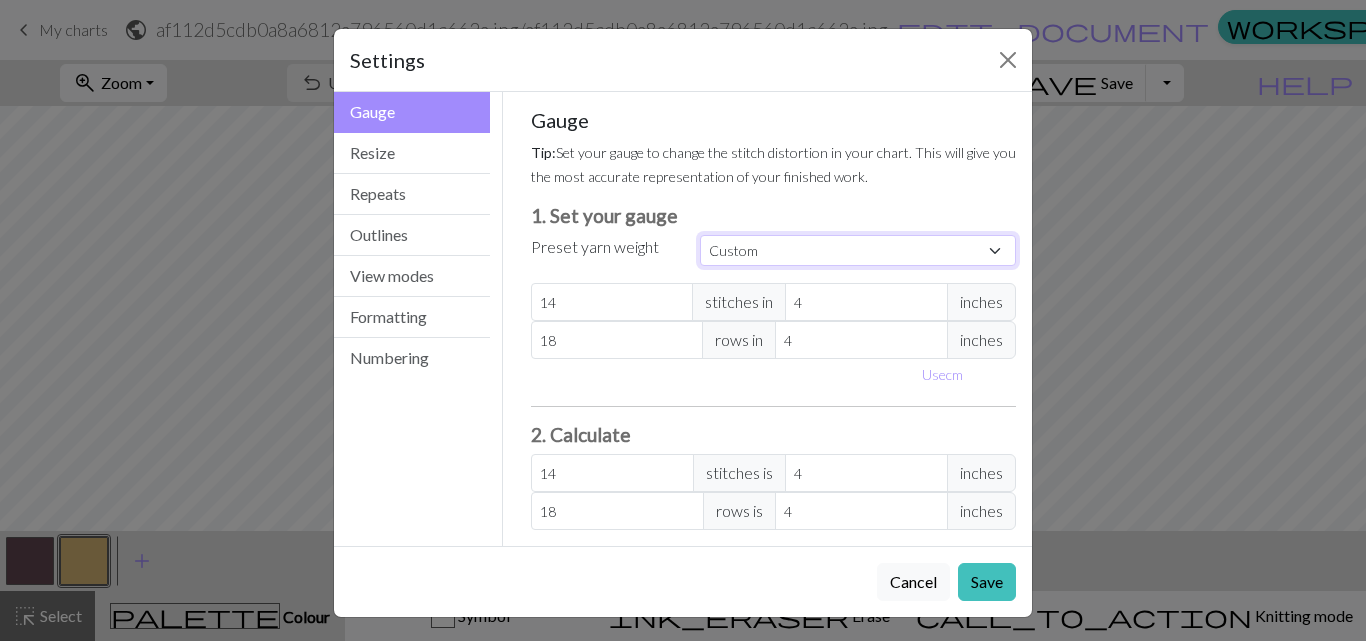 click on "Custom Square Lace Light Fingering Fingering Sport Double knit Worsted Aran Bulky Super Bulky" at bounding box center (858, 250) 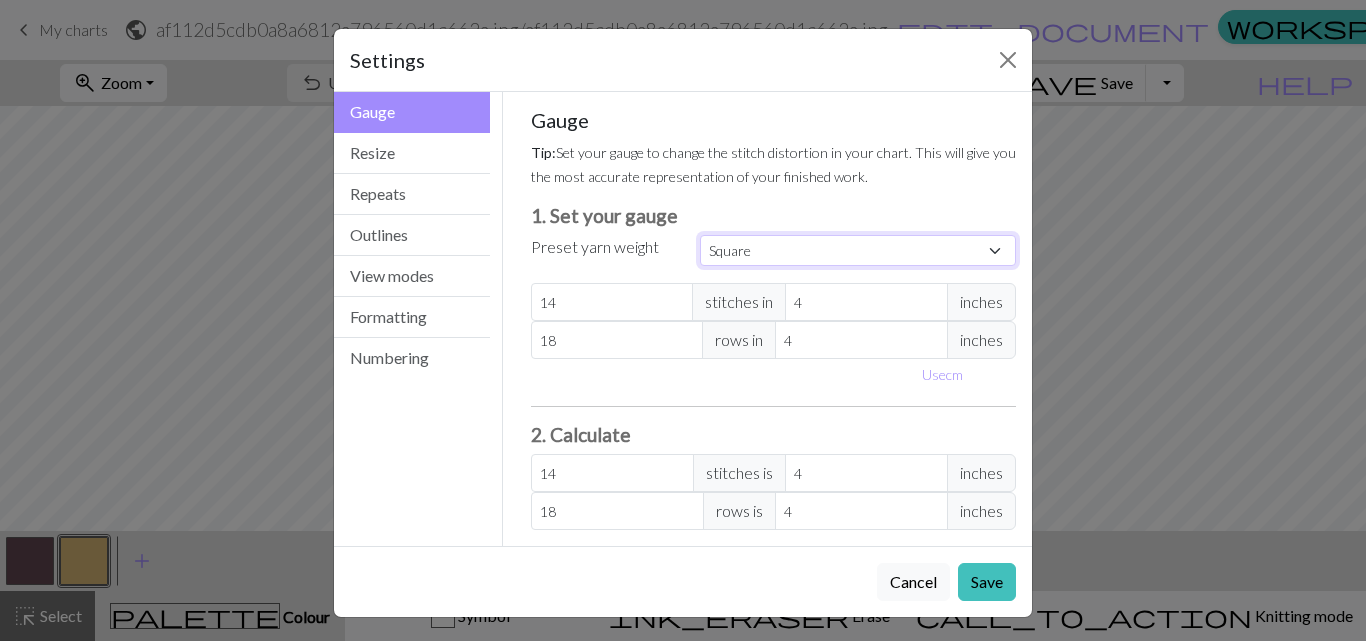 click on "Custom Square Lace Light Fingering Fingering Sport Double knit Worsted Aran Bulky Super Bulky" at bounding box center (858, 250) 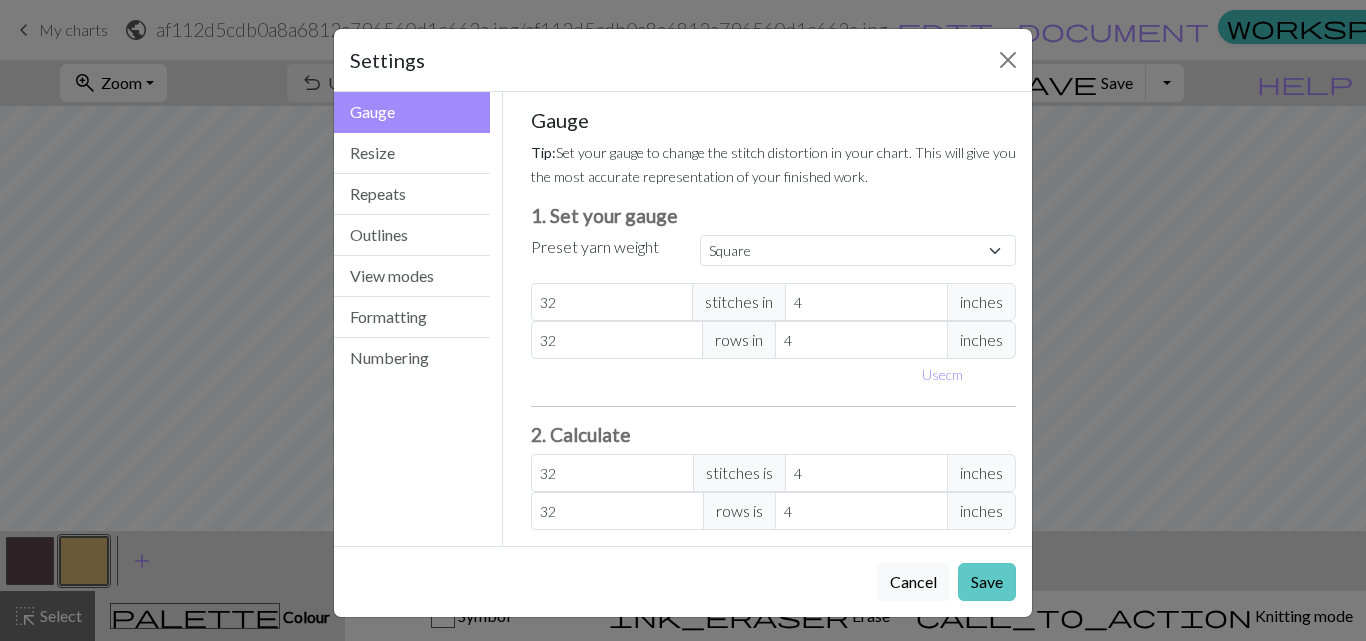 click on "Save" at bounding box center [987, 582] 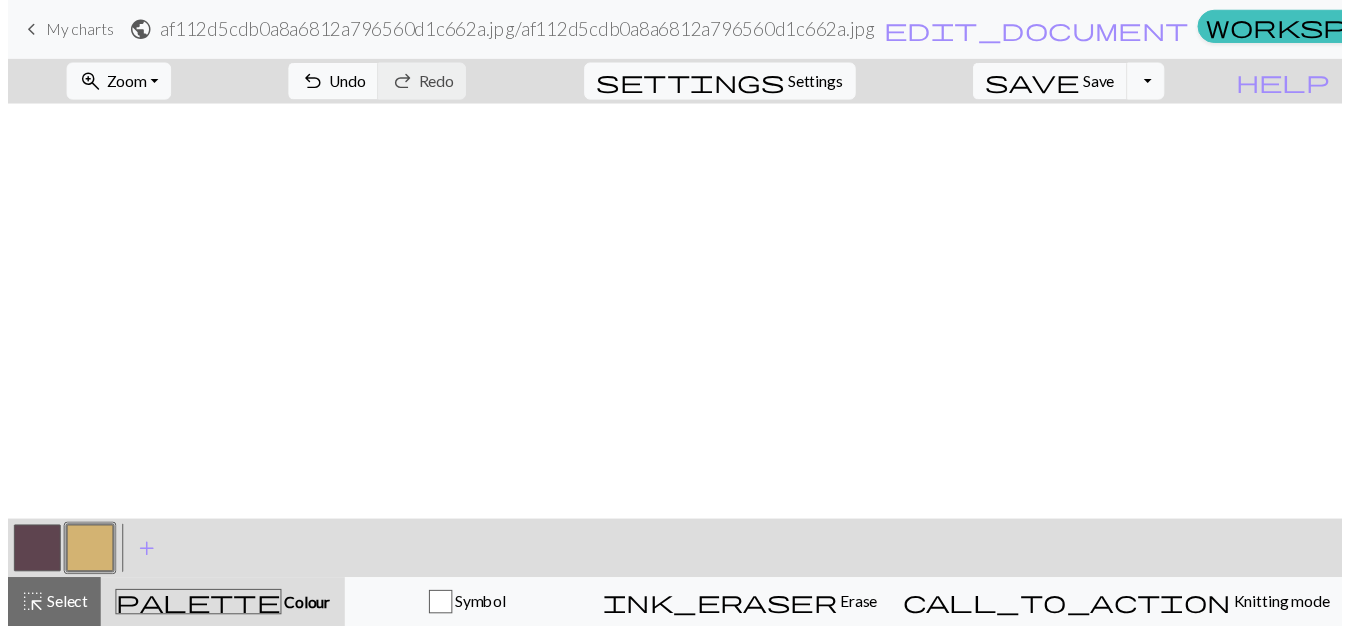 scroll, scrollTop: 1360, scrollLeft: 0, axis: vertical 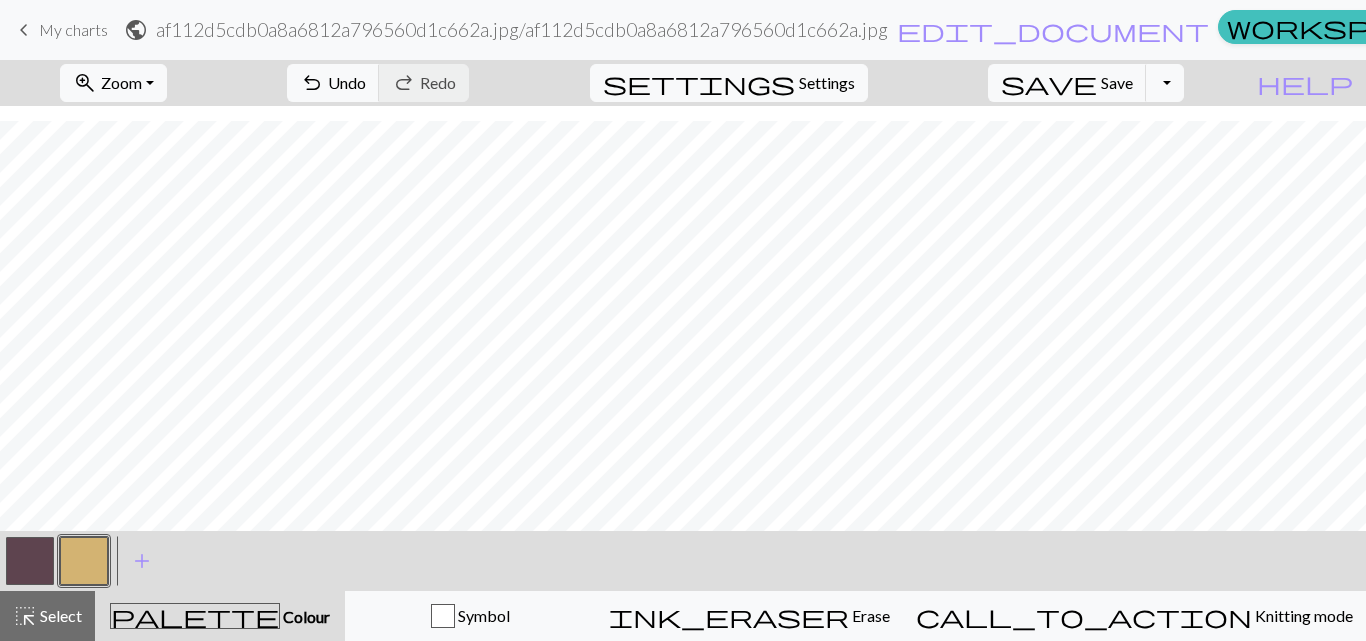 click on "palette   Colour   Colour" at bounding box center (220, 616) 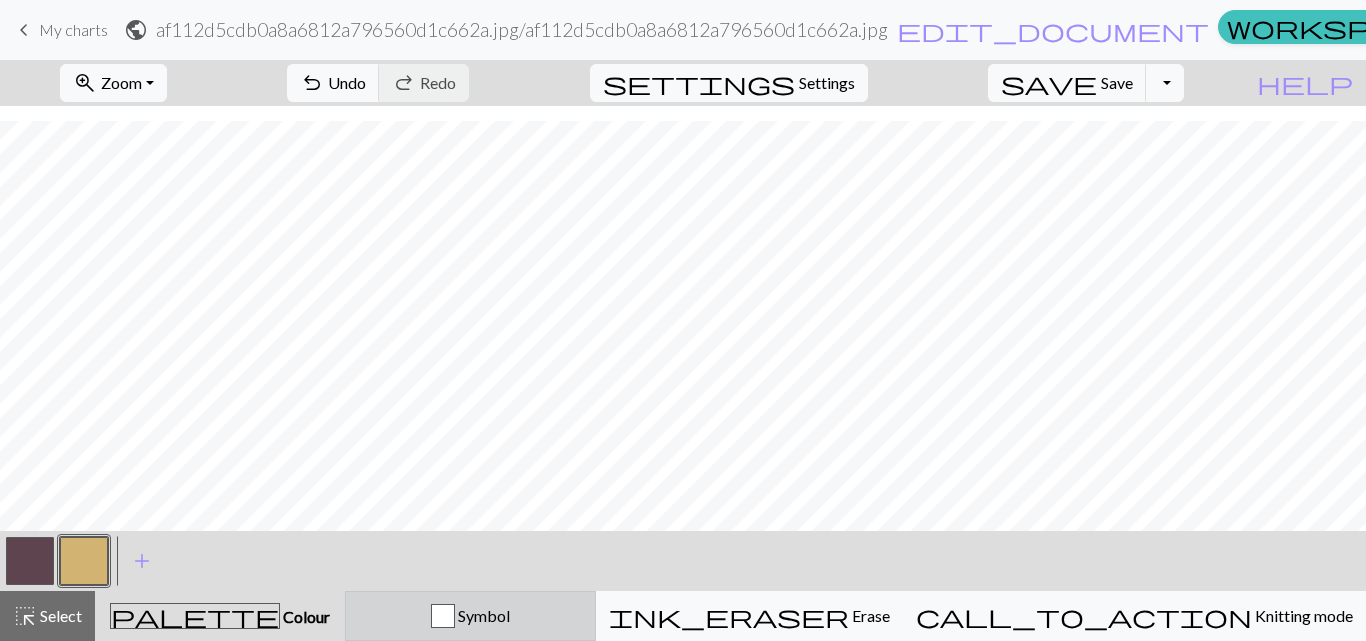 click at bounding box center [443, 616] 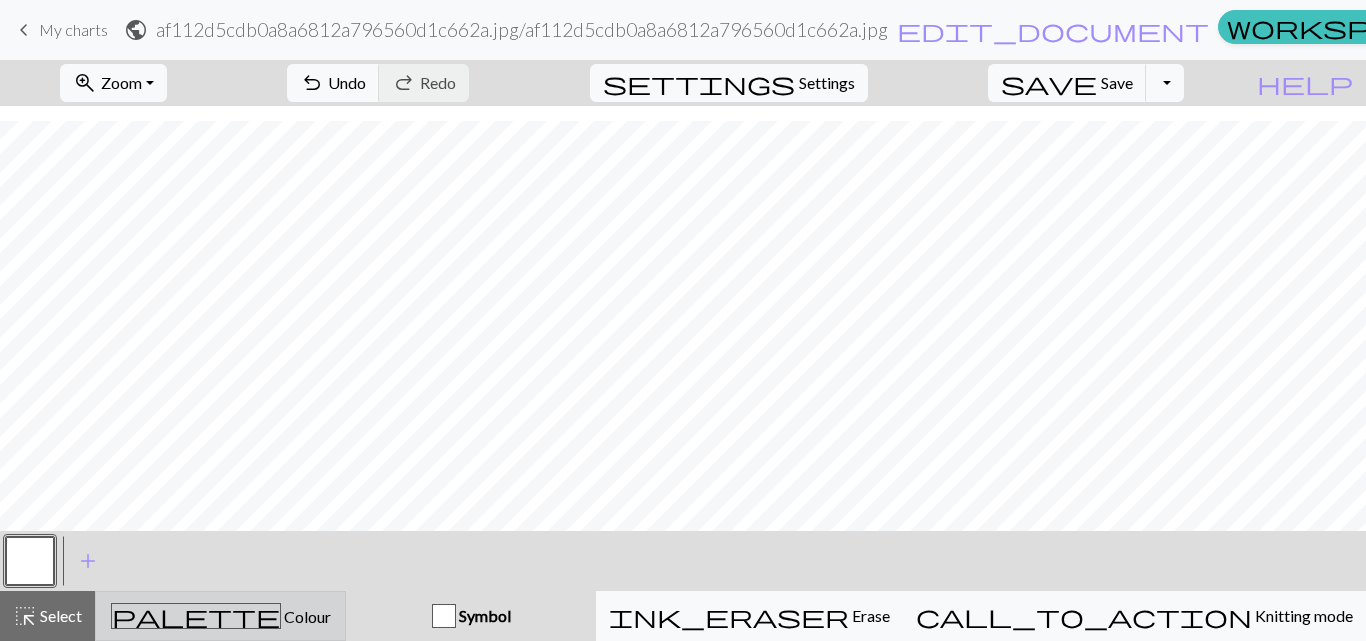 click on "palette" at bounding box center (196, 616) 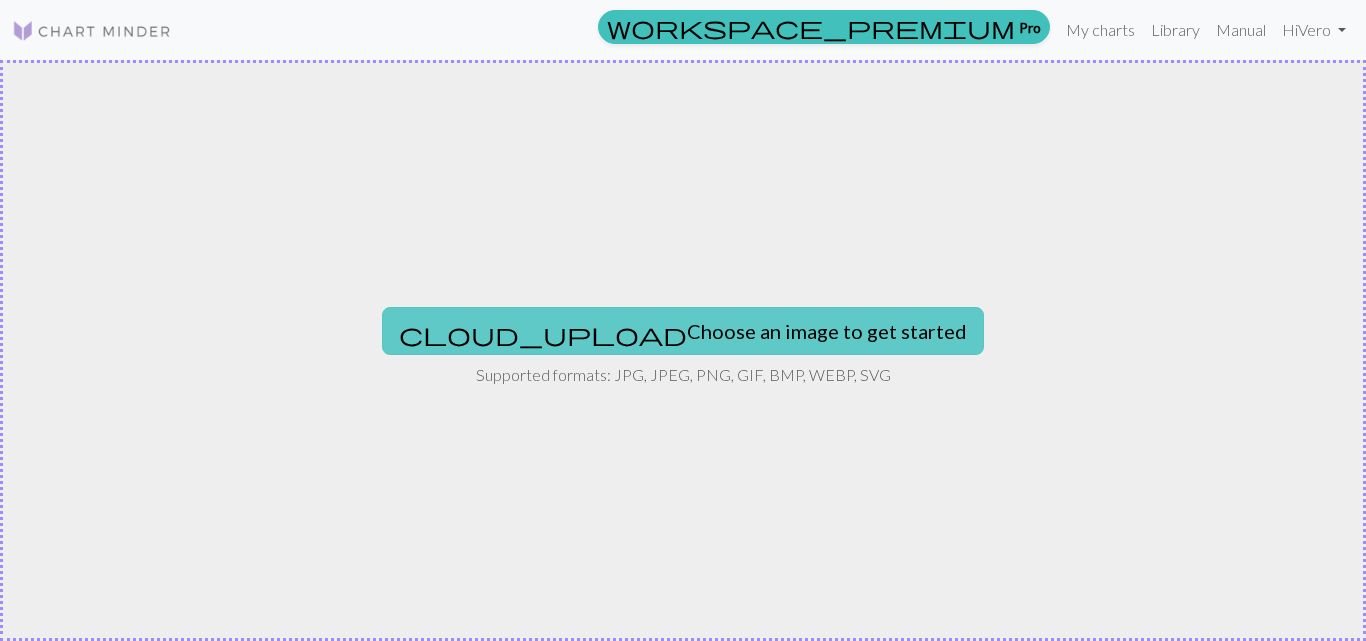 click on "cloud_upload  Choose an image to get started" at bounding box center [683, 331] 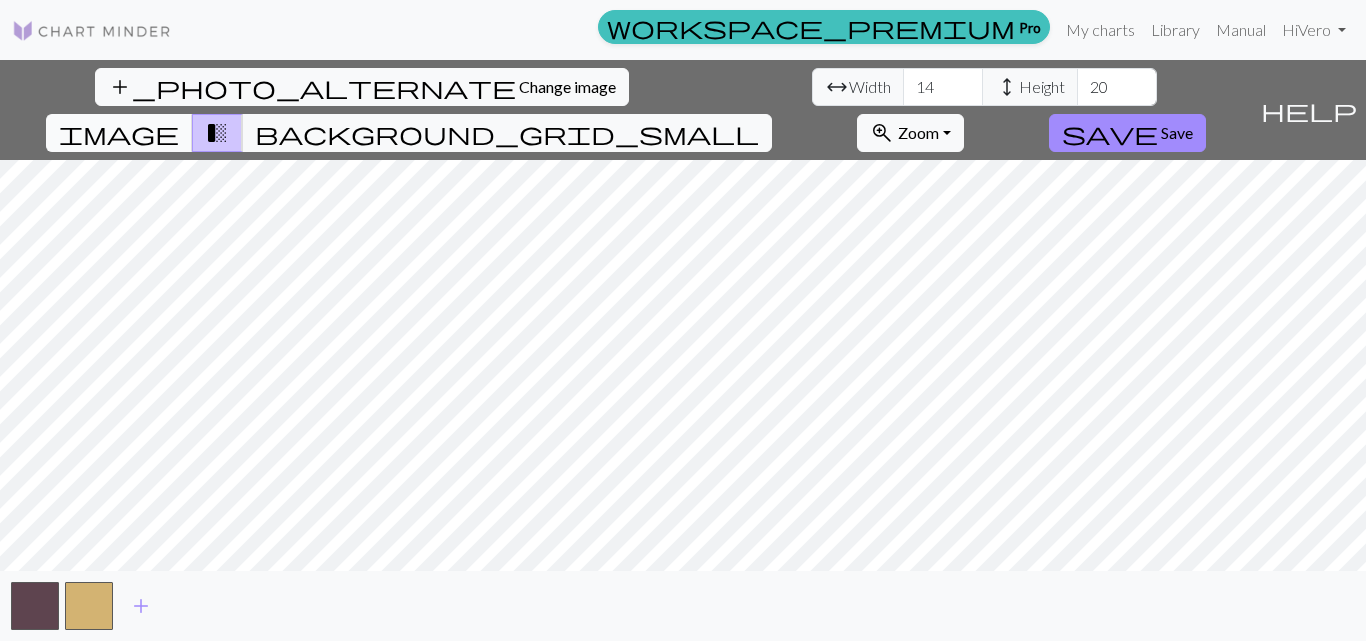 click on "image" at bounding box center [119, 133] 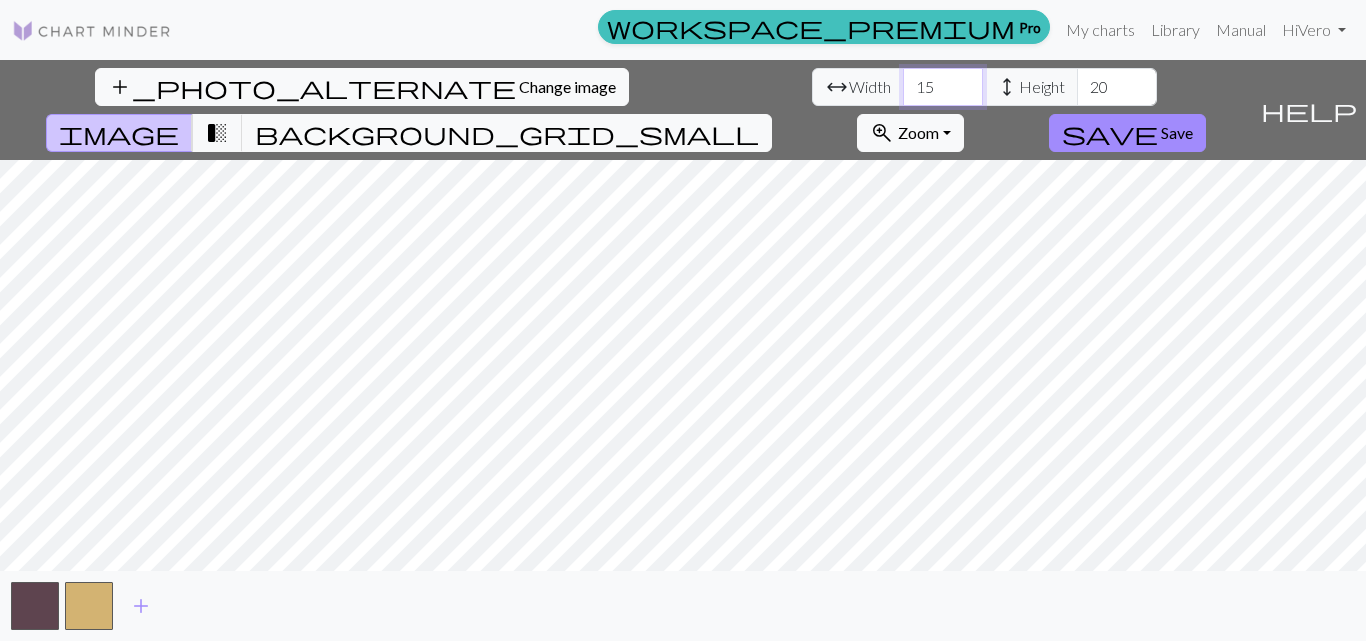 click on "15" at bounding box center (943, 87) 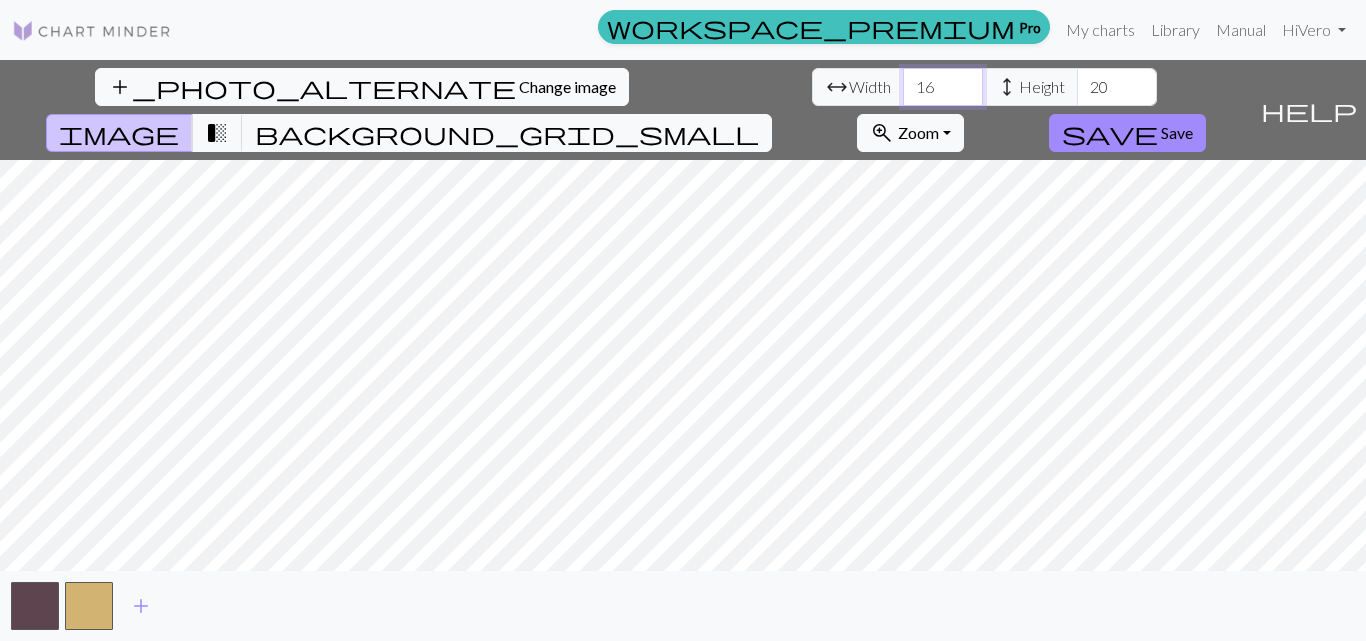 click on "16" at bounding box center (943, 87) 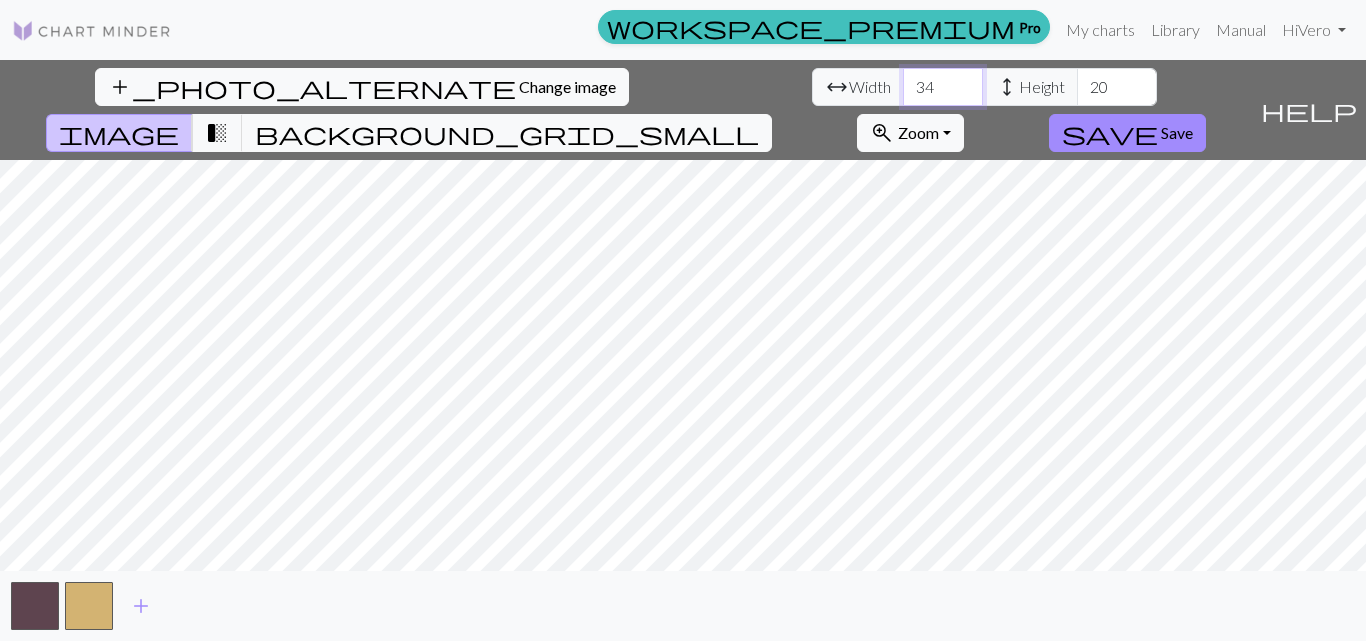 click on "34" at bounding box center [943, 87] 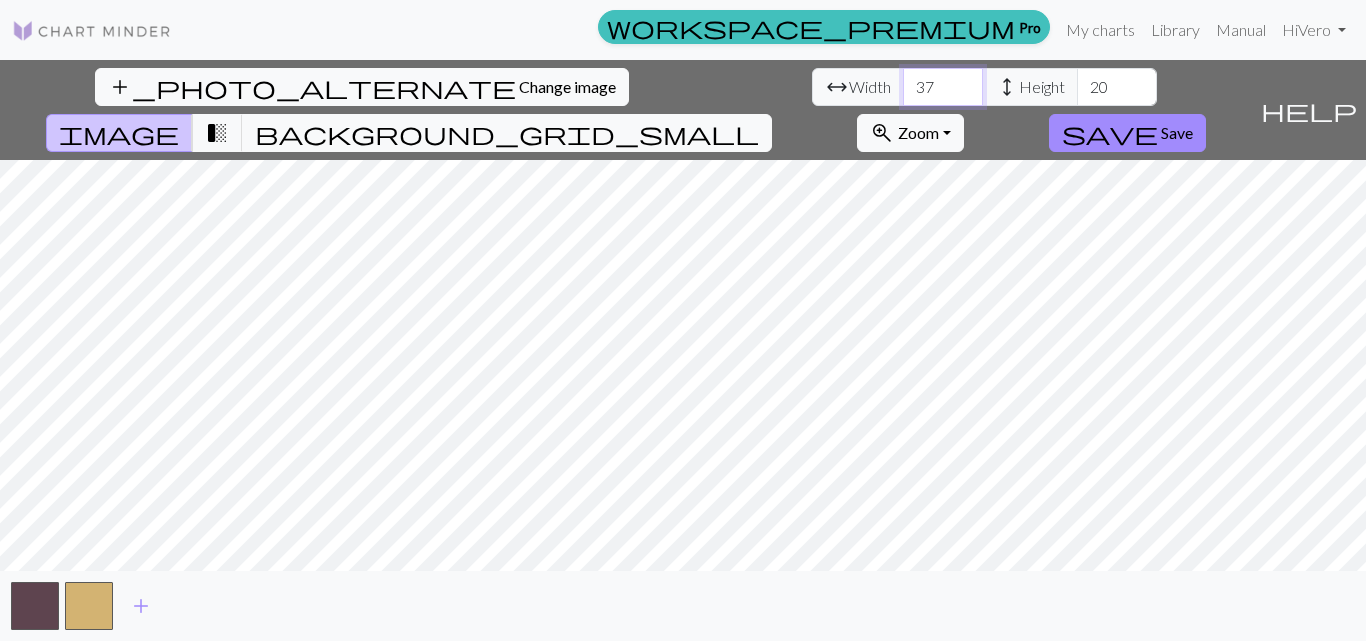 click on "37" at bounding box center (943, 87) 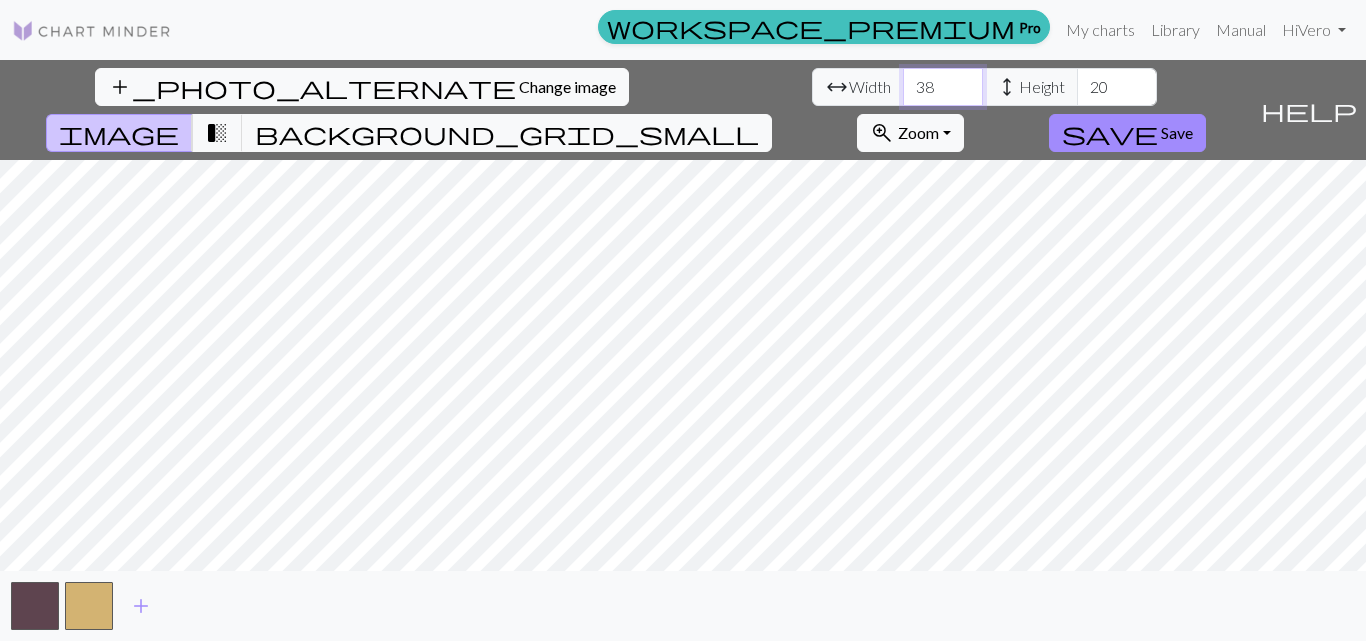 click on "38" at bounding box center (943, 87) 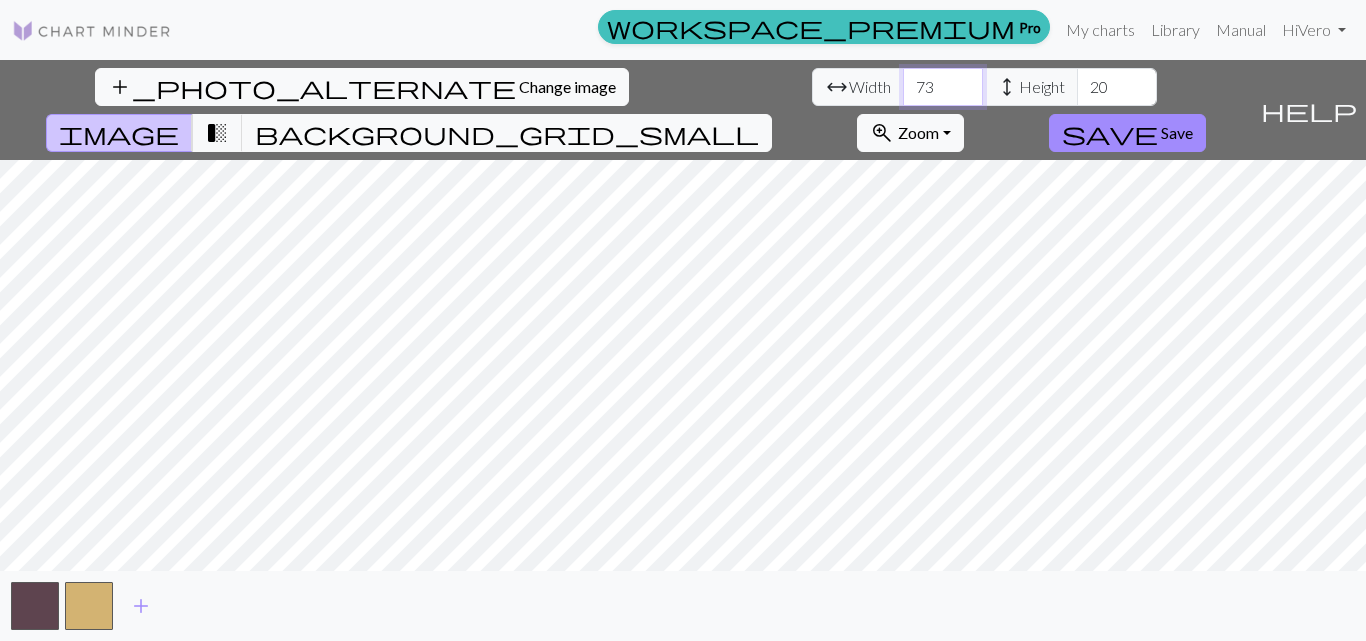 click on "73" at bounding box center (943, 87) 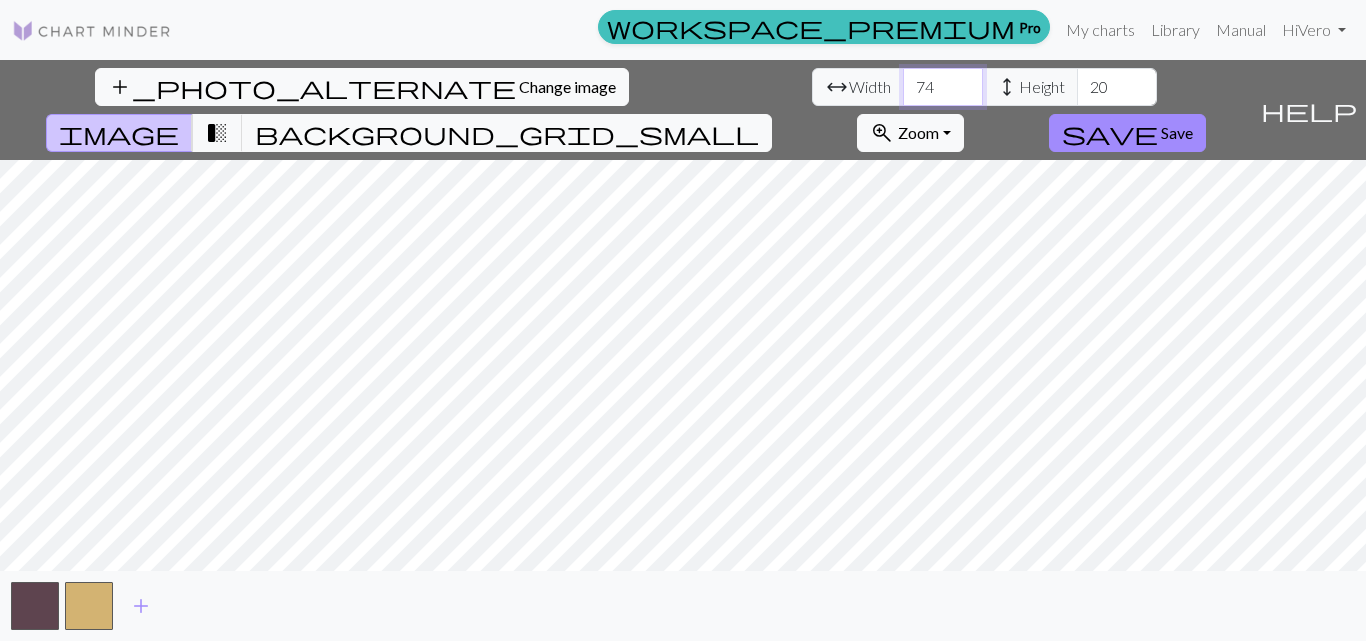 click on "74" at bounding box center (943, 87) 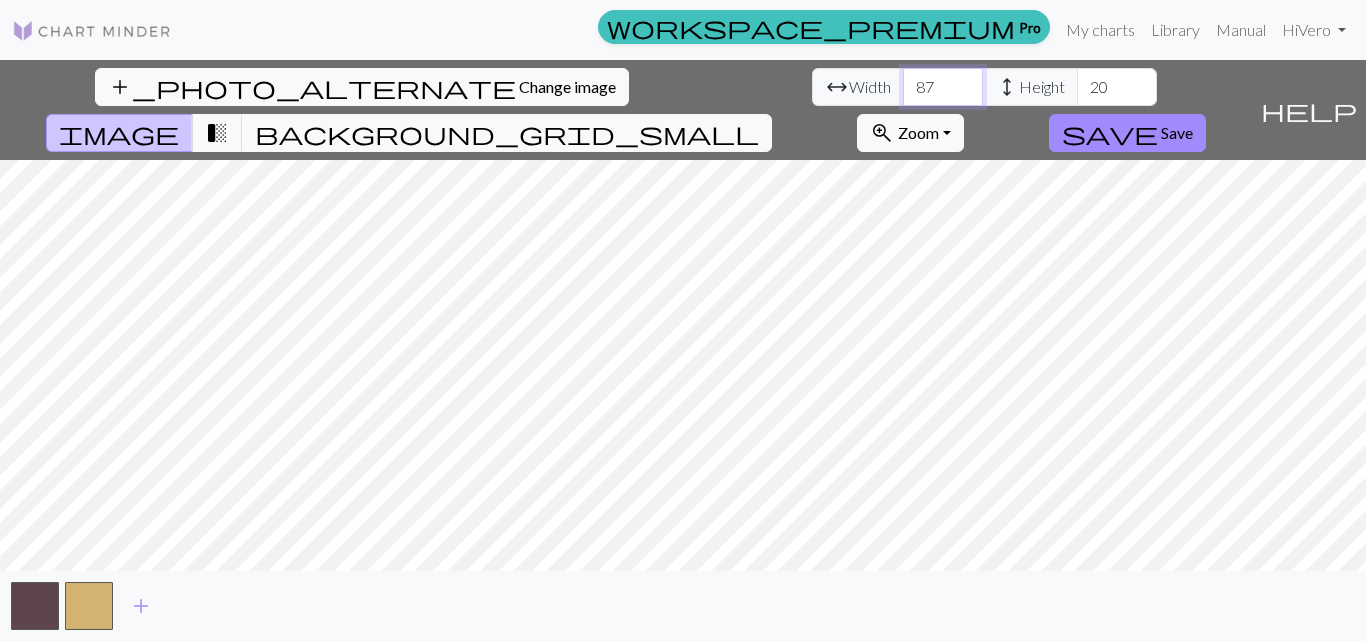 click on "87" at bounding box center (943, 87) 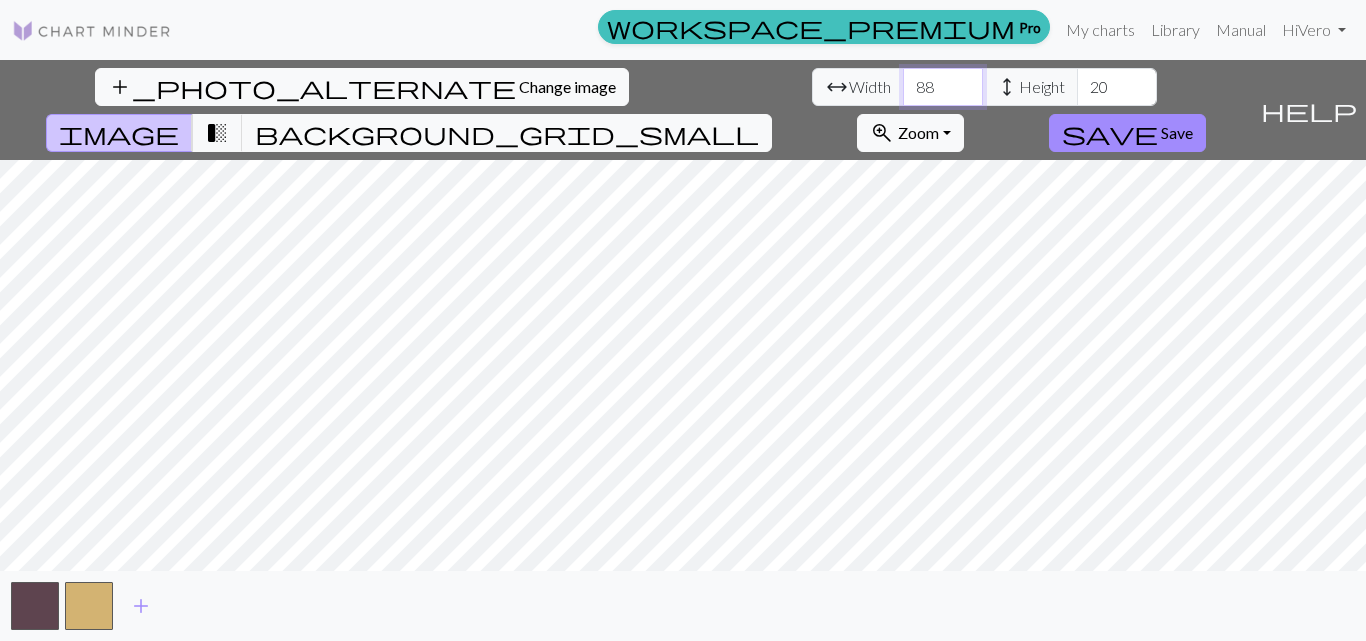 click on "88" at bounding box center [943, 87] 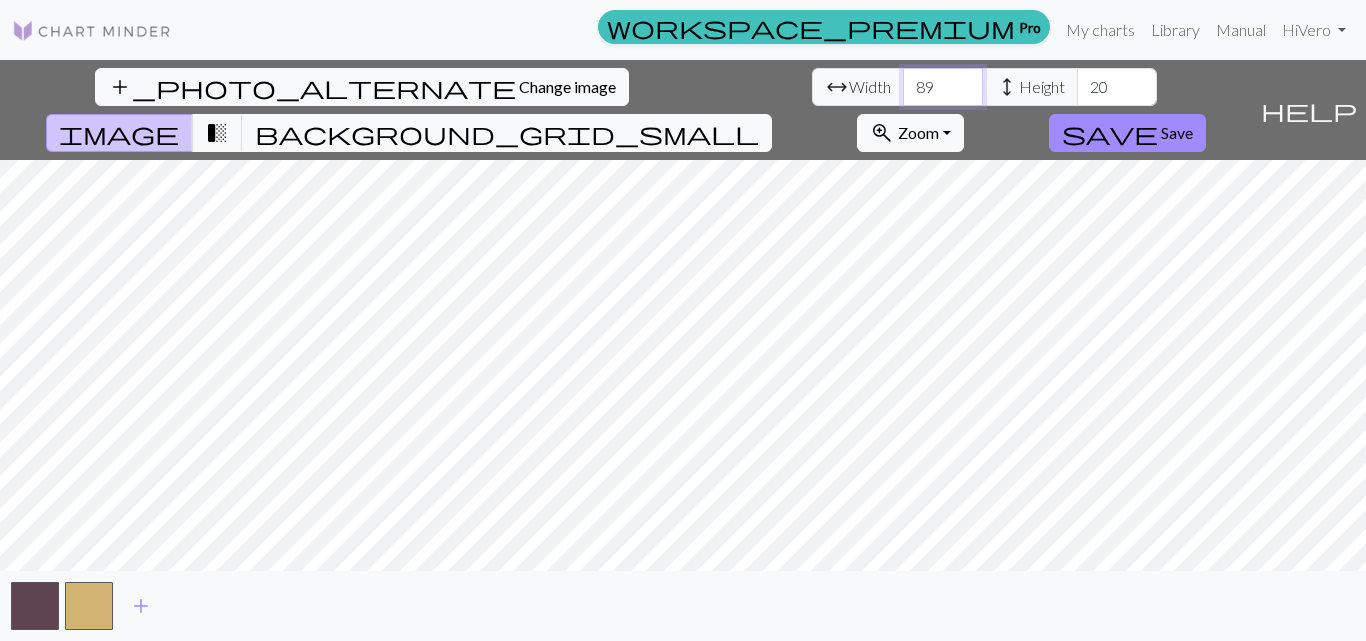 click on "89" at bounding box center [943, 87] 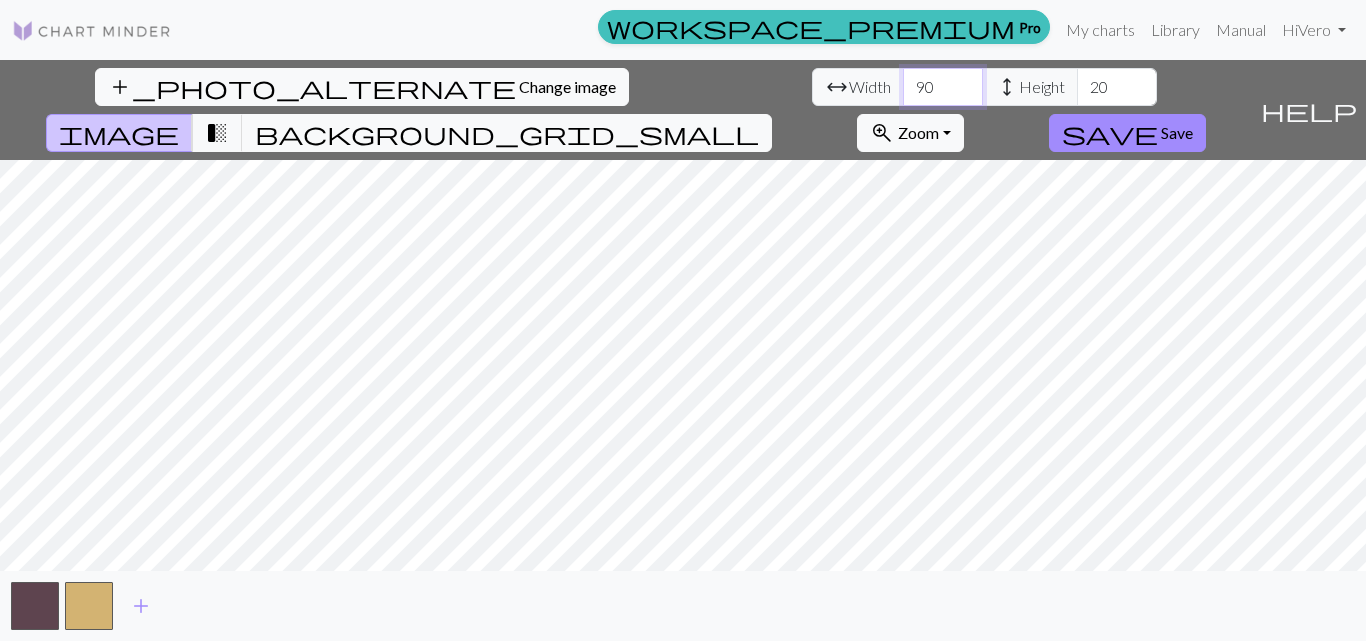 click on "90" at bounding box center (943, 87) 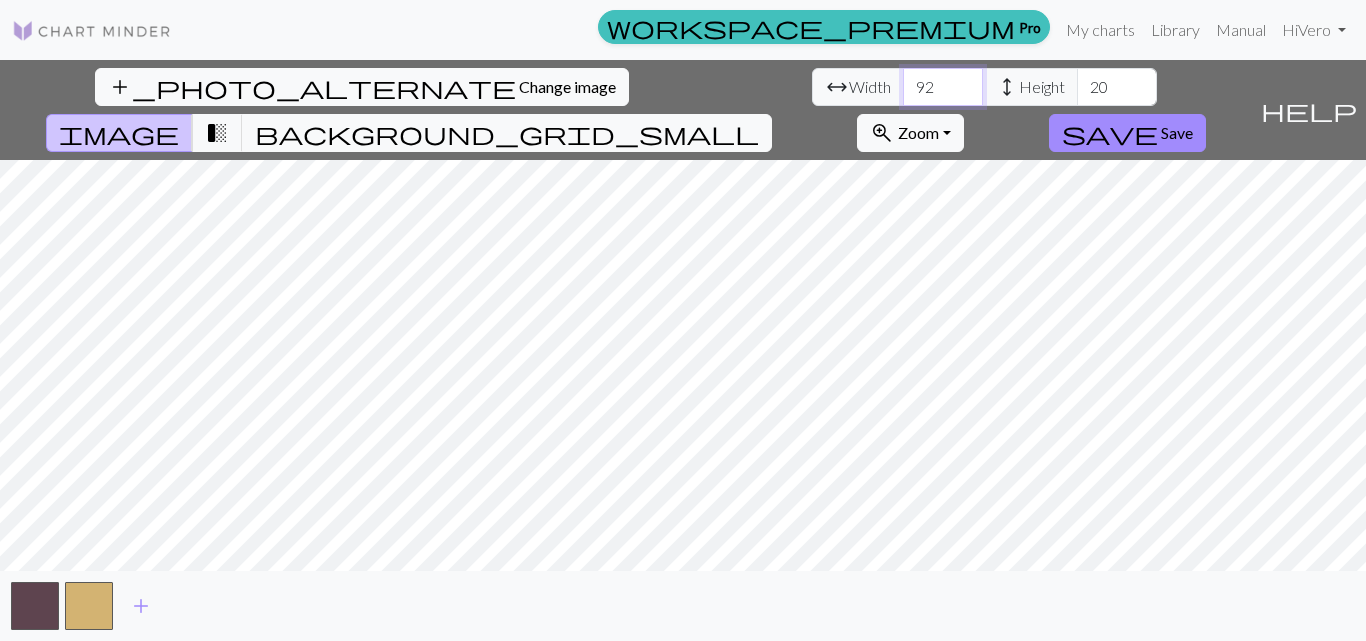 click on "92" at bounding box center [943, 87] 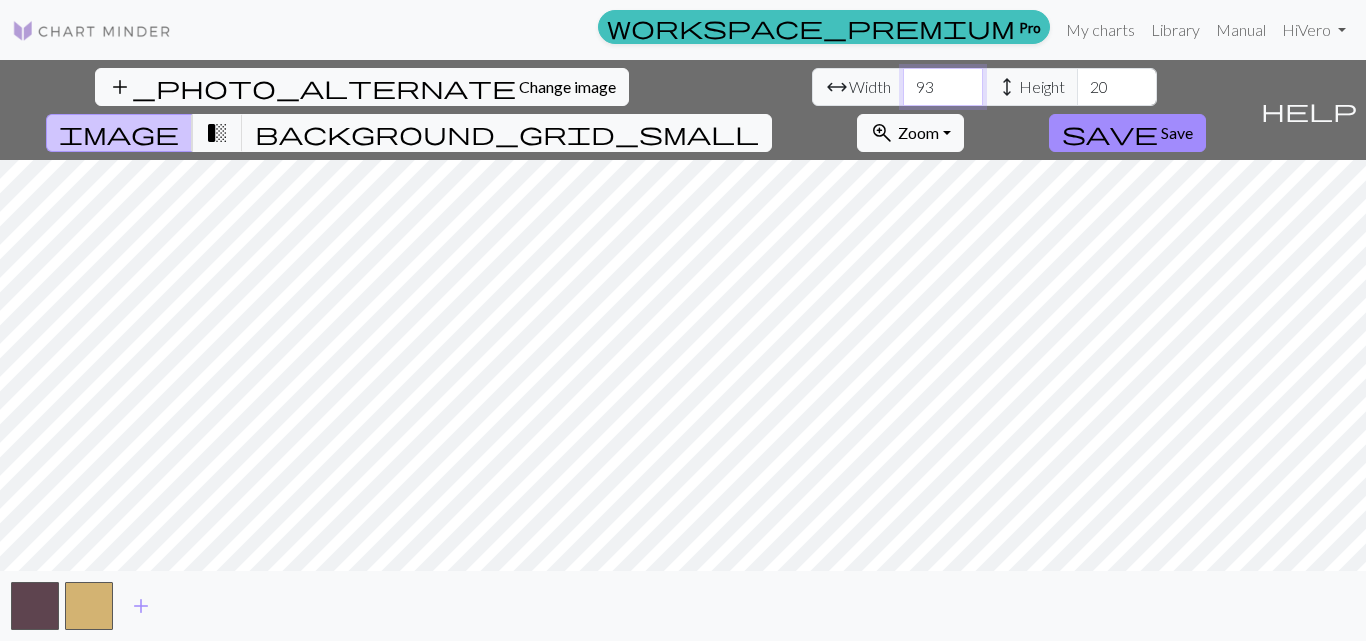 click on "93" at bounding box center (943, 87) 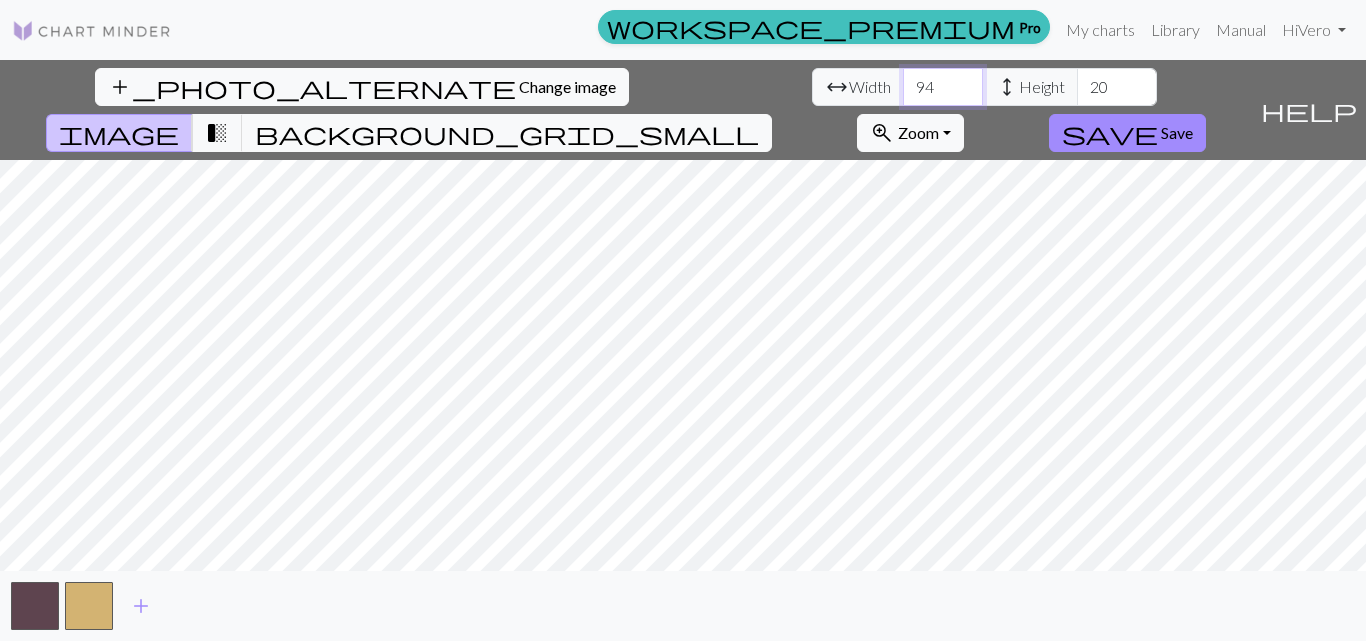 click on "94" at bounding box center [943, 87] 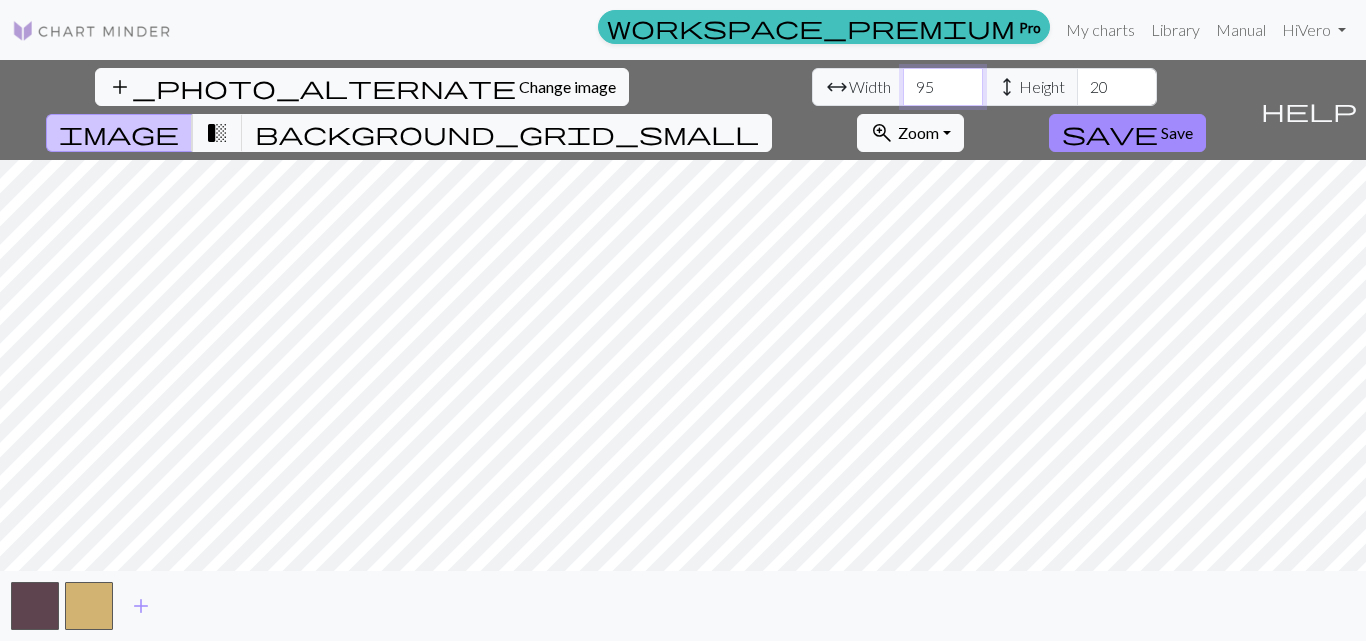 click on "95" at bounding box center [943, 87] 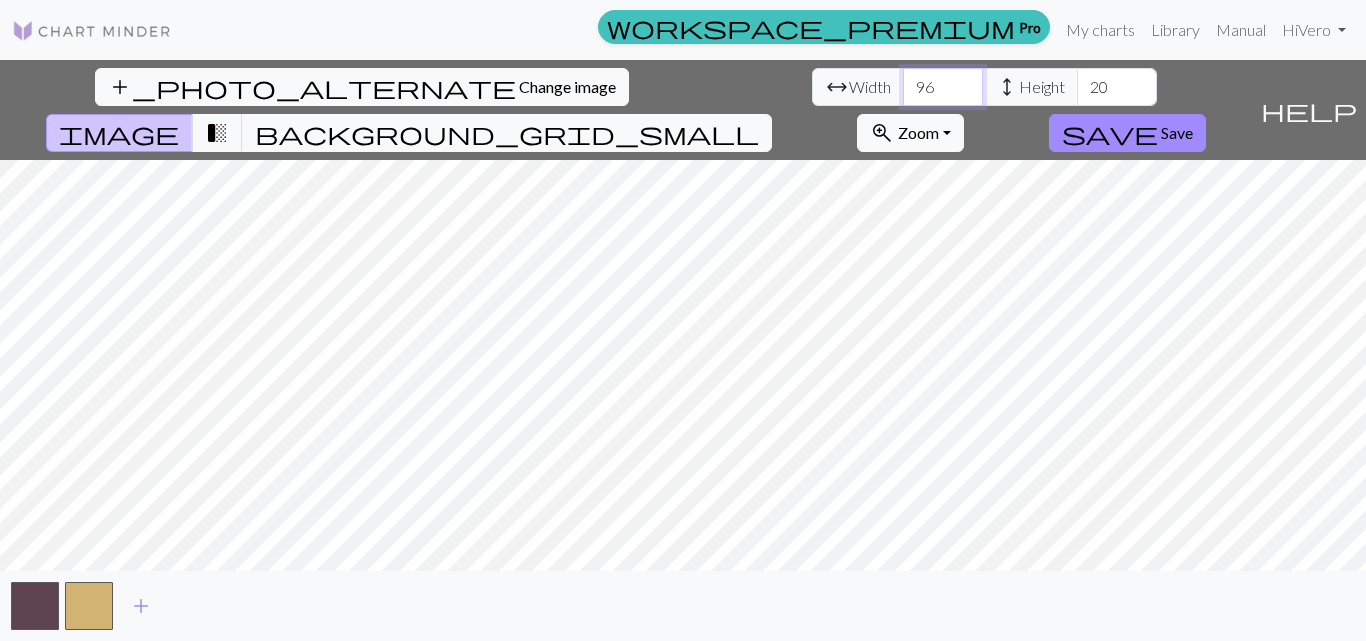 type on "96" 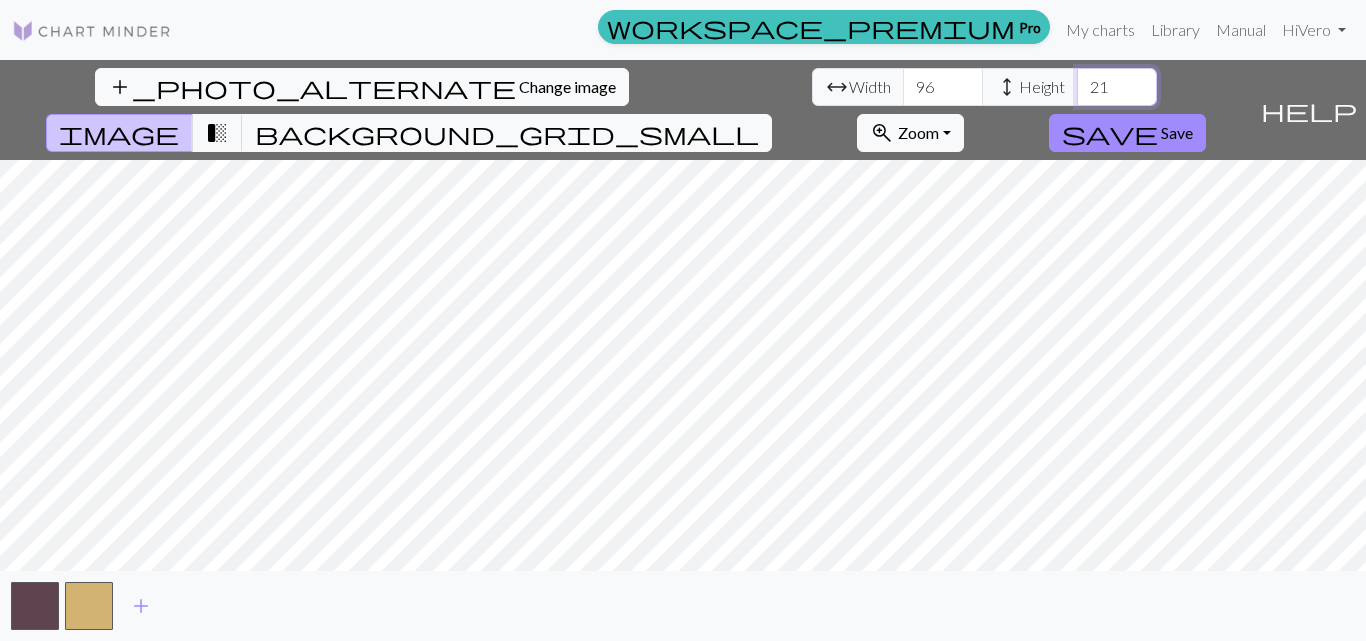 click on "21" at bounding box center (1117, 87) 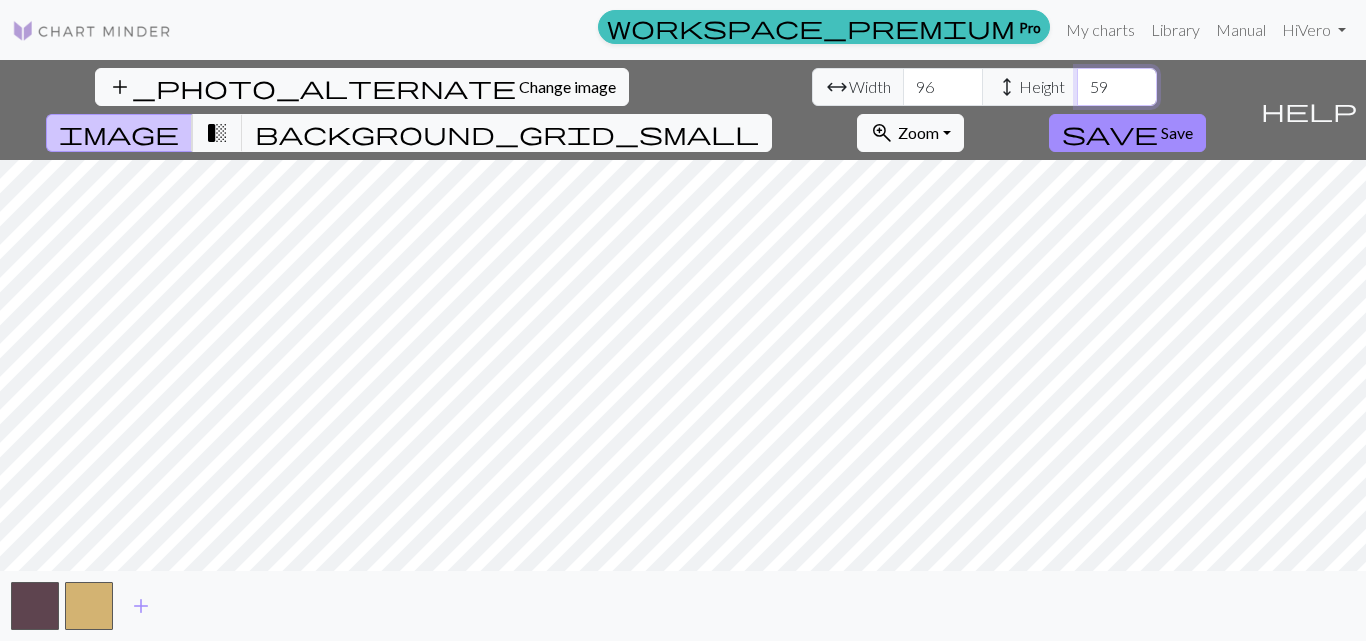 click on "59" at bounding box center [1117, 87] 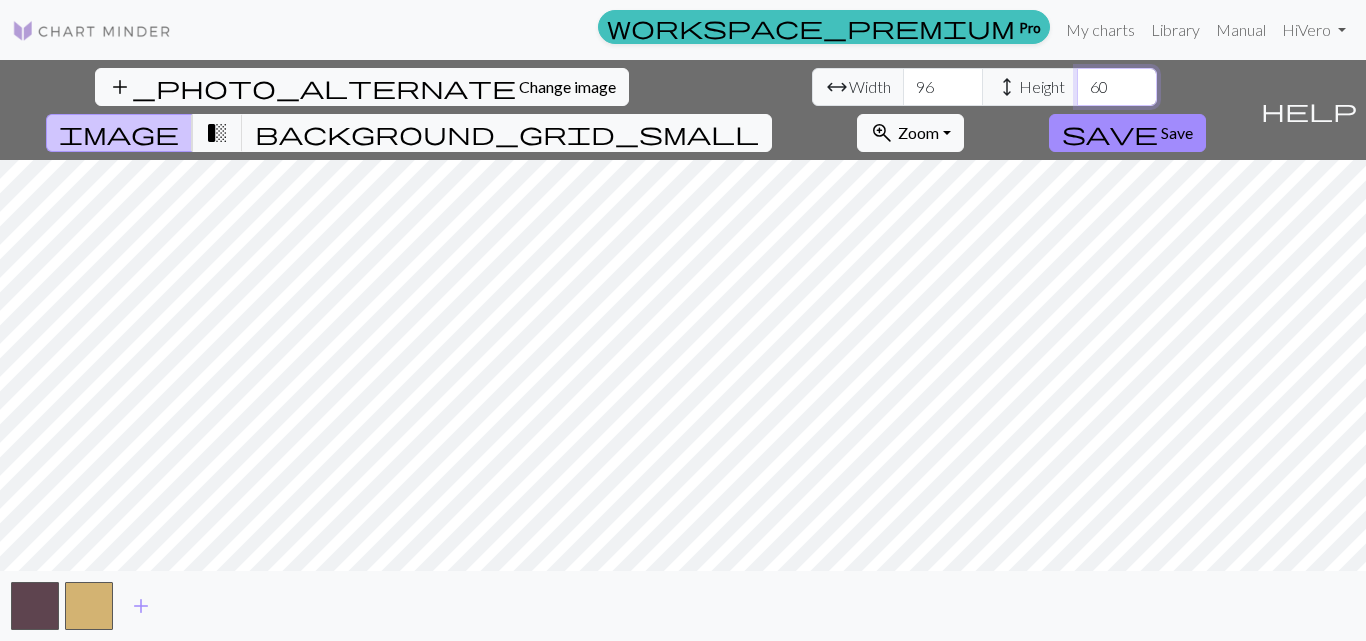 click on "60" at bounding box center [1117, 87] 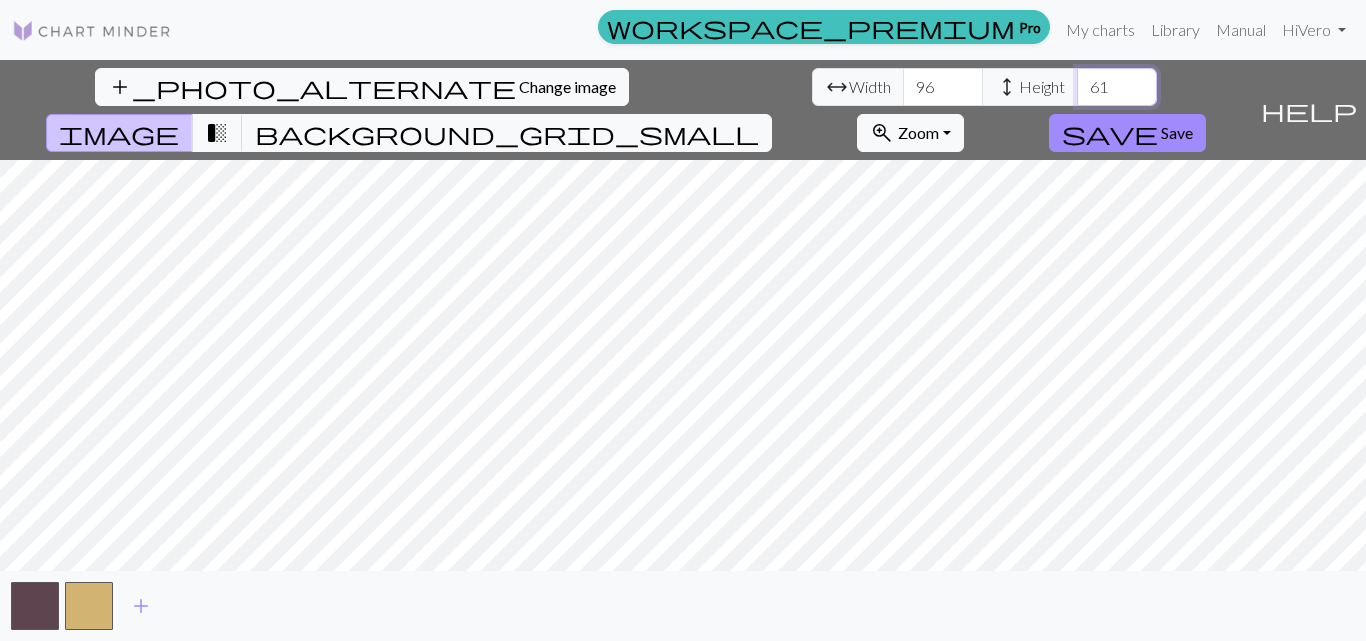 click on "61" at bounding box center (1117, 87) 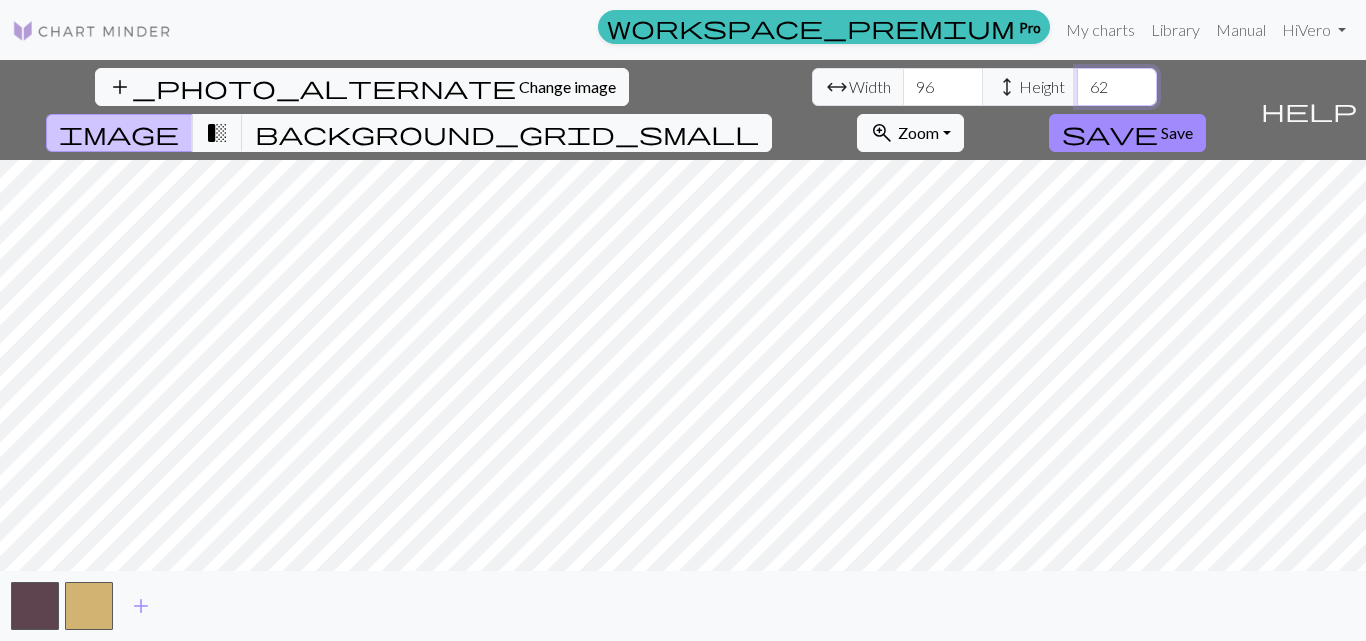click on "62" at bounding box center (1117, 87) 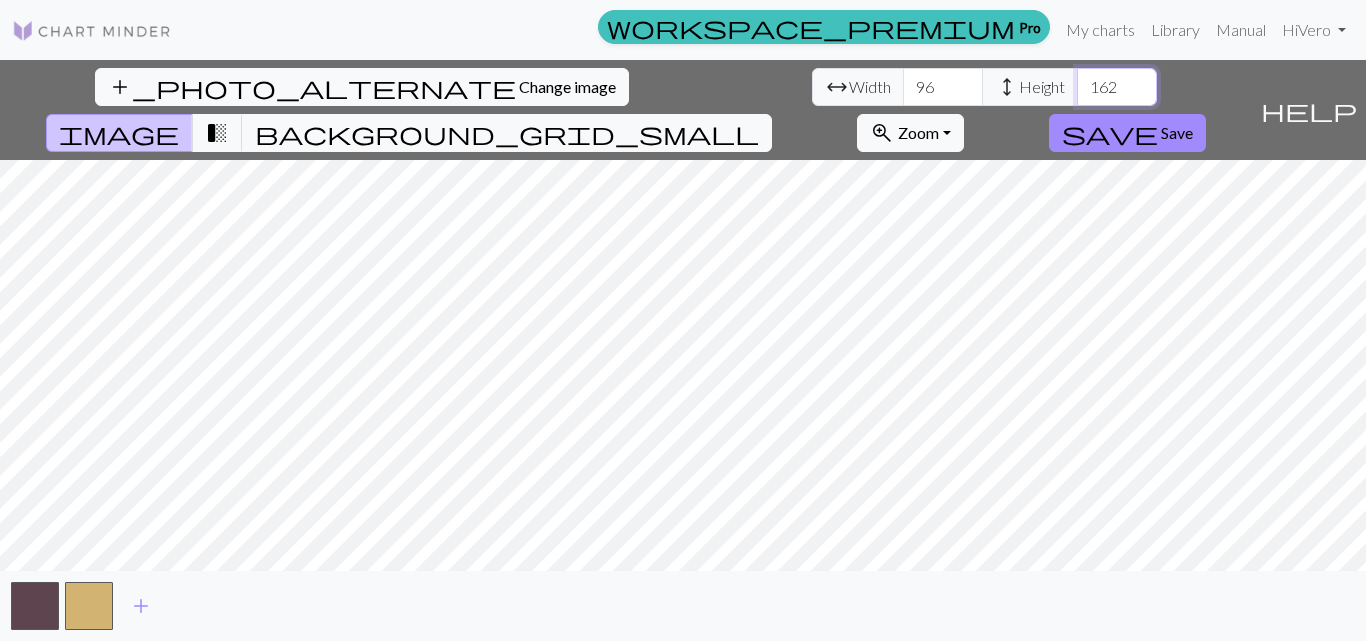 click on "161" at bounding box center (1117, 87) 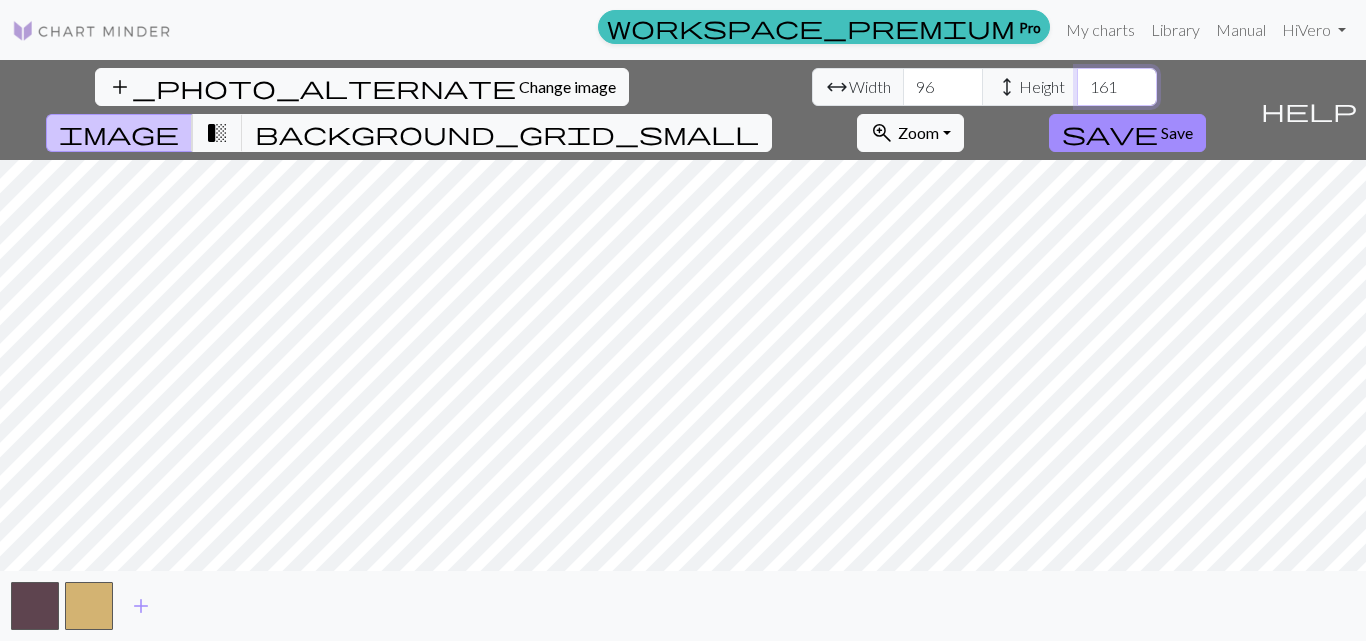 type on "160" 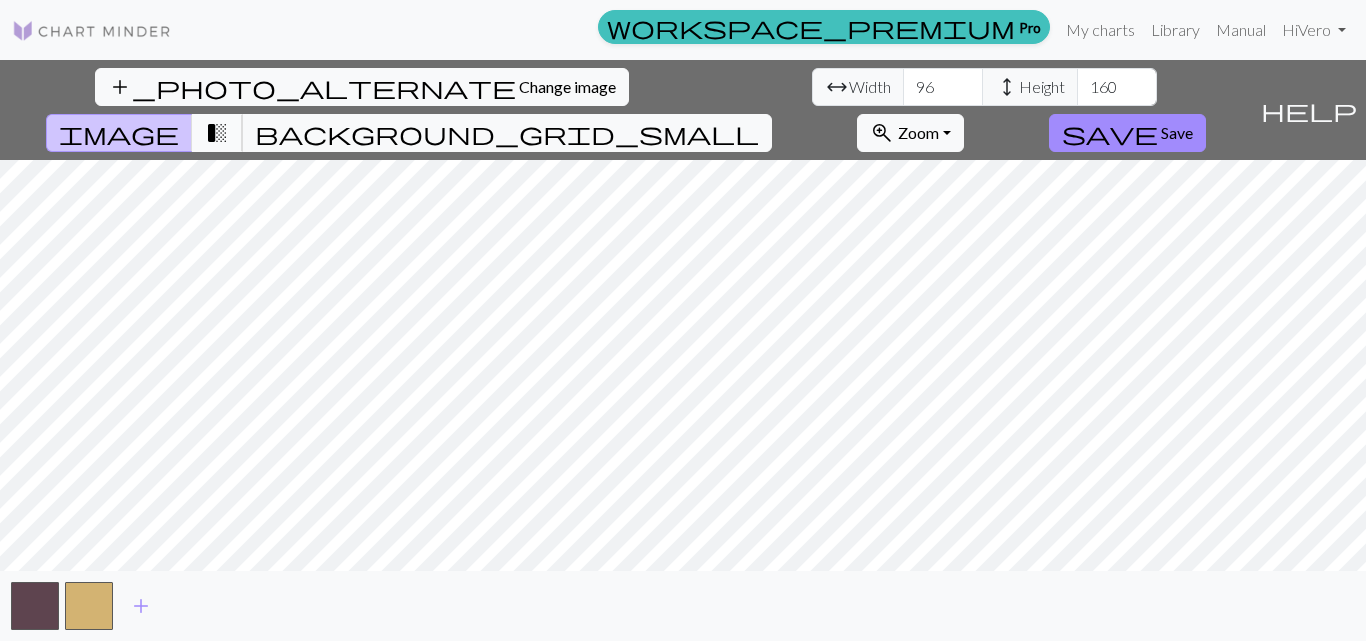 click on "transition_fade" at bounding box center (217, 133) 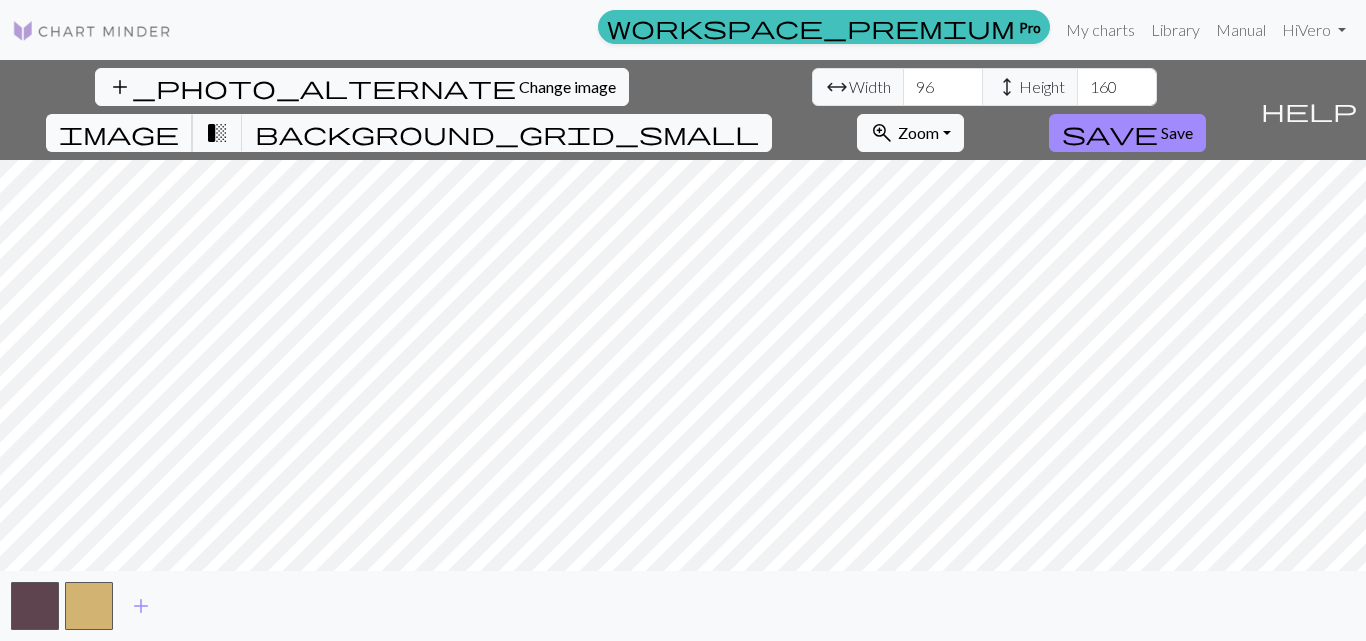 click on "image" at bounding box center (119, 133) 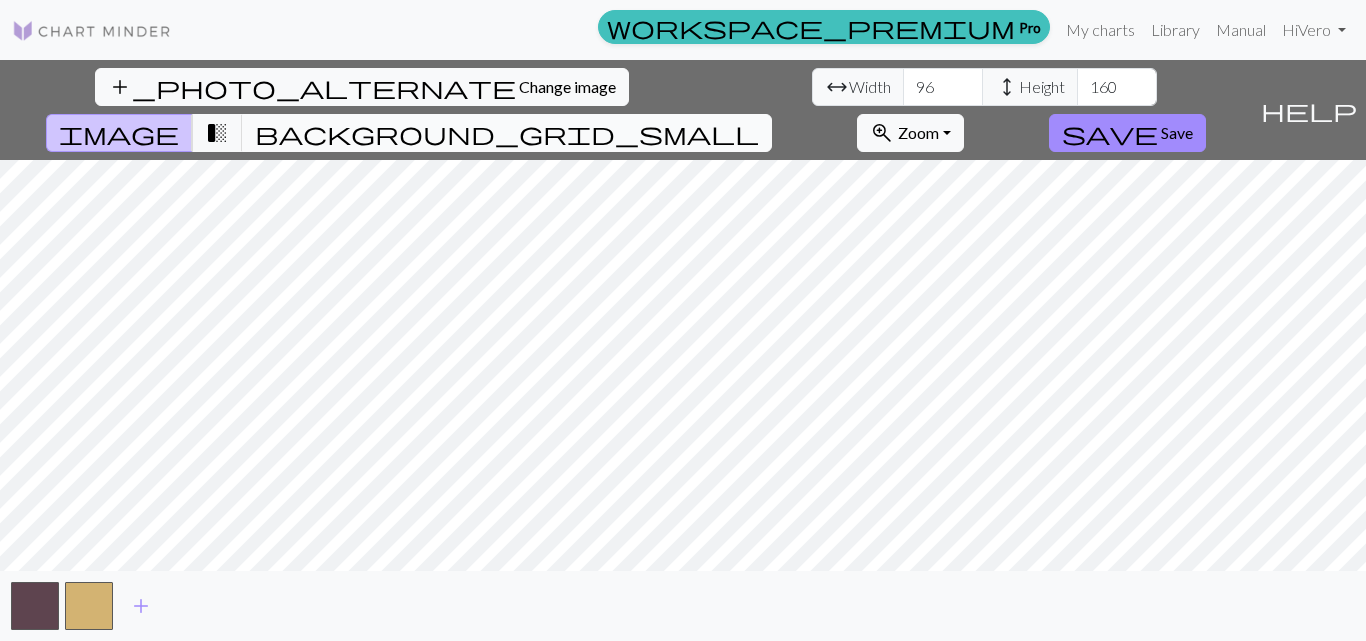 click on "background_grid_small" at bounding box center (507, 133) 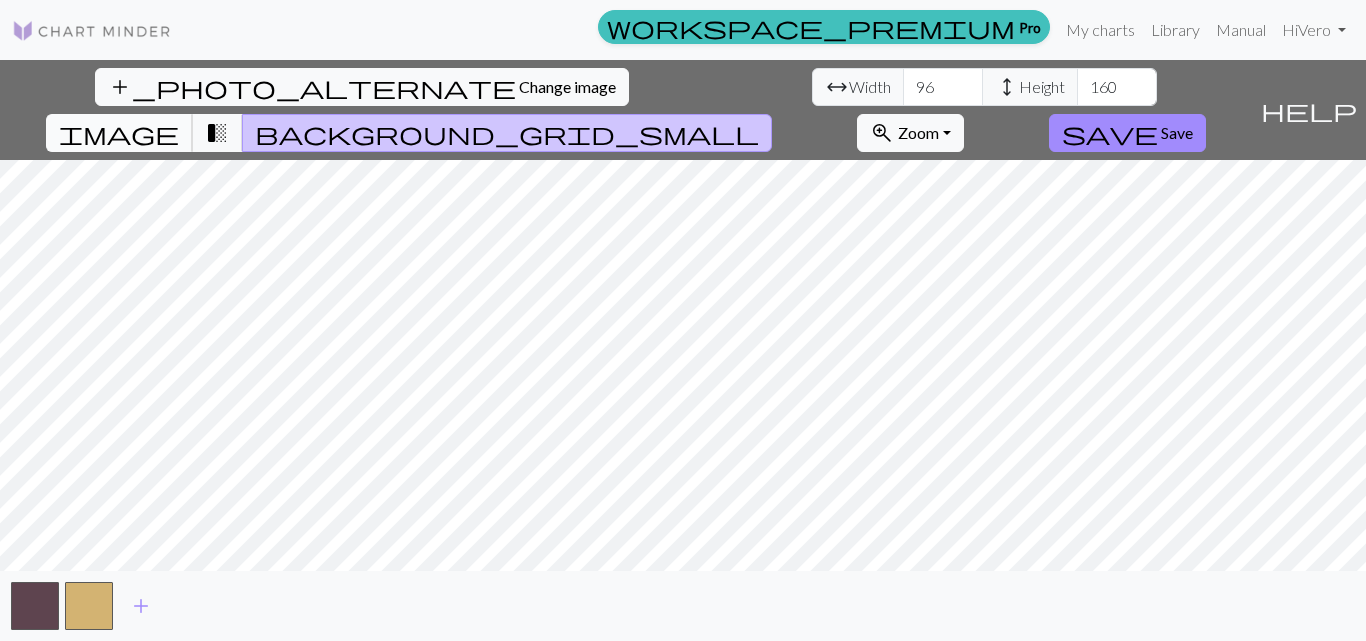 click on "image" at bounding box center [119, 133] 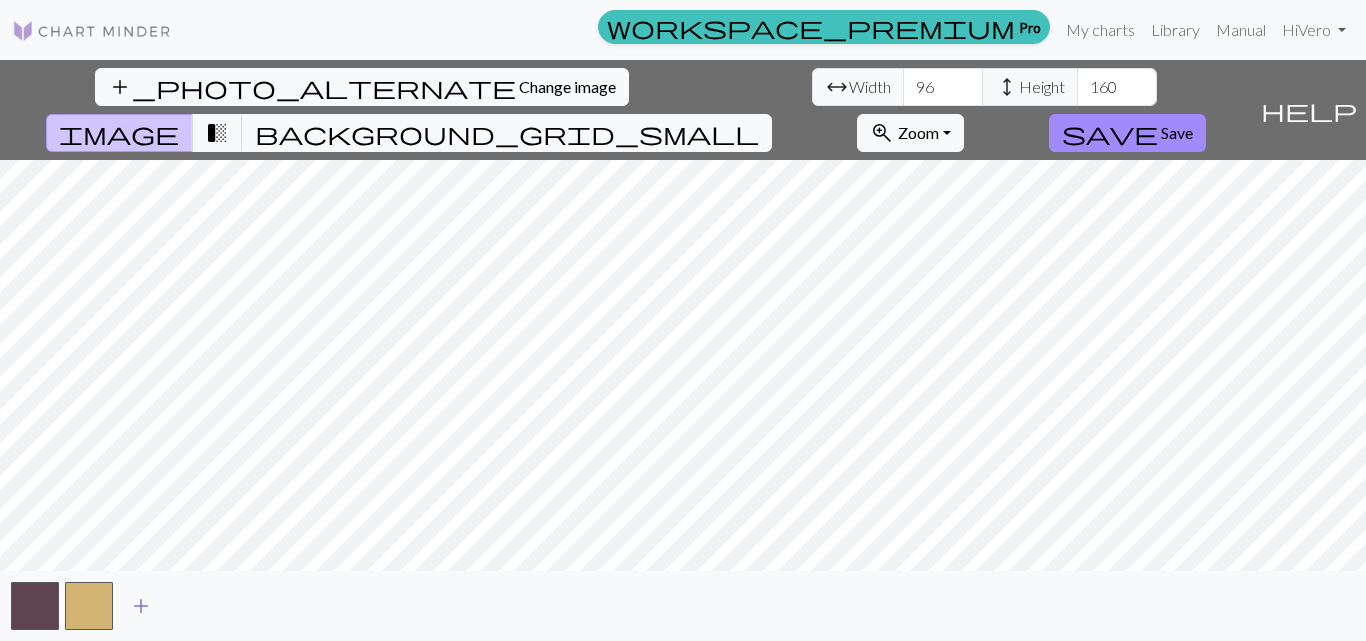 click on "add" at bounding box center (141, 606) 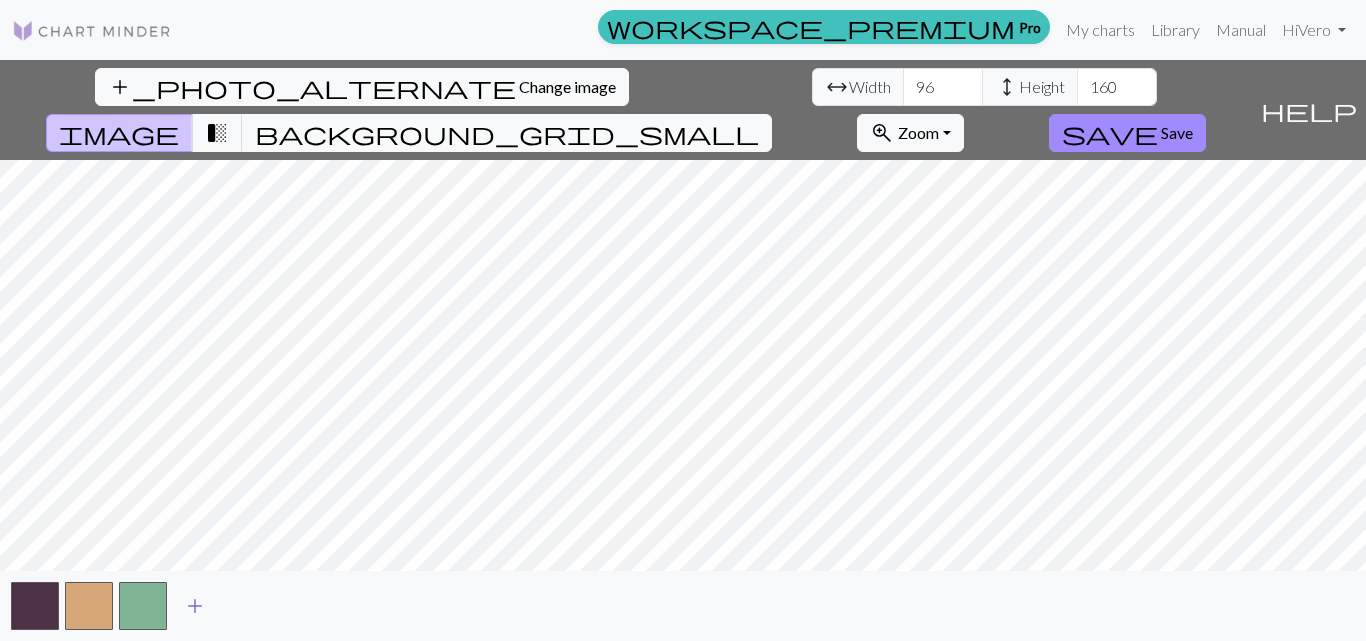 click on "add" at bounding box center [195, 606] 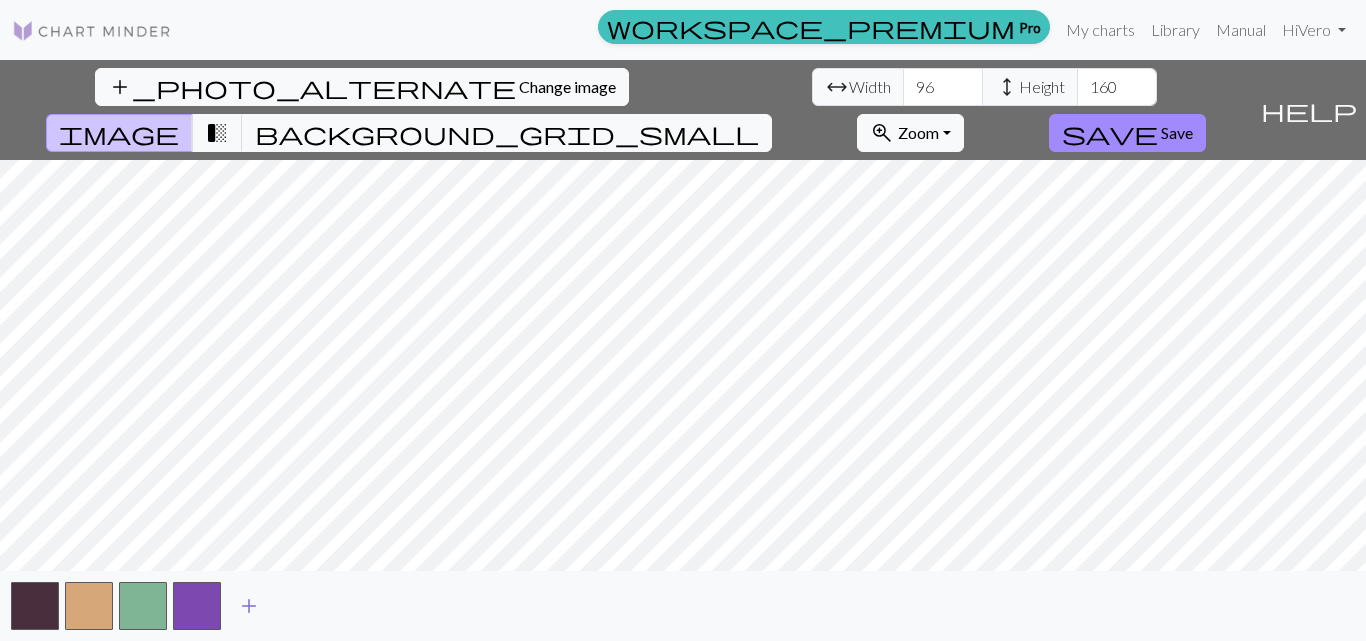 click on "add" at bounding box center (249, 606) 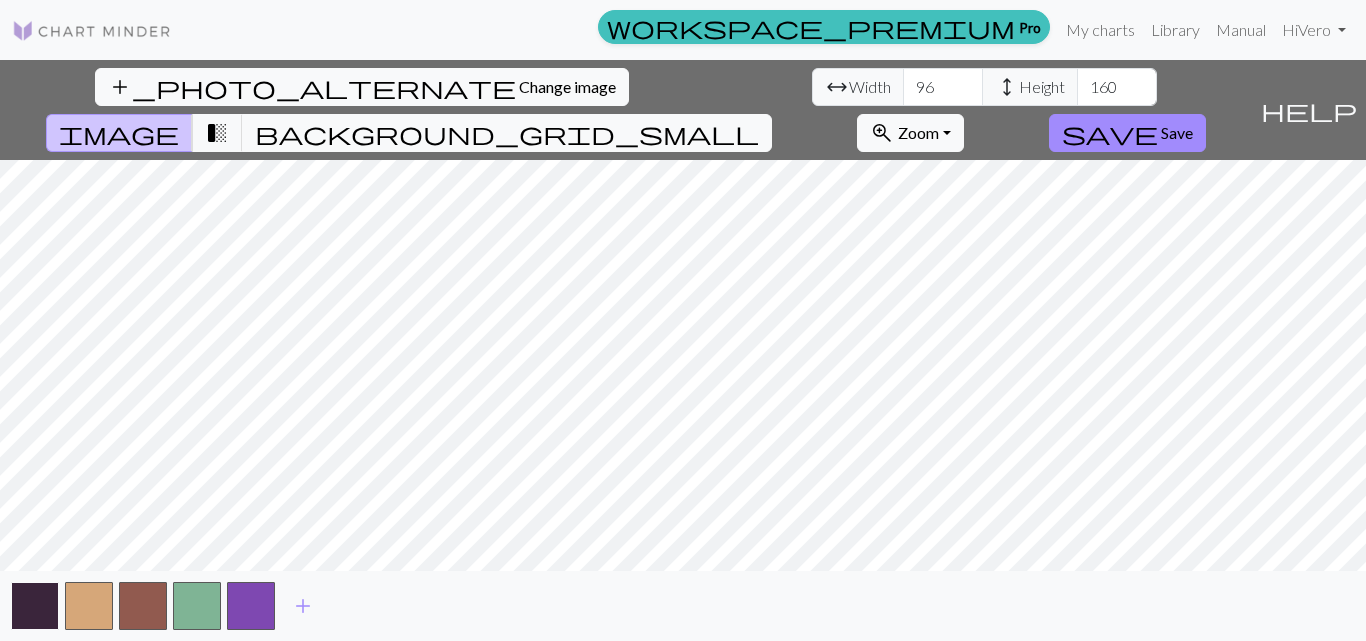 click at bounding box center (35, 606) 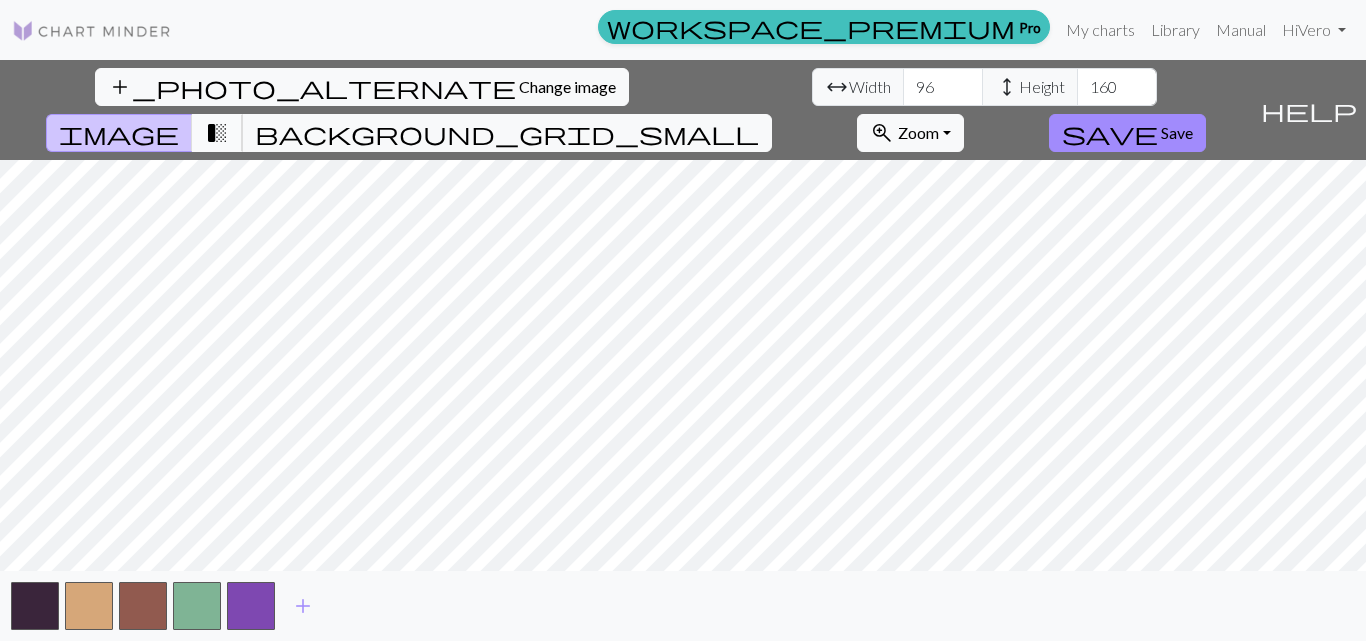 click on "transition_fade" at bounding box center [217, 133] 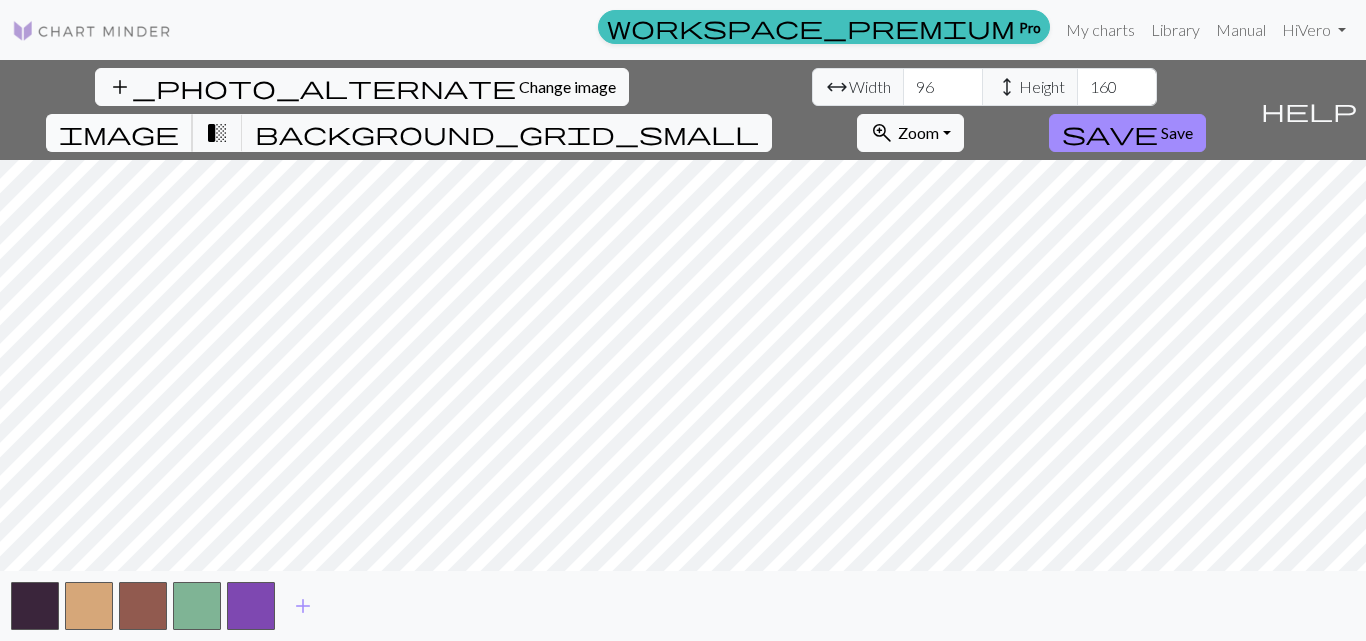 click on "image" at bounding box center [119, 133] 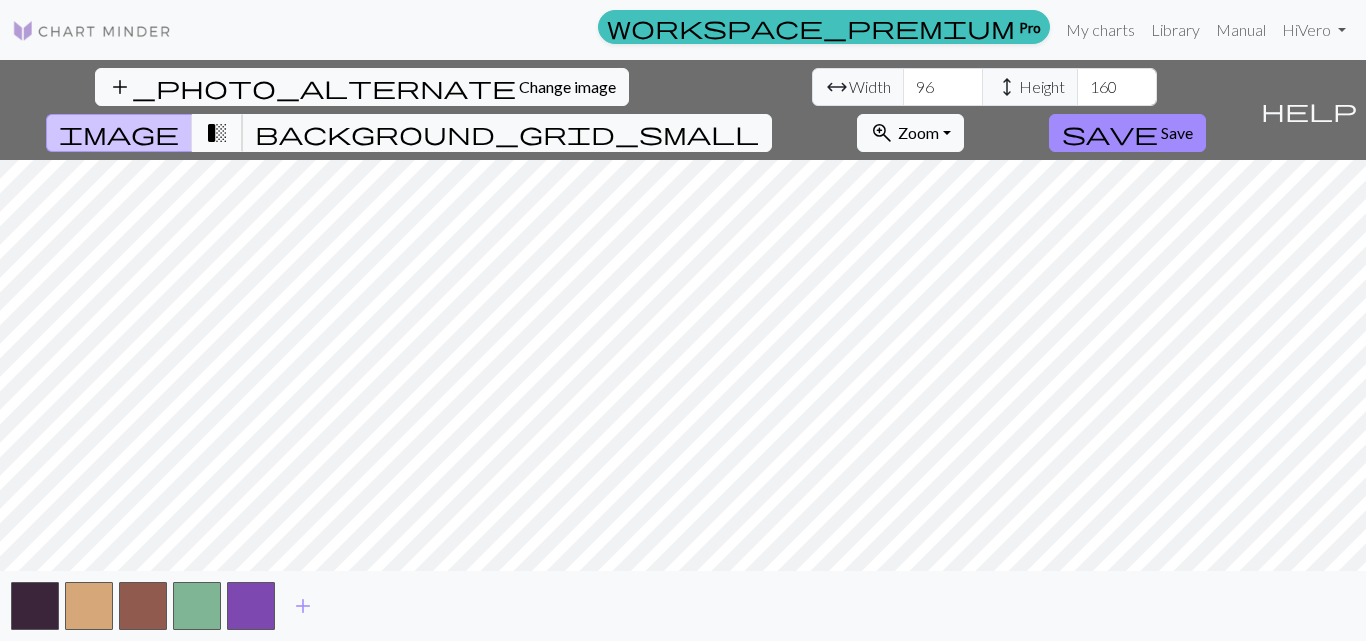 click on "transition_fade" at bounding box center (217, 133) 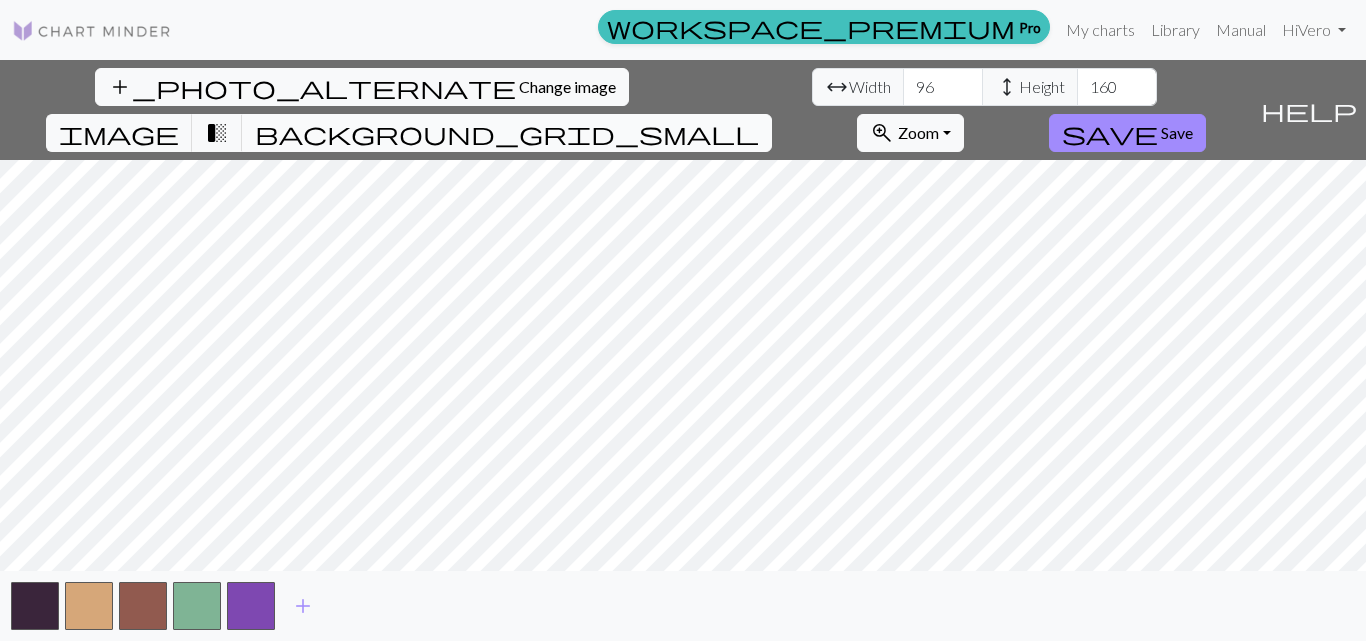 click on "background_grid_small" at bounding box center [507, 133] 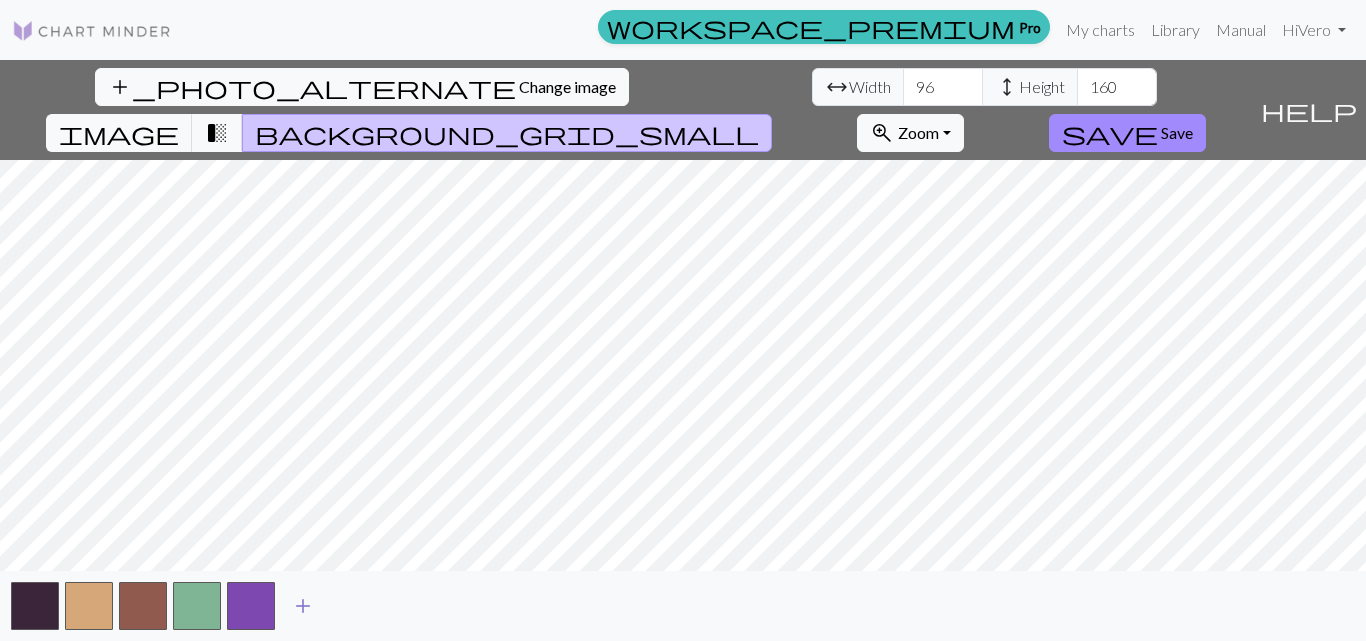click on "add" at bounding box center [303, 606] 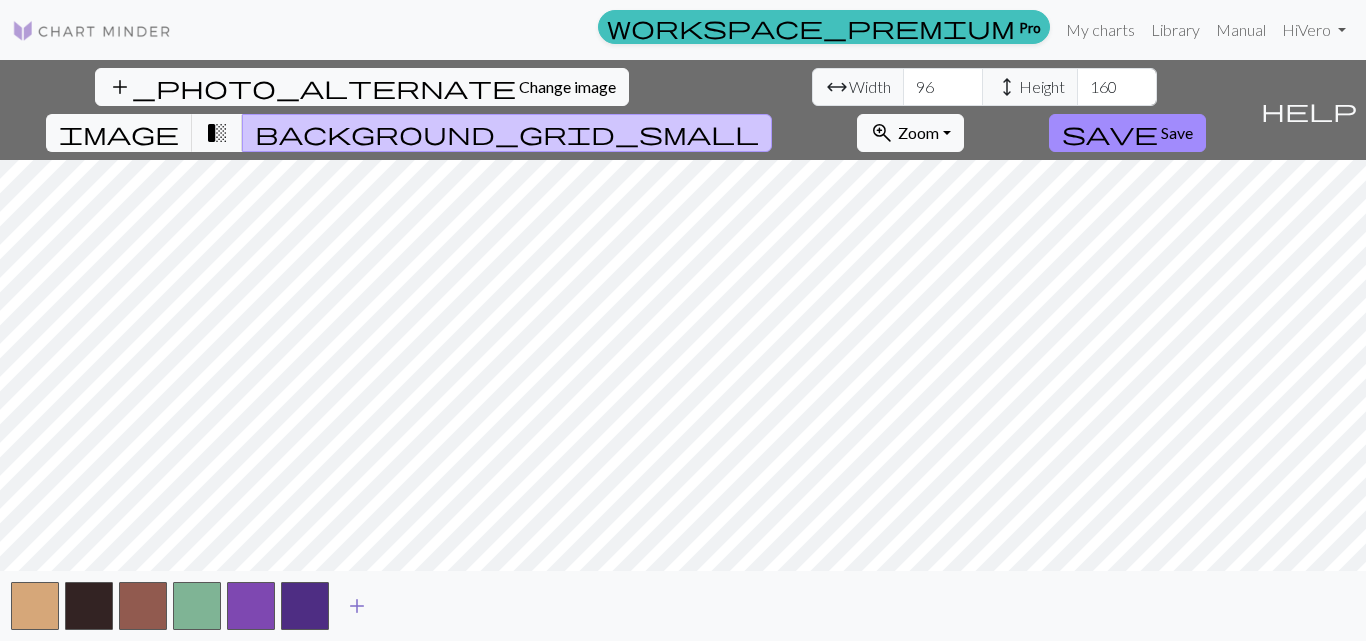 click on "add" at bounding box center (357, 606) 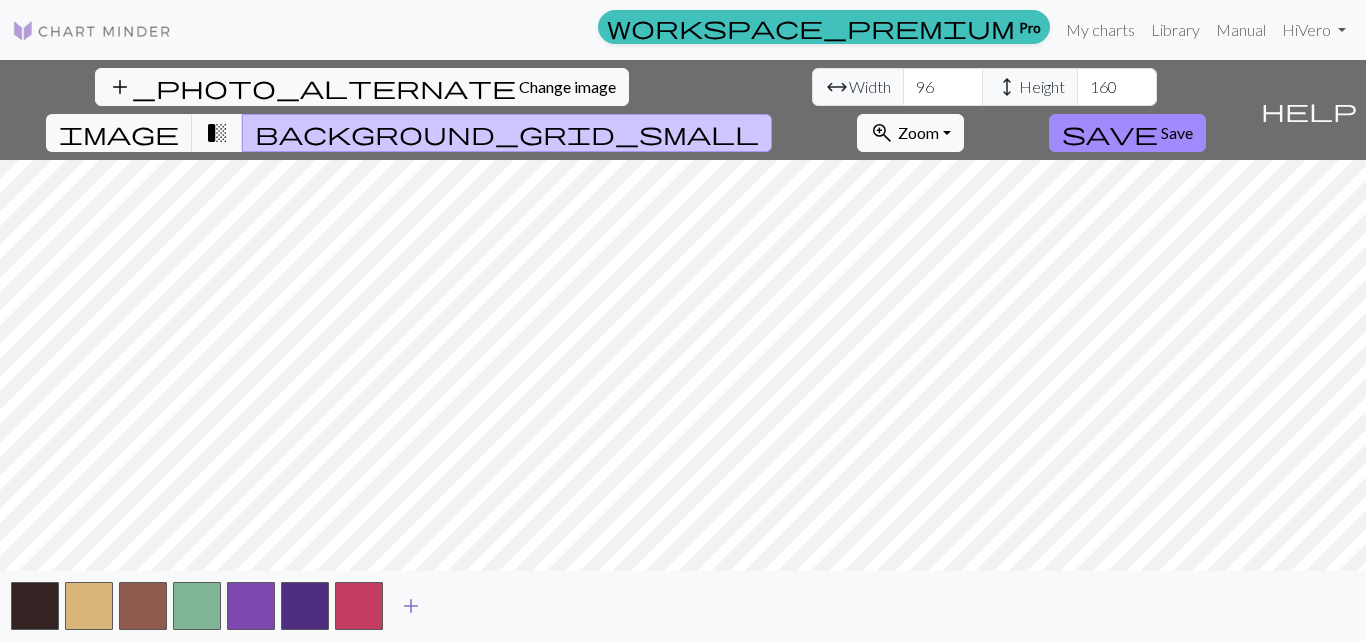 click on "add" at bounding box center (411, 606) 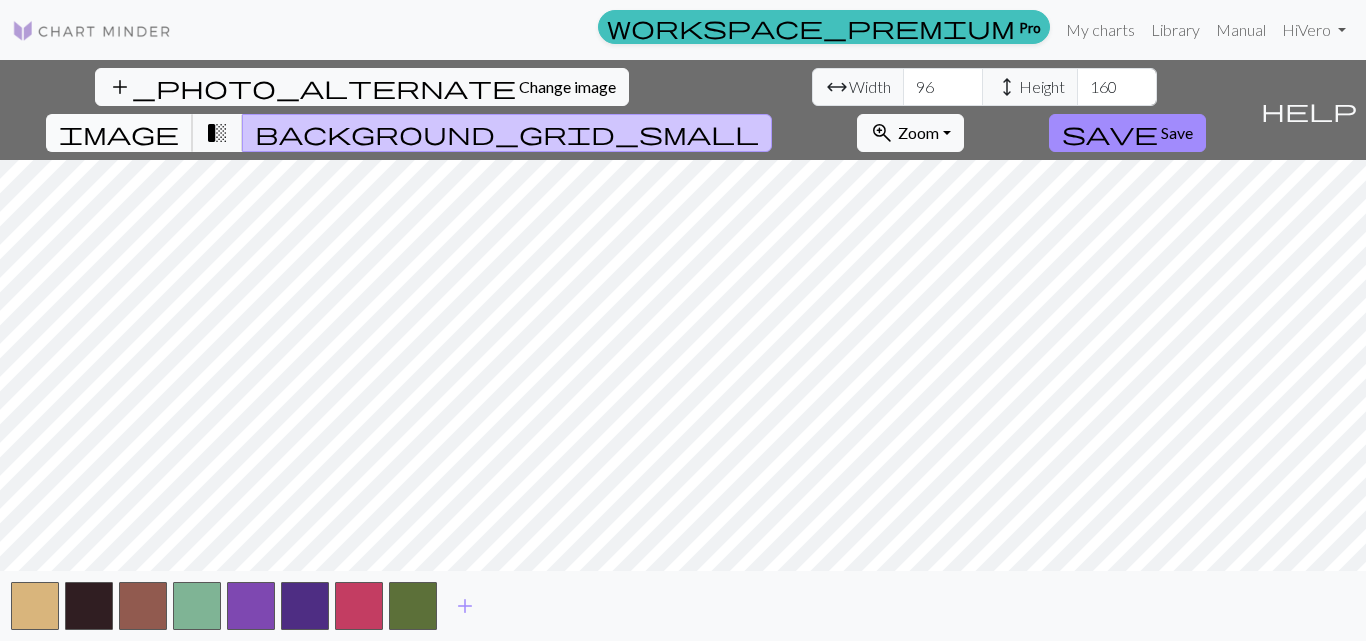 click on "image" at bounding box center (119, 133) 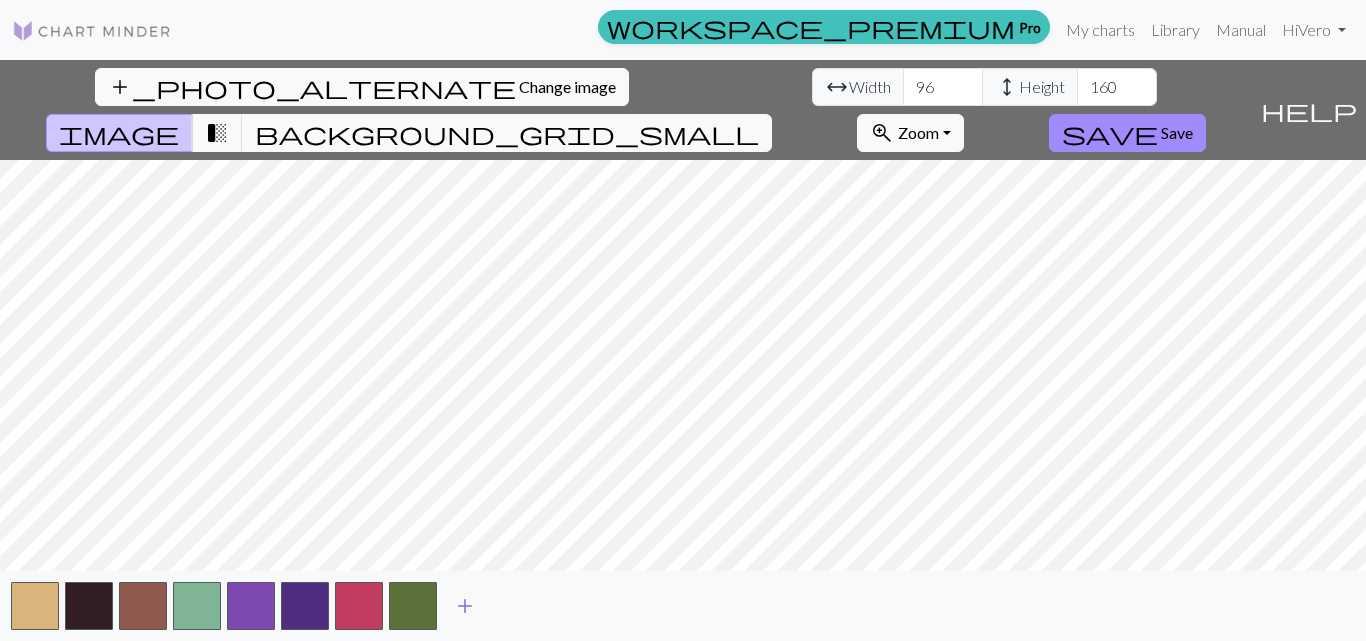 click on "add" at bounding box center [465, 606] 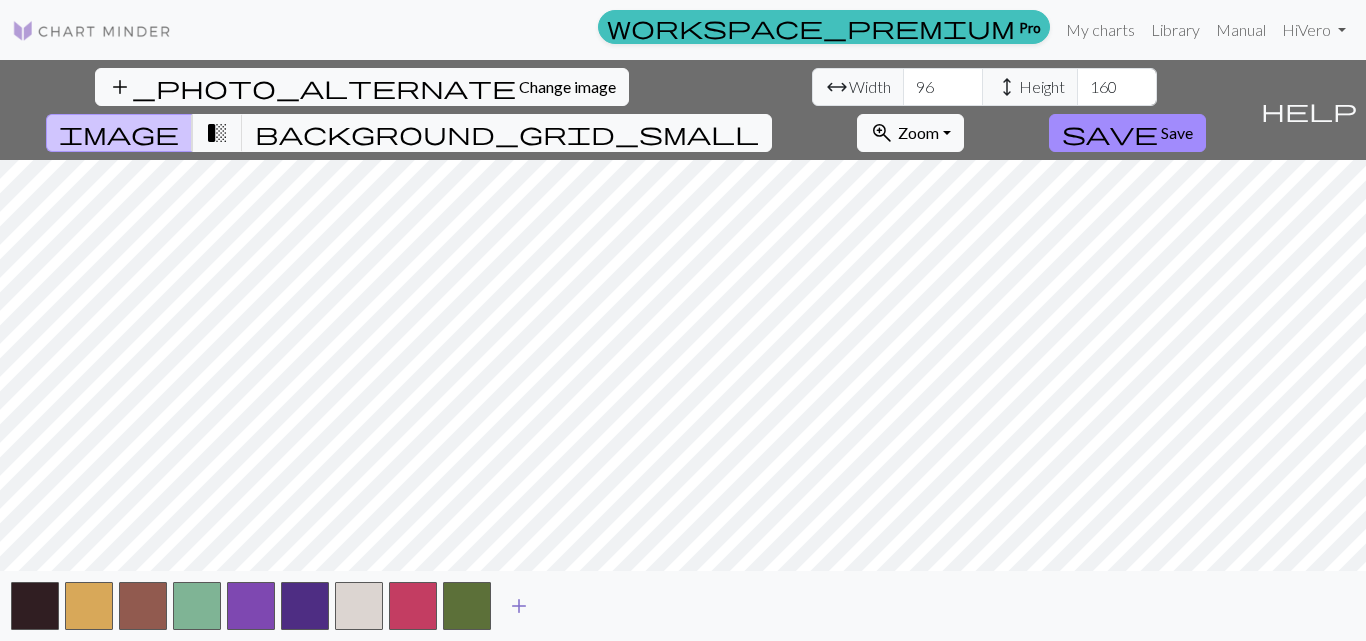 click on "add" at bounding box center [519, 606] 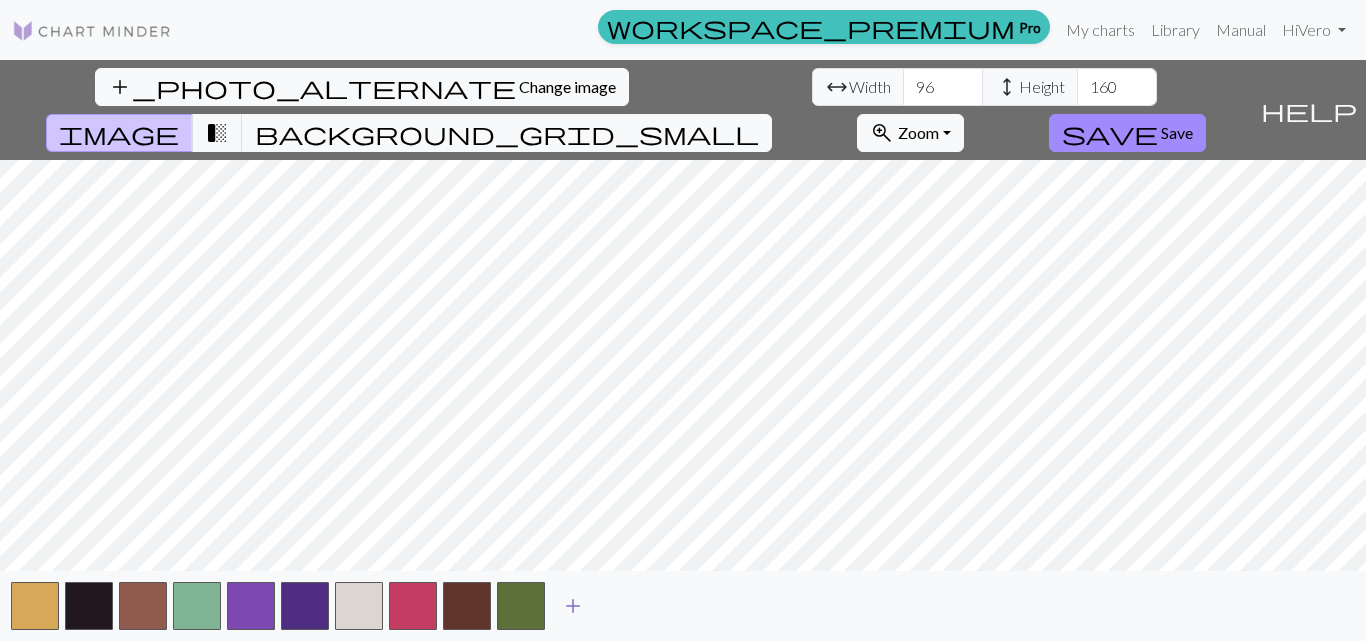 click on "add" at bounding box center (573, 606) 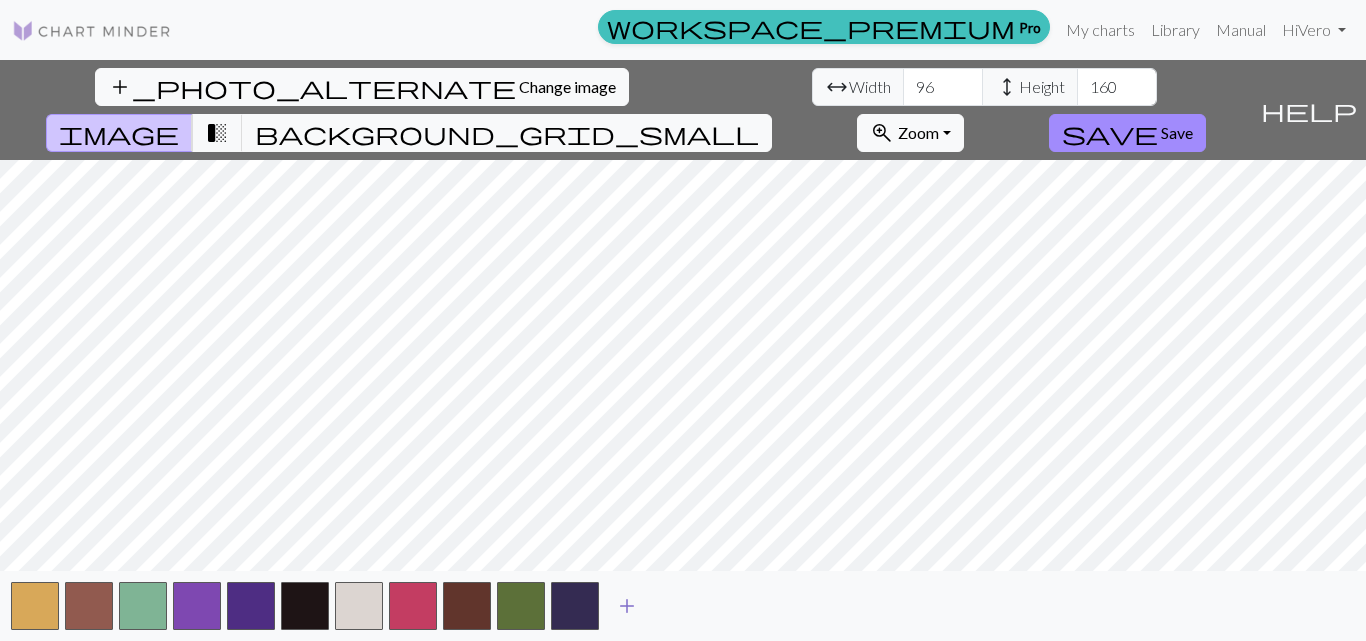 click on "add" at bounding box center [627, 606] 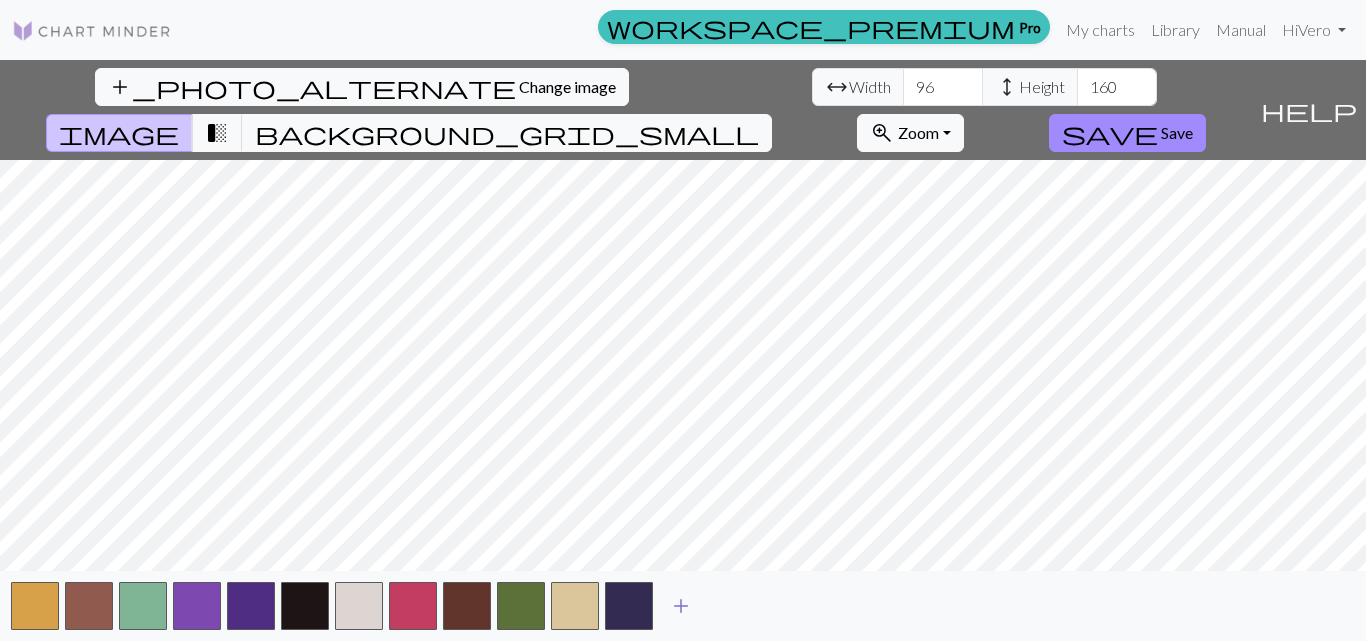 click on "add" at bounding box center (681, 606) 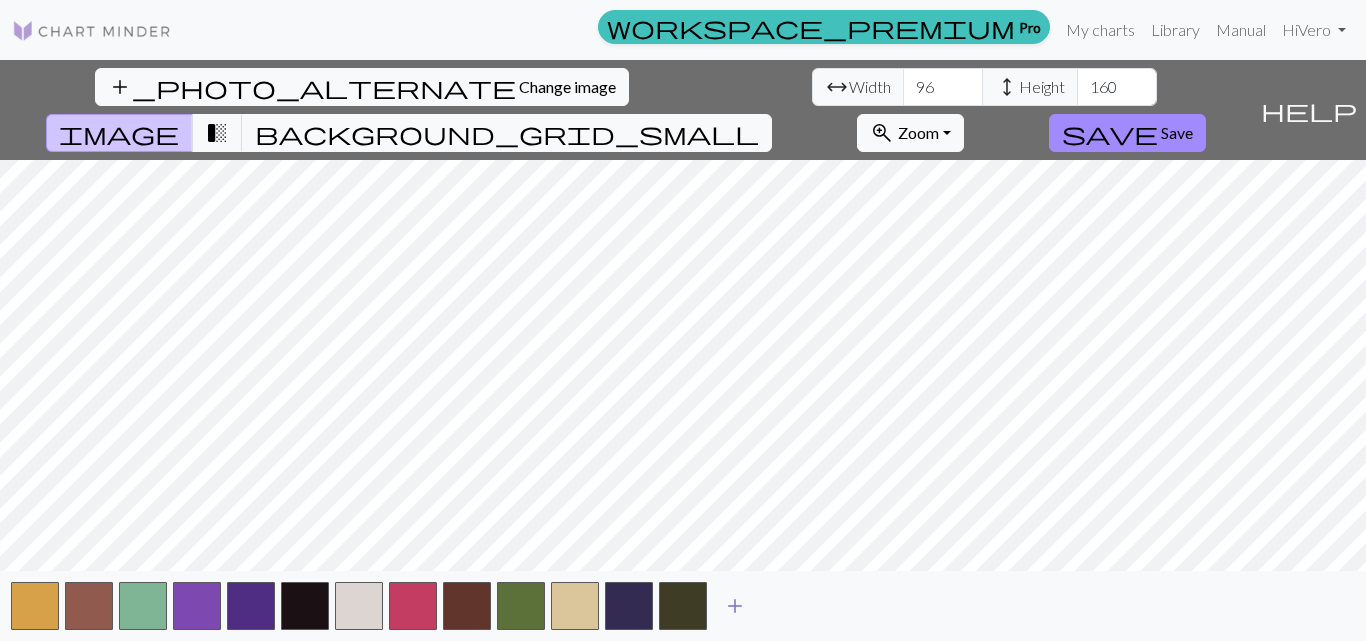 click on "add" at bounding box center (735, 606) 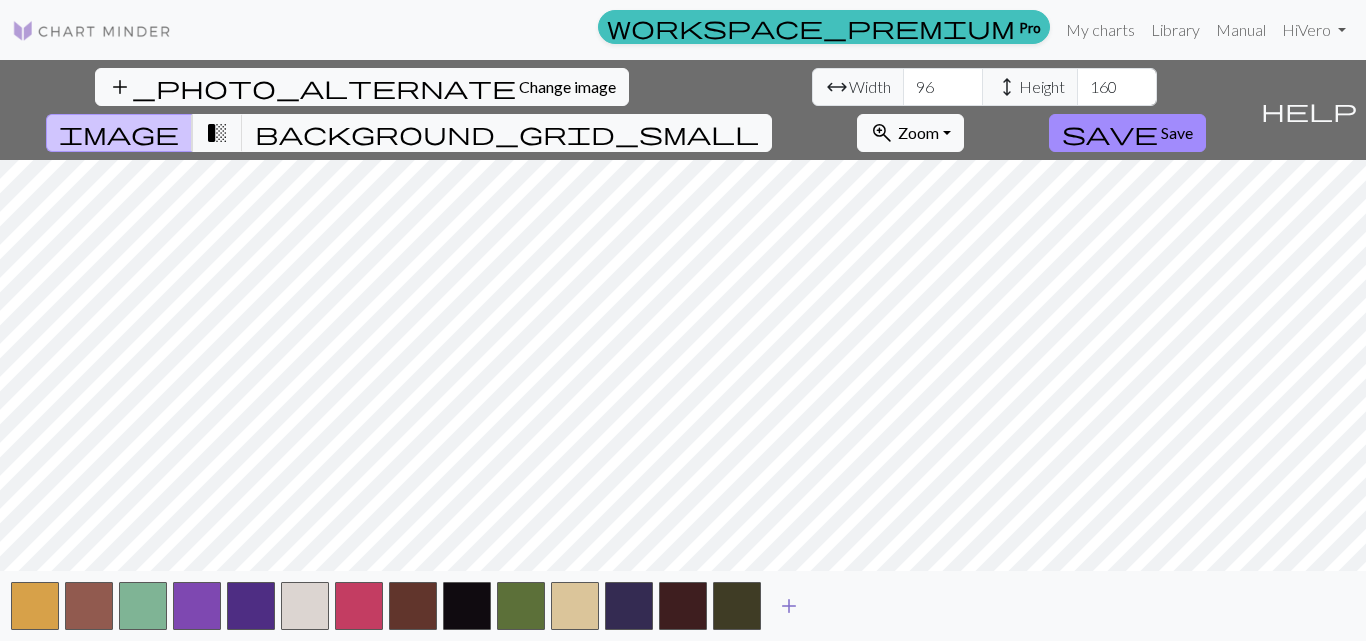 click on "add" at bounding box center (789, 606) 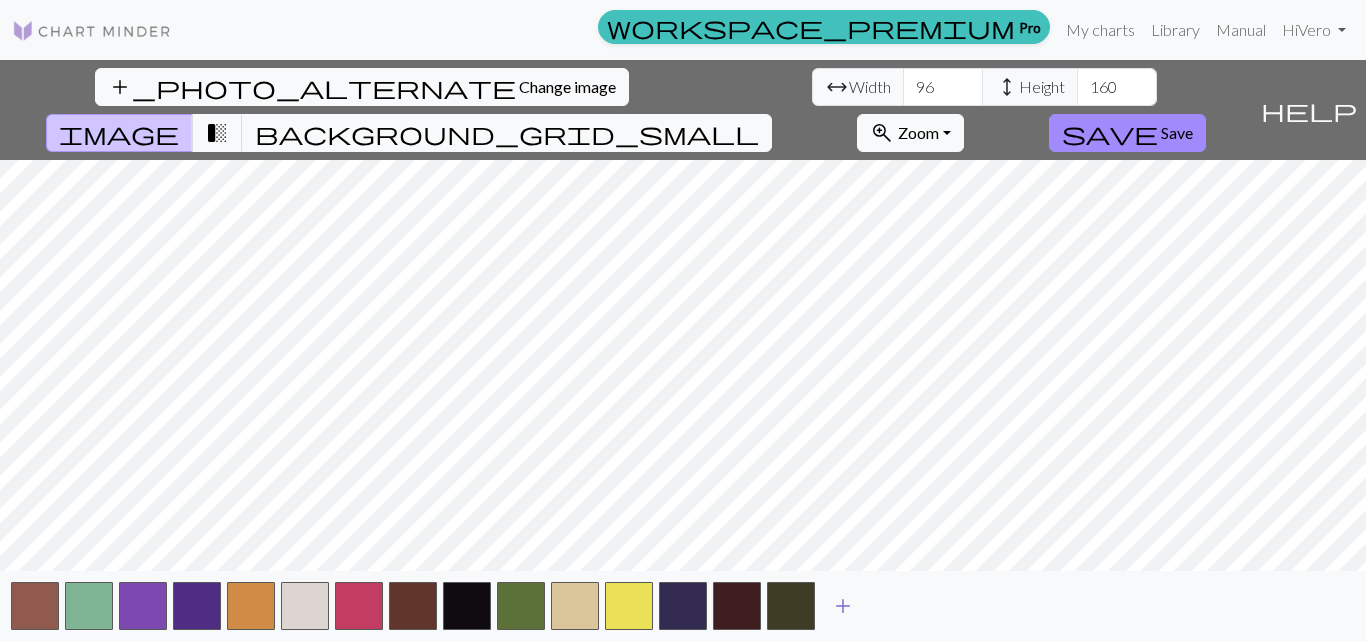 click on "add" at bounding box center [843, 606] 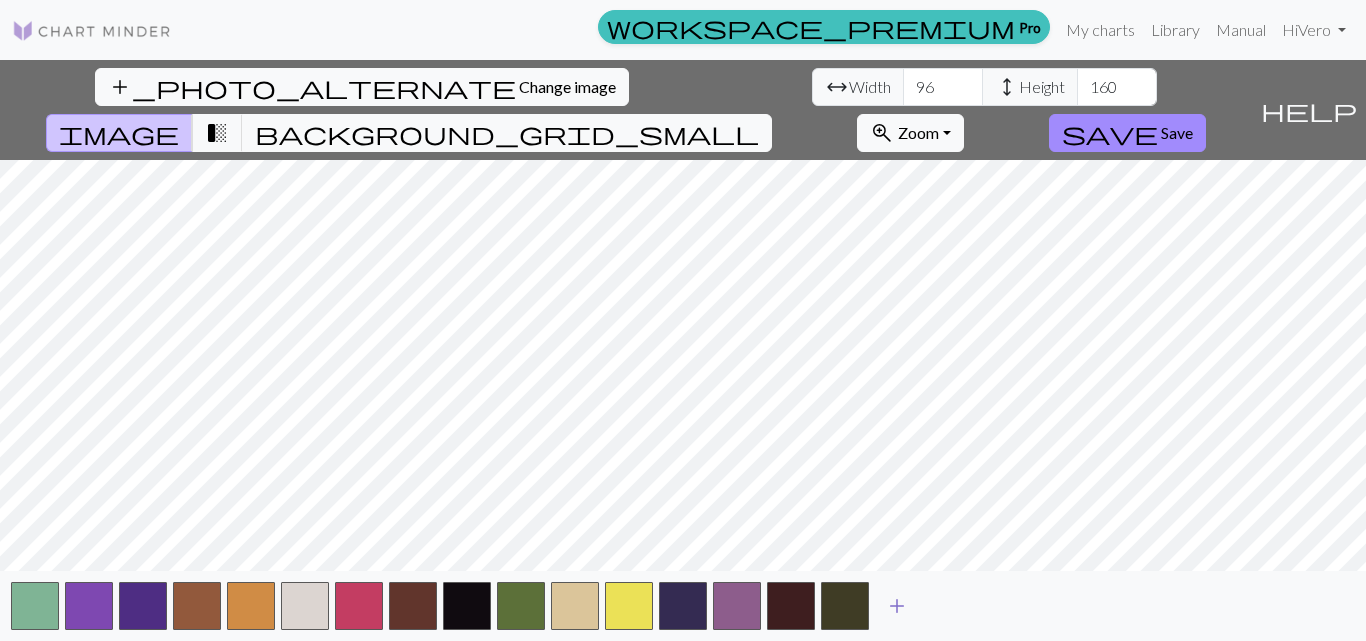 click on "add" at bounding box center (897, 606) 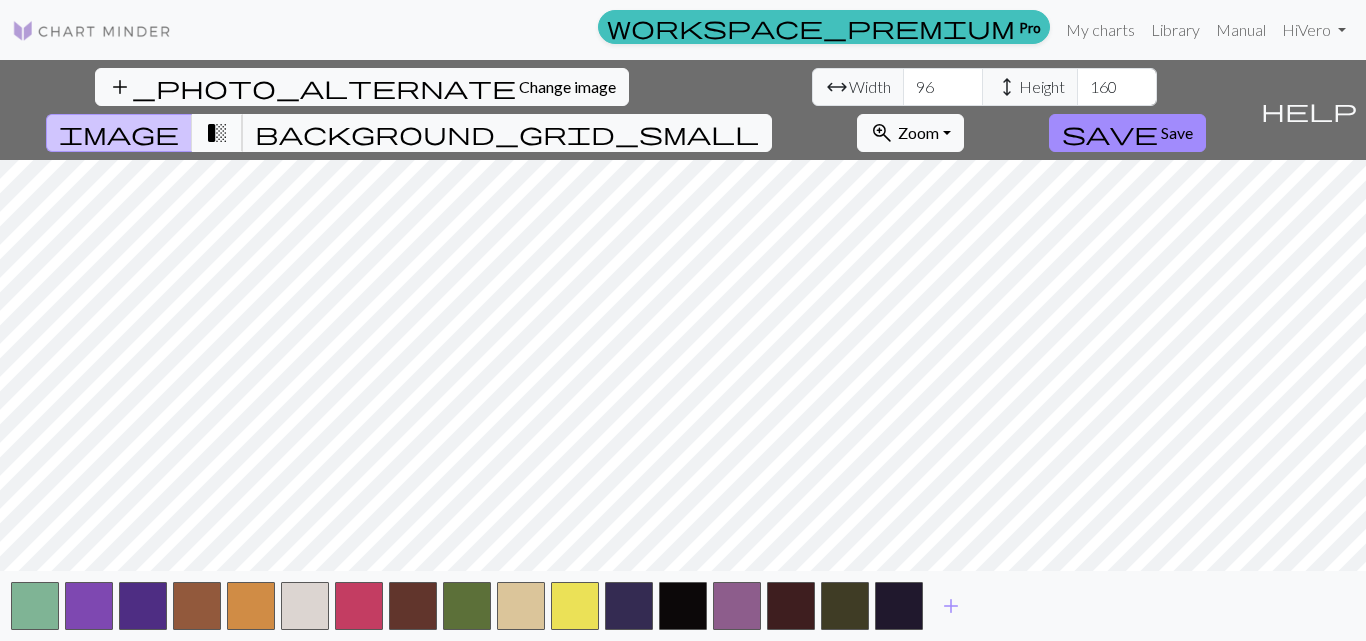 click on "transition_fade" at bounding box center [217, 133] 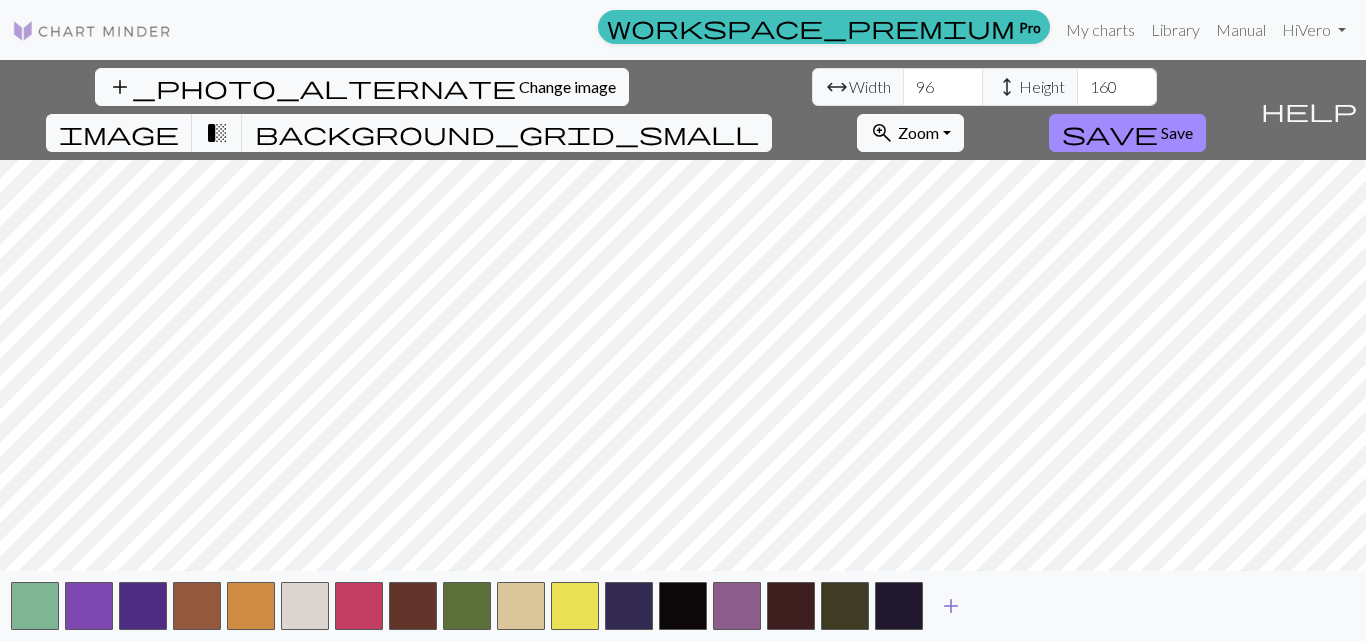 click on "add" at bounding box center (951, 606) 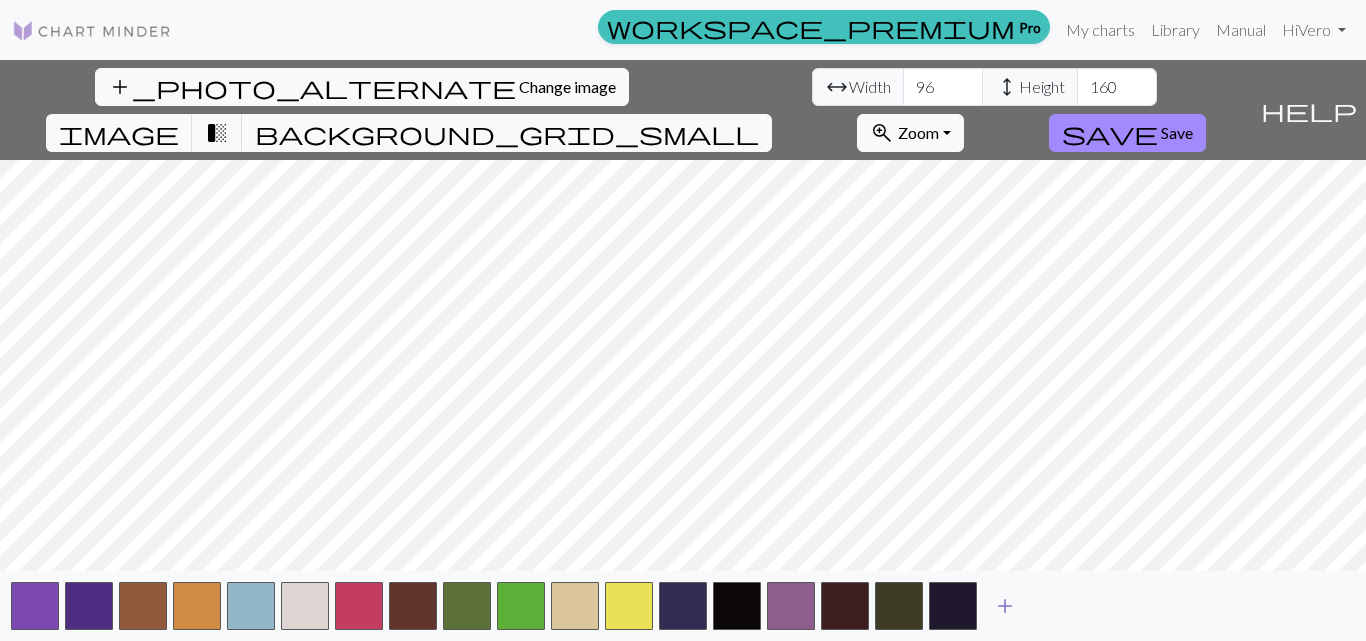 click on "add" at bounding box center [1005, 606] 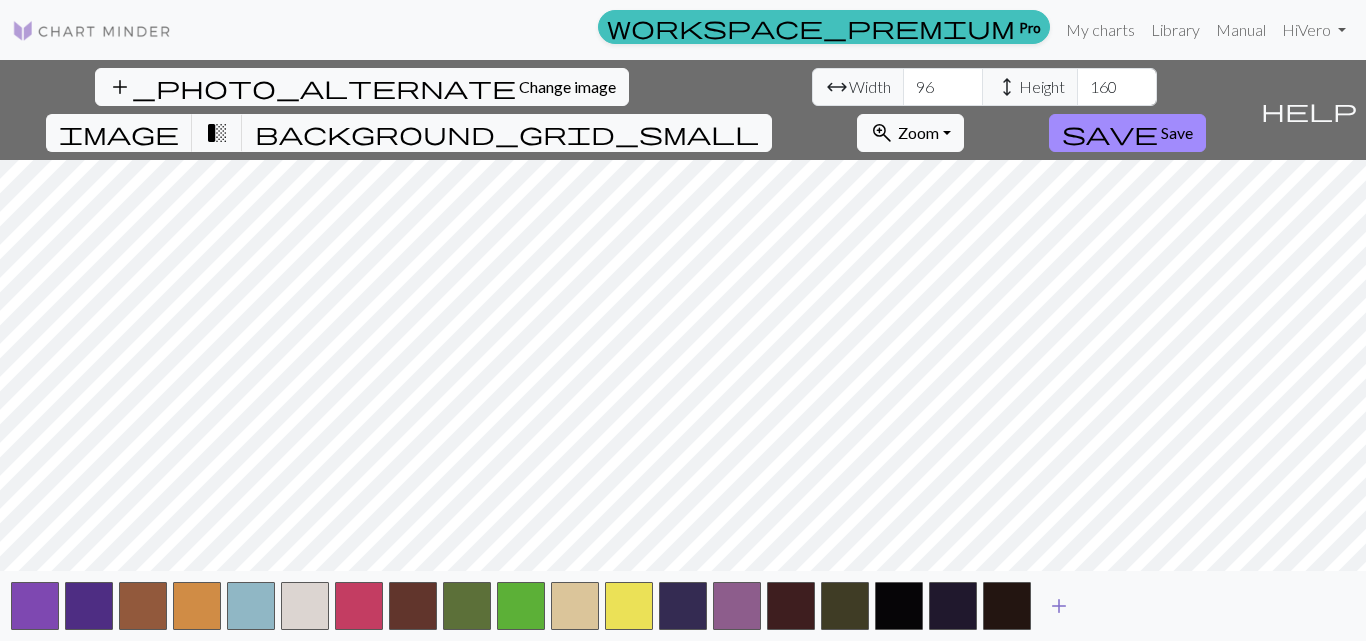 click on "add" at bounding box center [1059, 606] 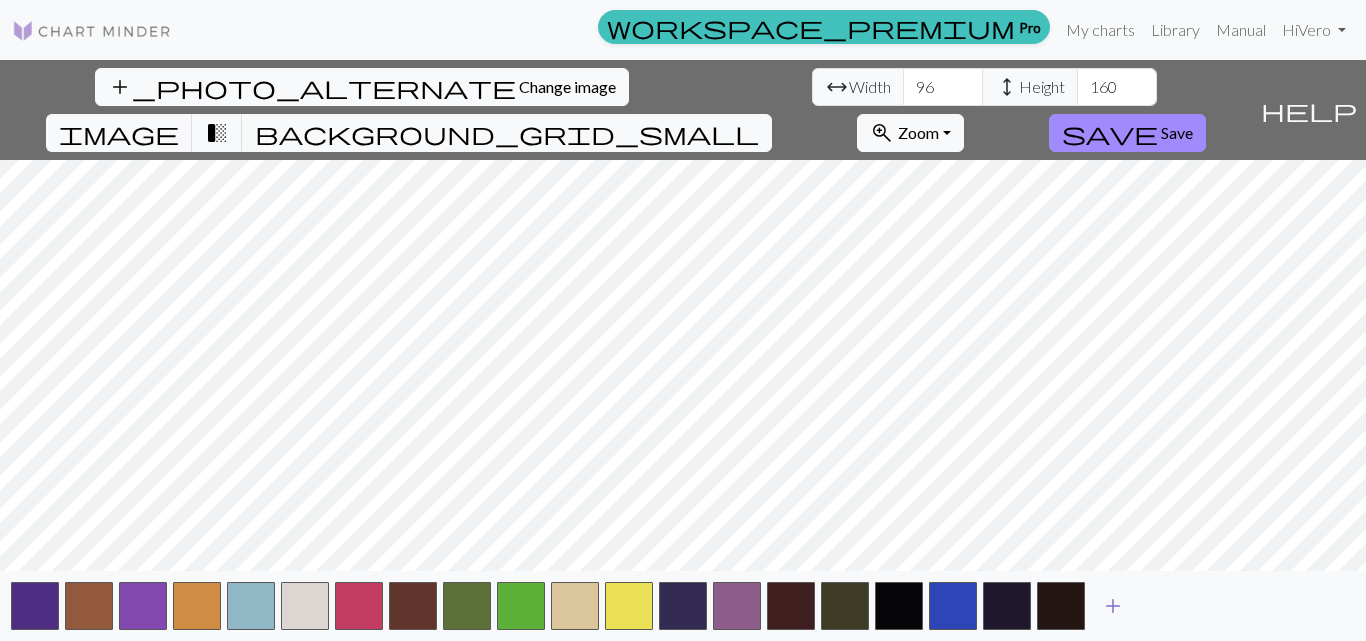 click at bounding box center [1061, 606] 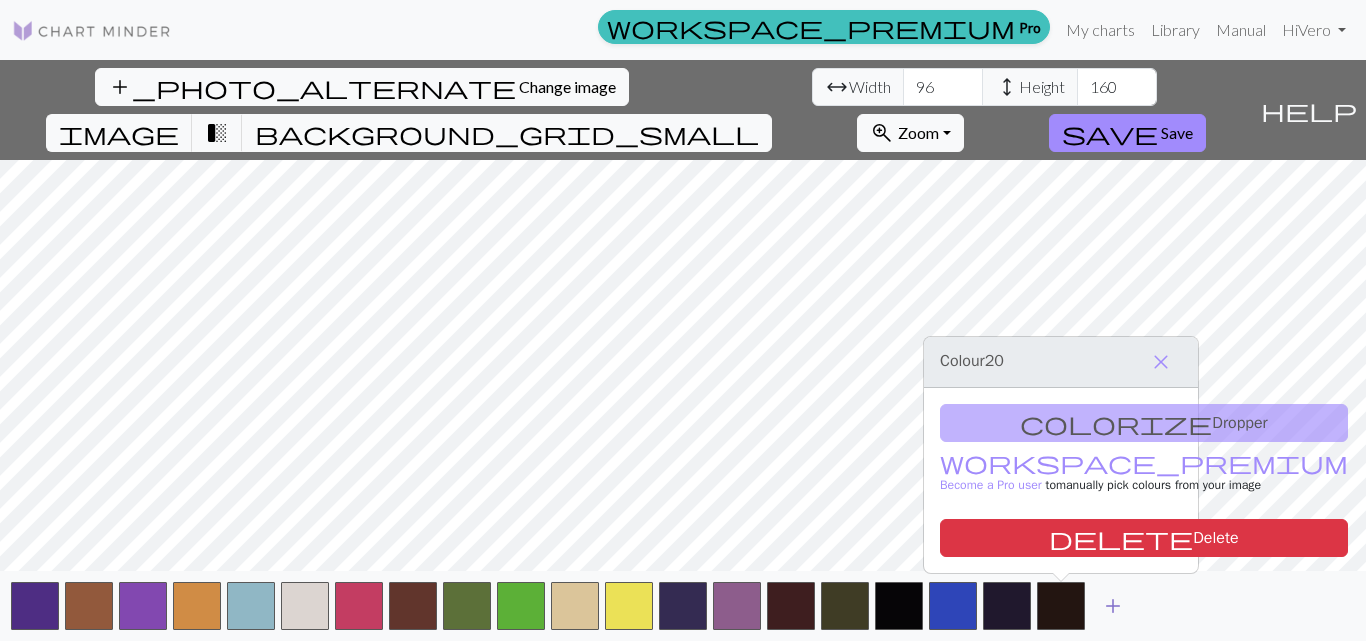 click on "add" at bounding box center [1113, 606] 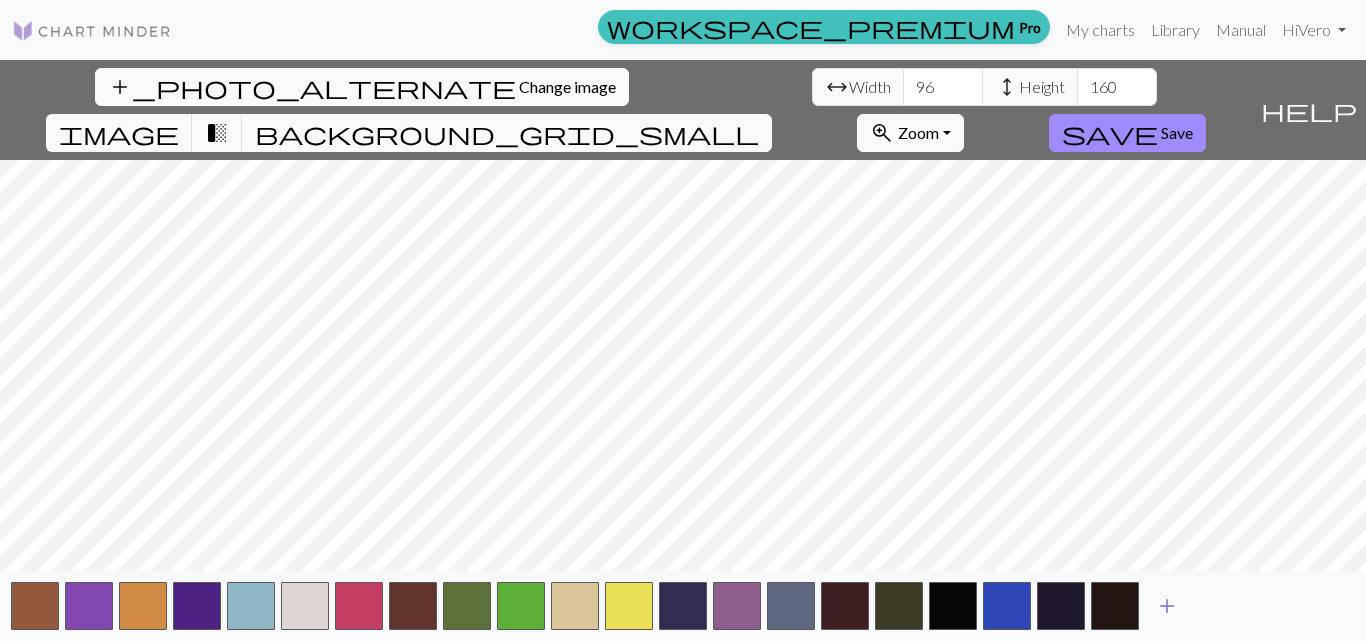 click on "add" at bounding box center [1167, 606] 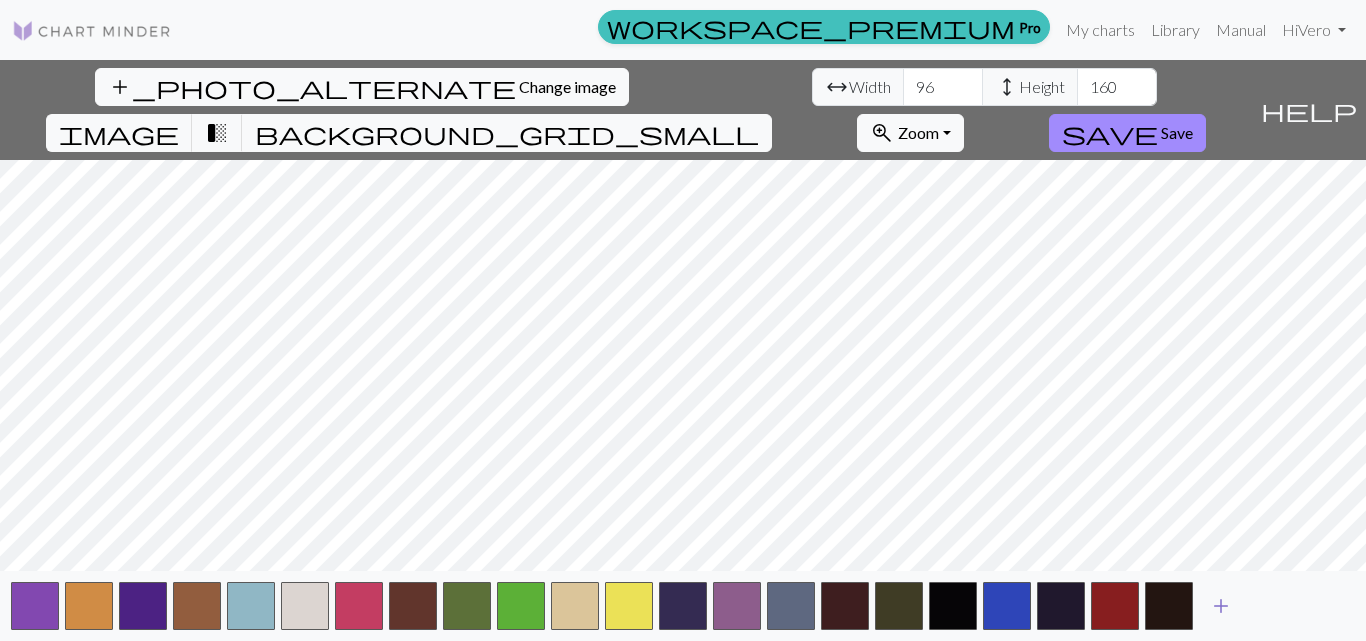 click on "add" at bounding box center (1221, 606) 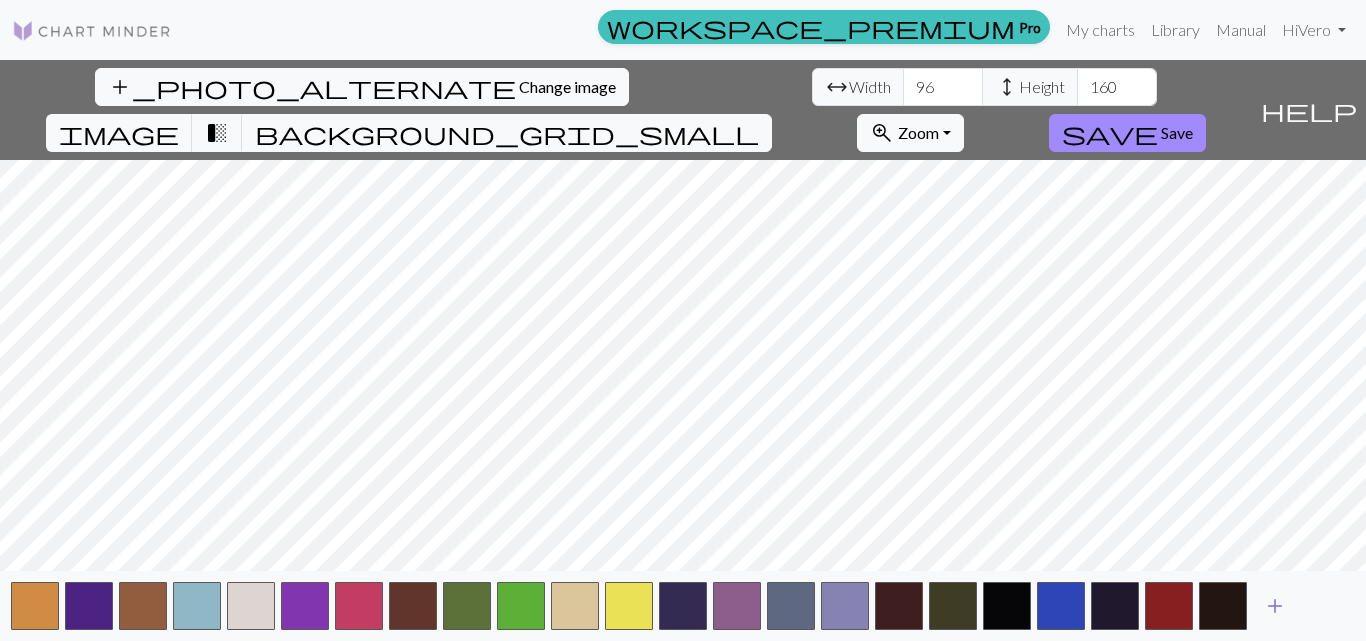click on "add" at bounding box center (1275, 606) 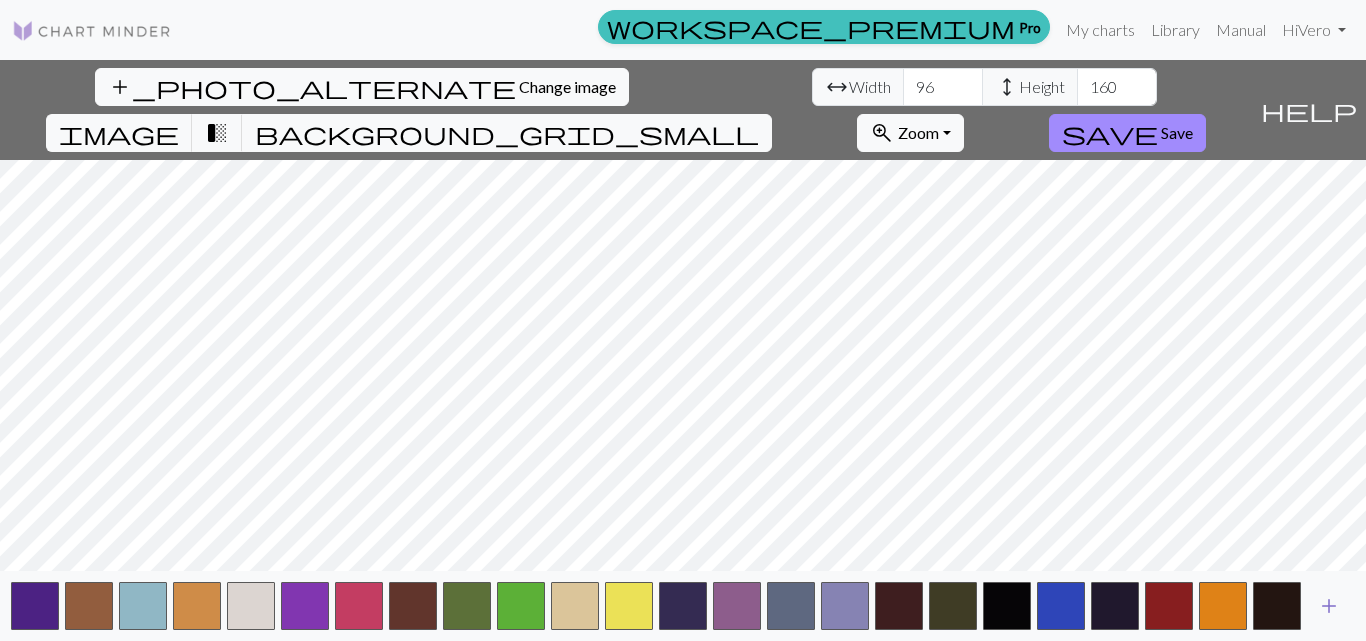 click on "add" at bounding box center (1329, 606) 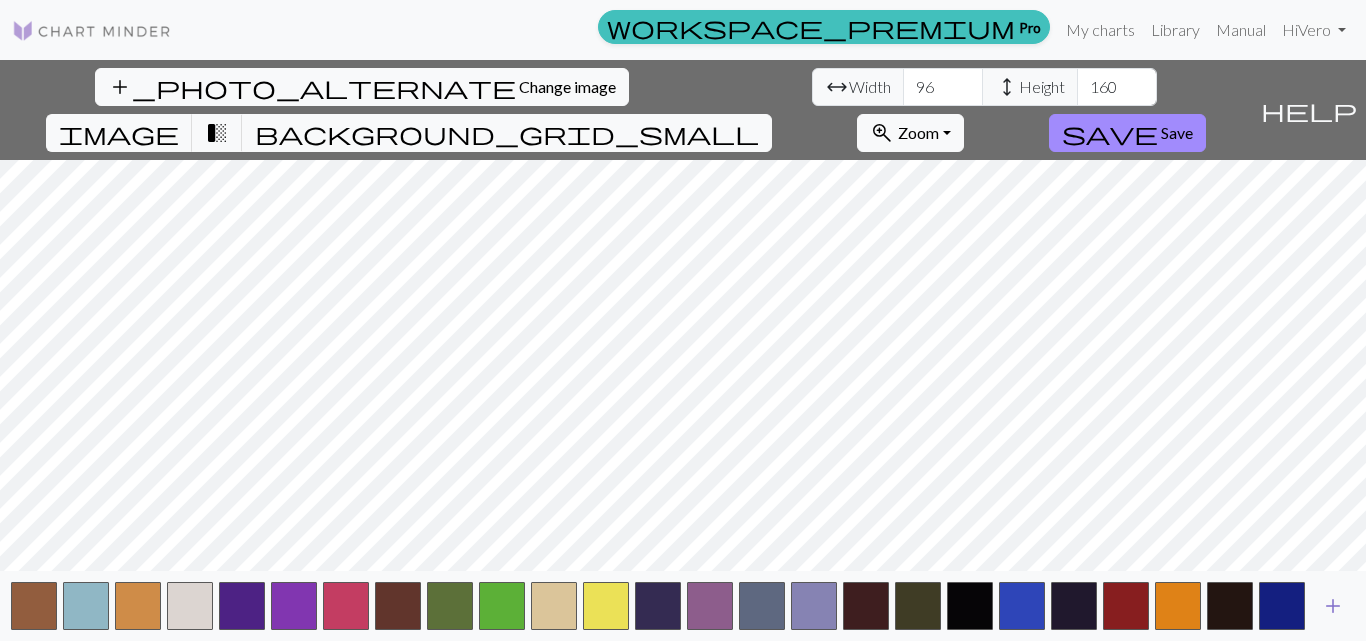 click on "add" at bounding box center (1333, 606) 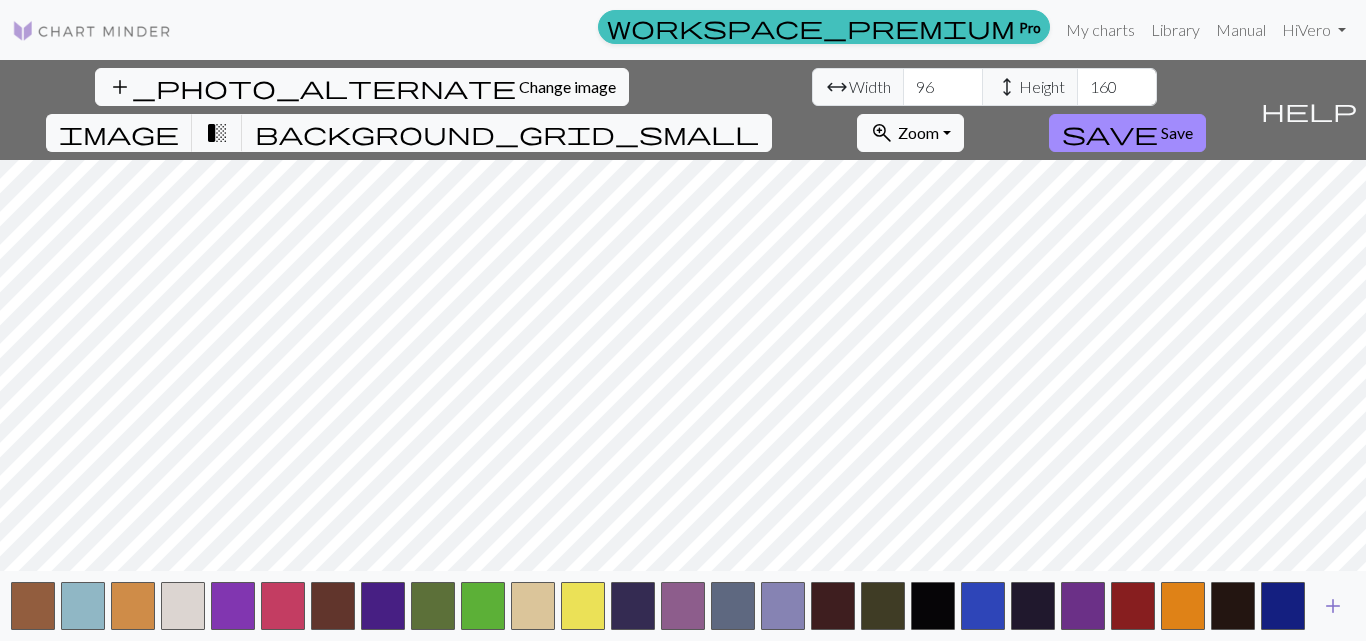 click on "add" at bounding box center [1333, 606] 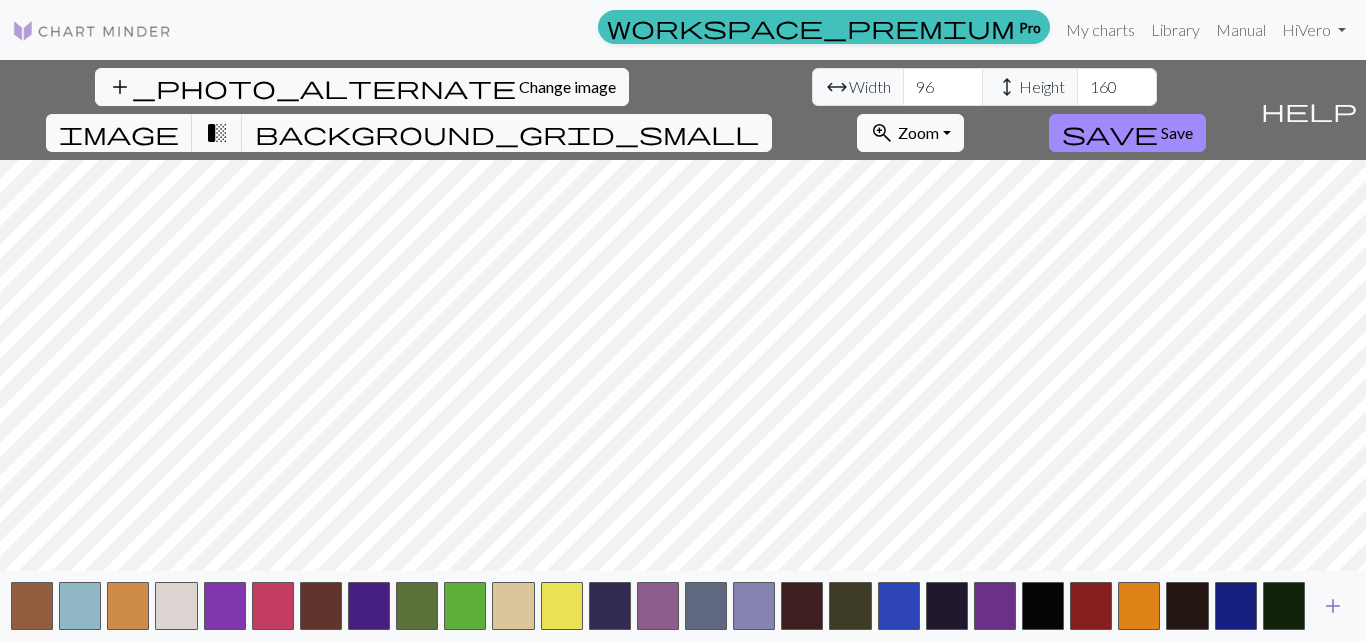 click on "add" at bounding box center [1333, 606] 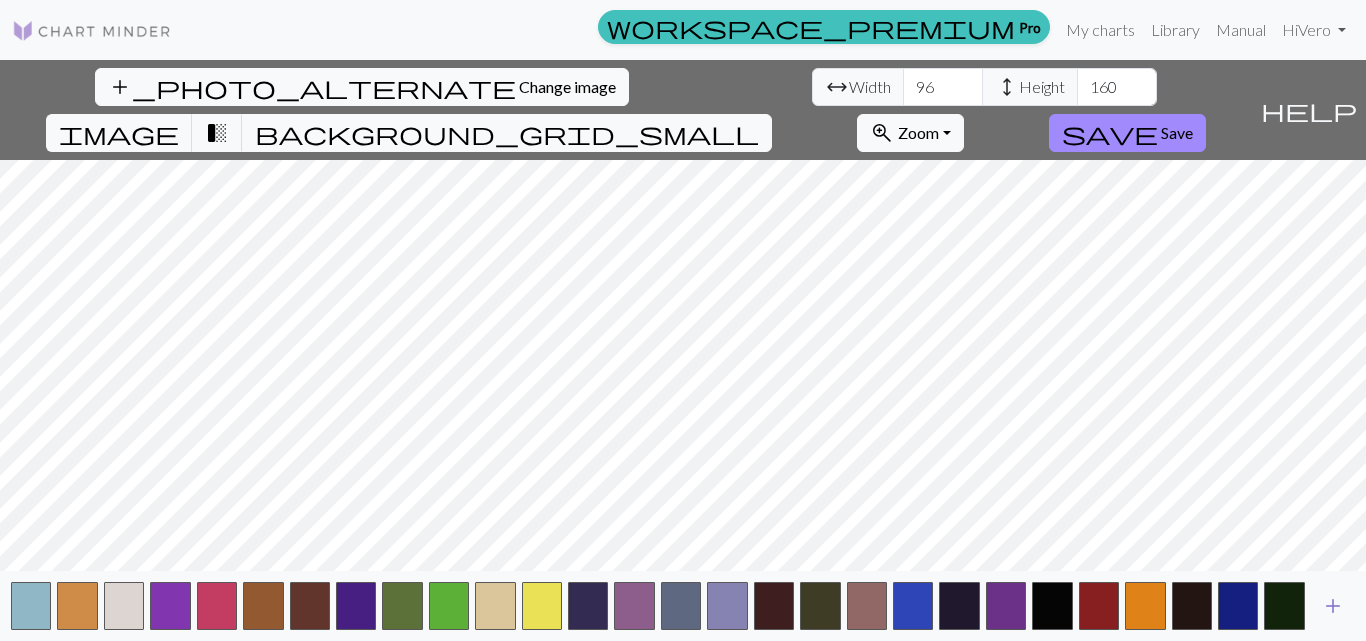click on "add" at bounding box center (1333, 606) 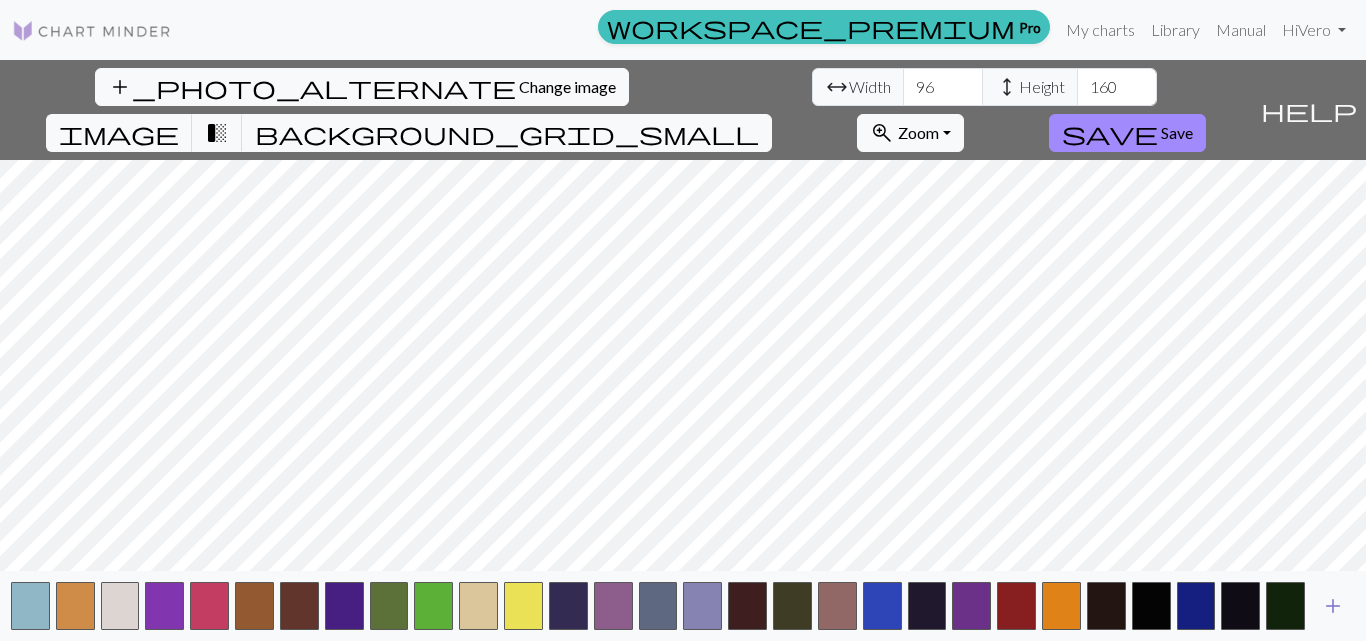 click on "add" at bounding box center (1333, 606) 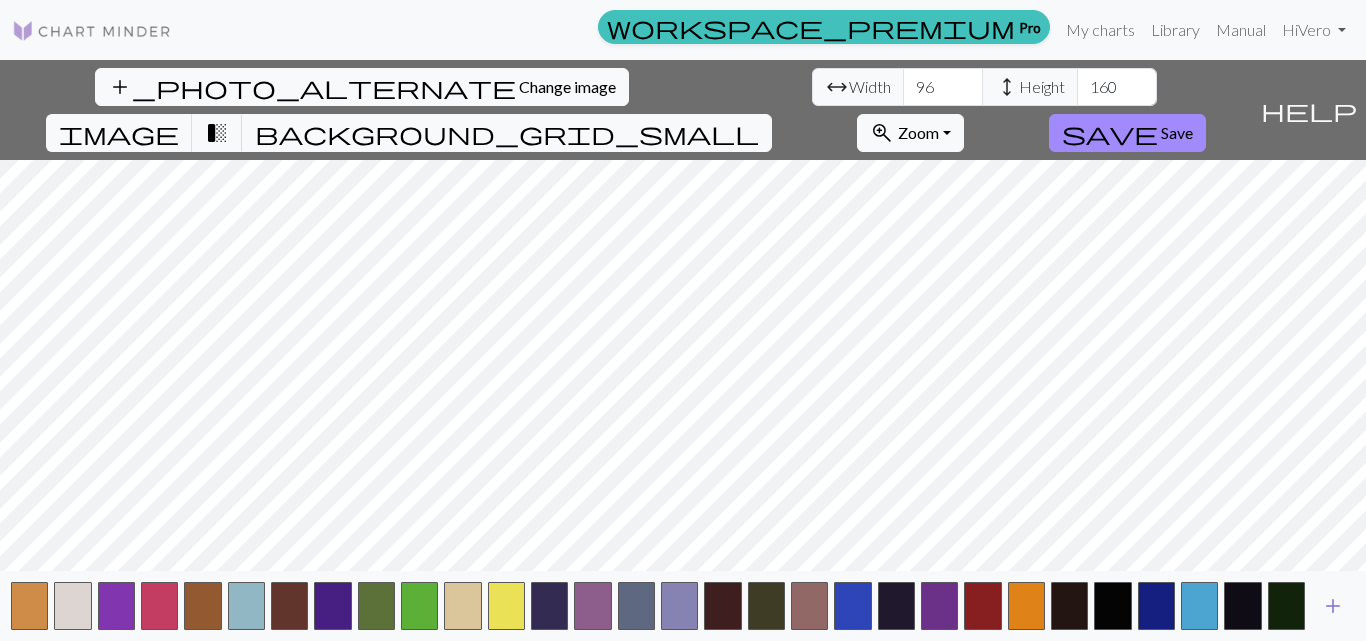 click on "add" at bounding box center (1333, 606) 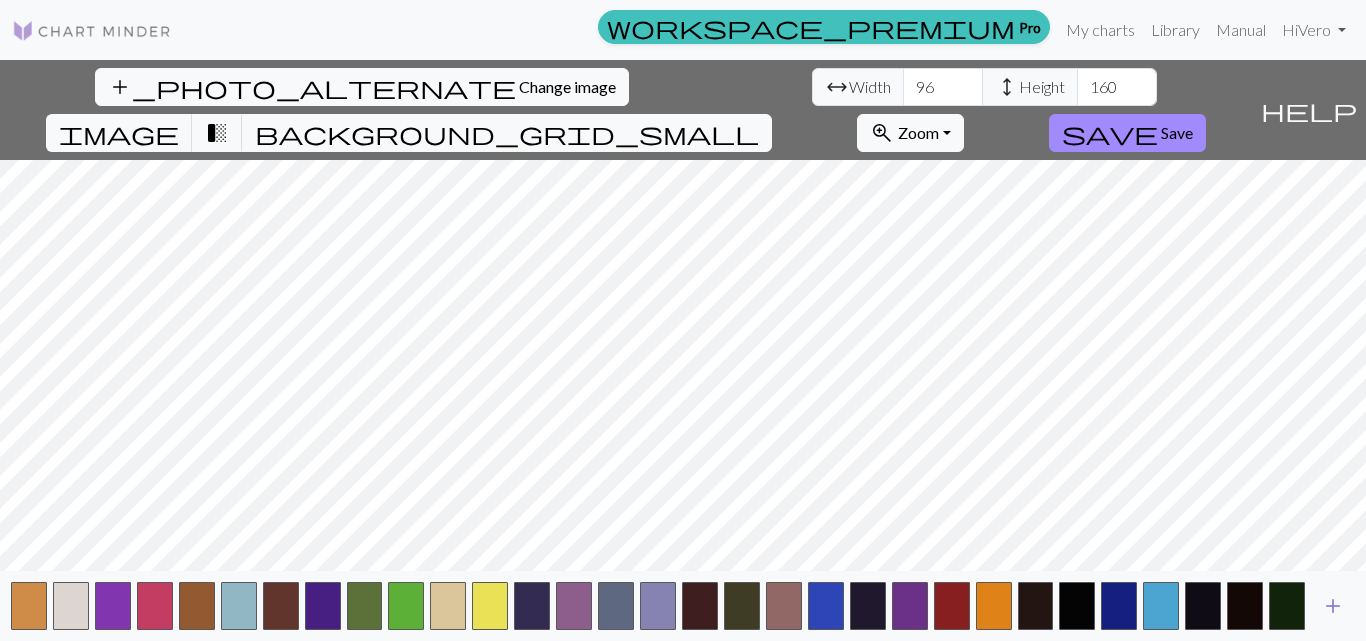 click on "add" at bounding box center [1333, 606] 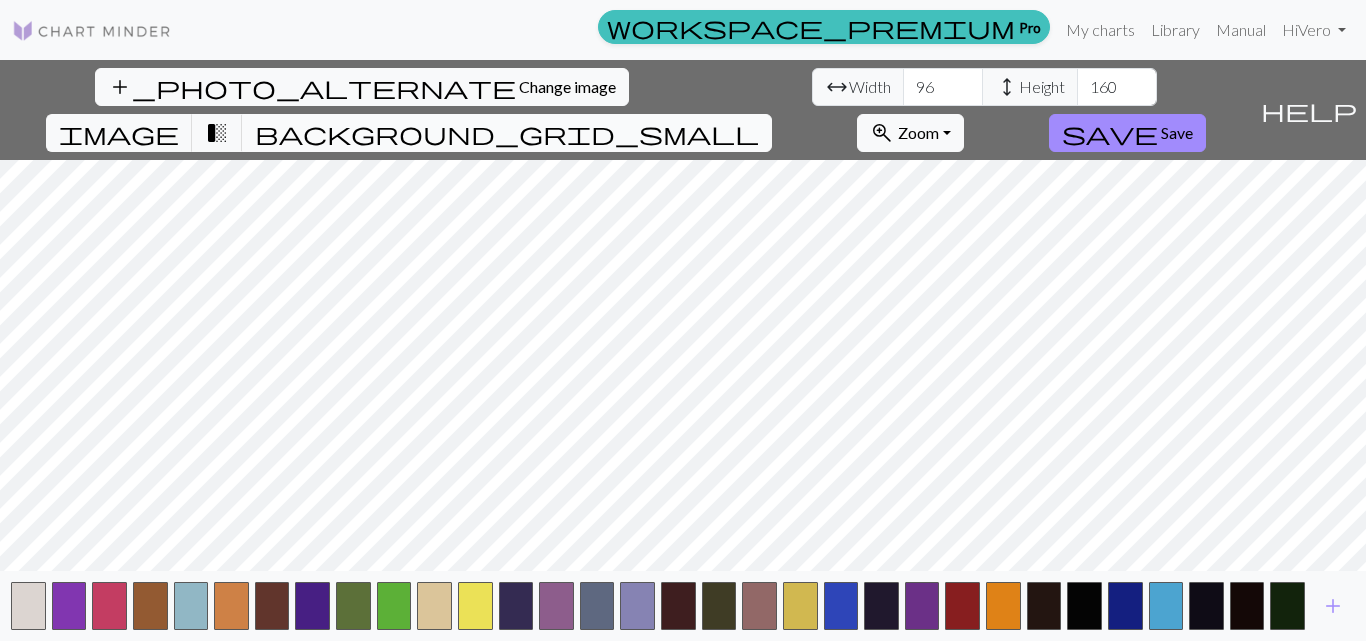 click on "background_grid_small" at bounding box center (507, 133) 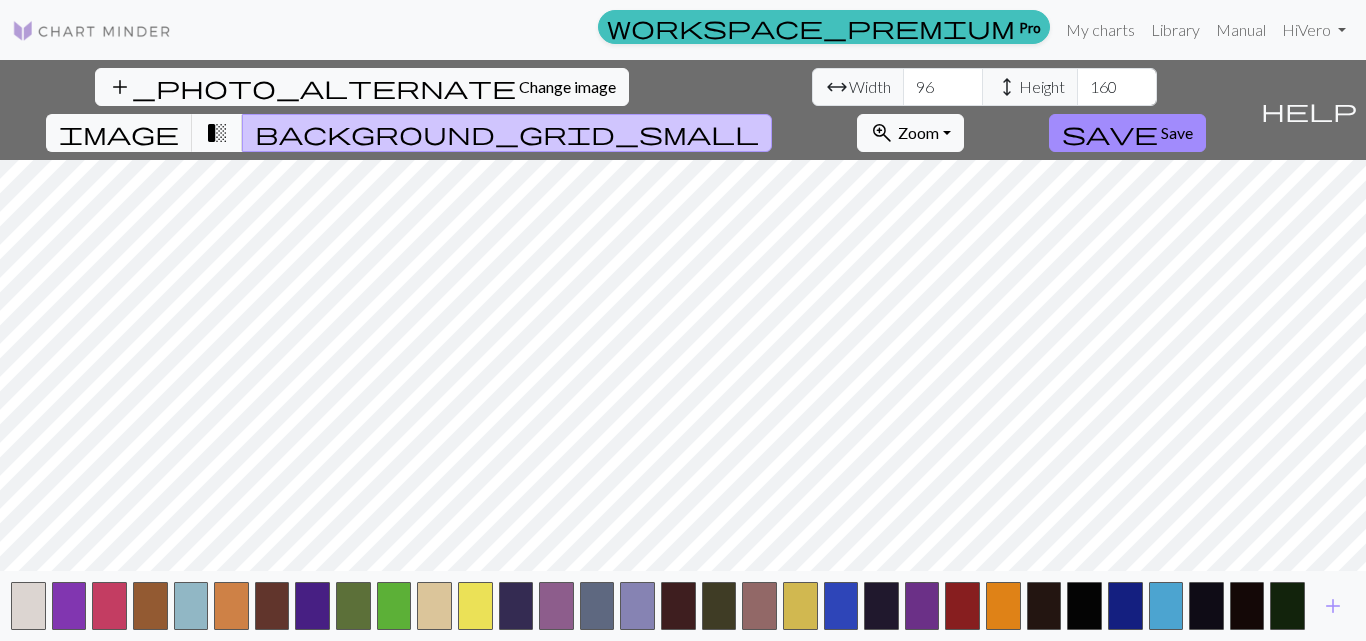 click on "transition_fade" at bounding box center [217, 133] 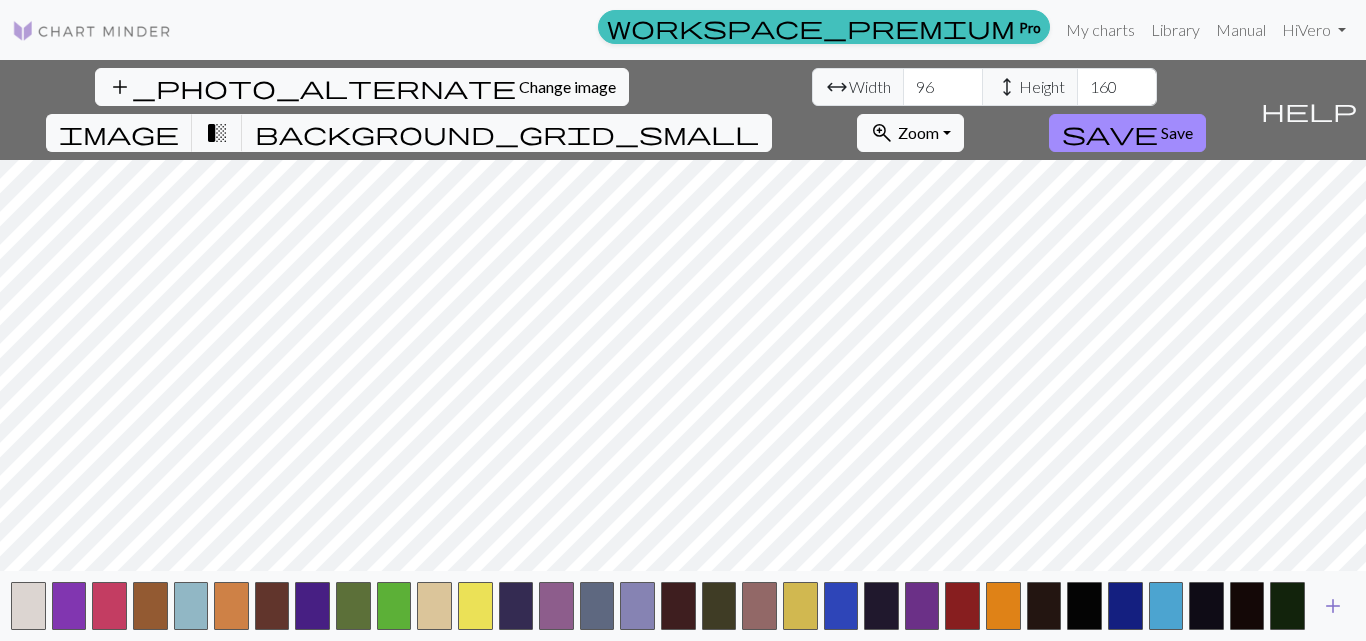 click on "add" at bounding box center (1333, 606) 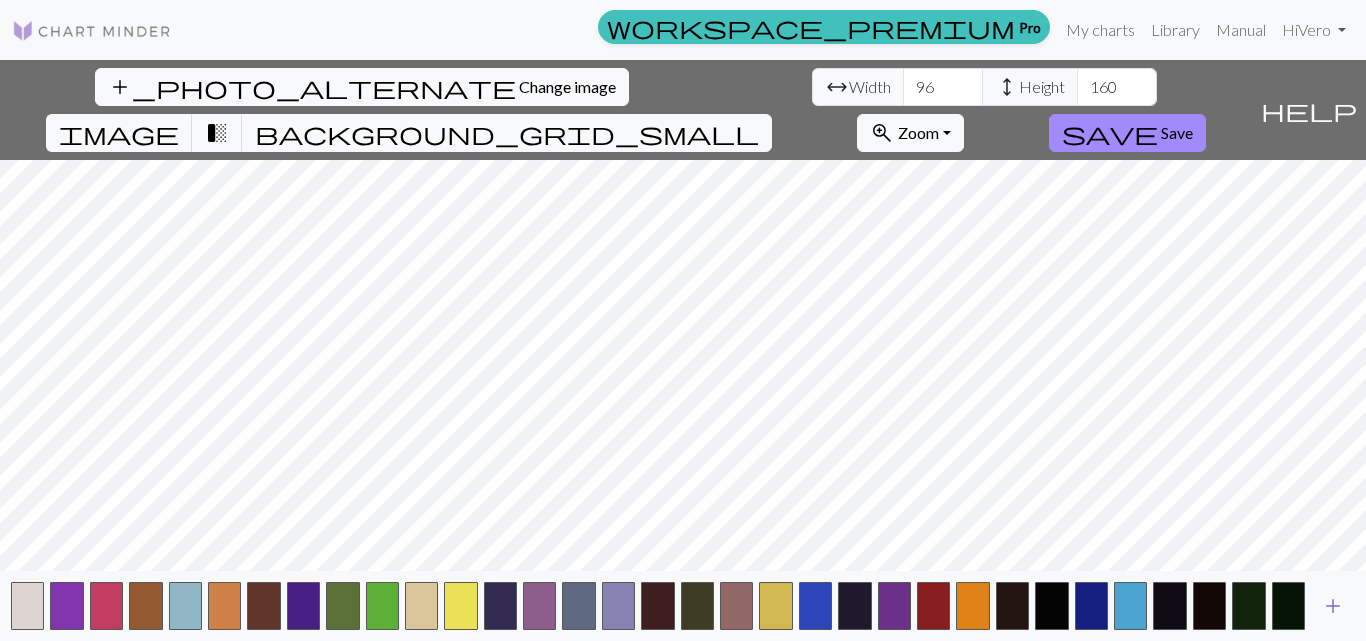 click on "add" at bounding box center (1333, 606) 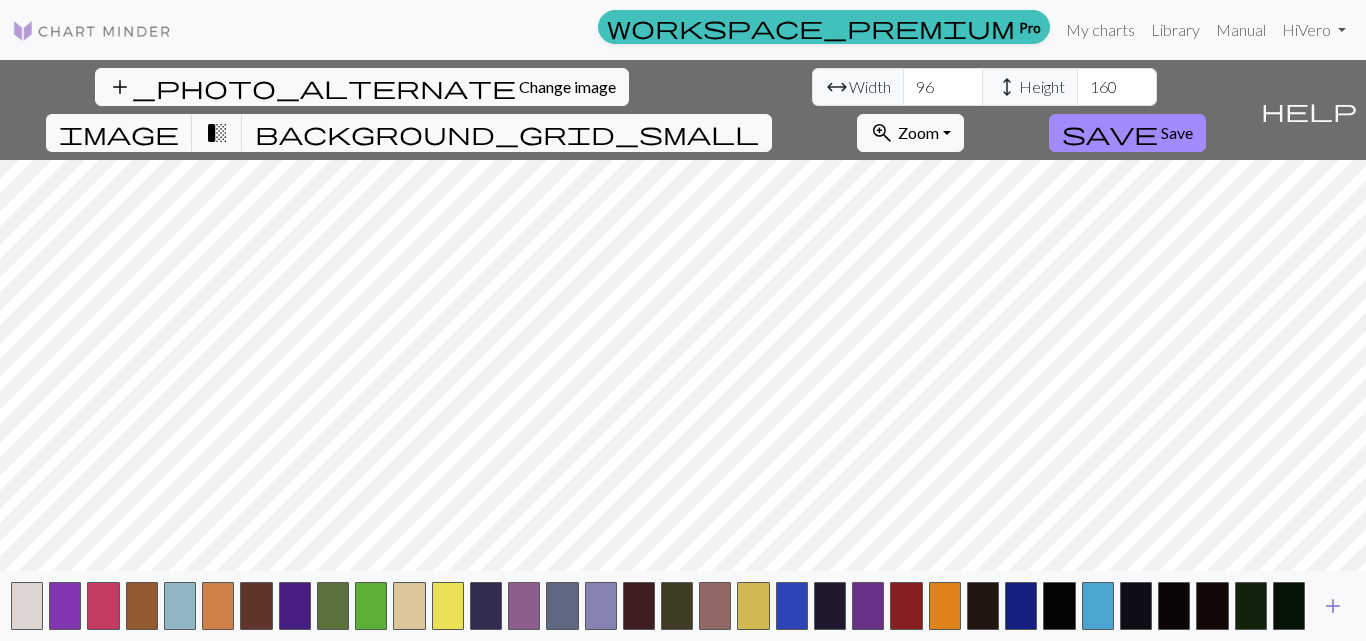 click on "add" at bounding box center [1333, 606] 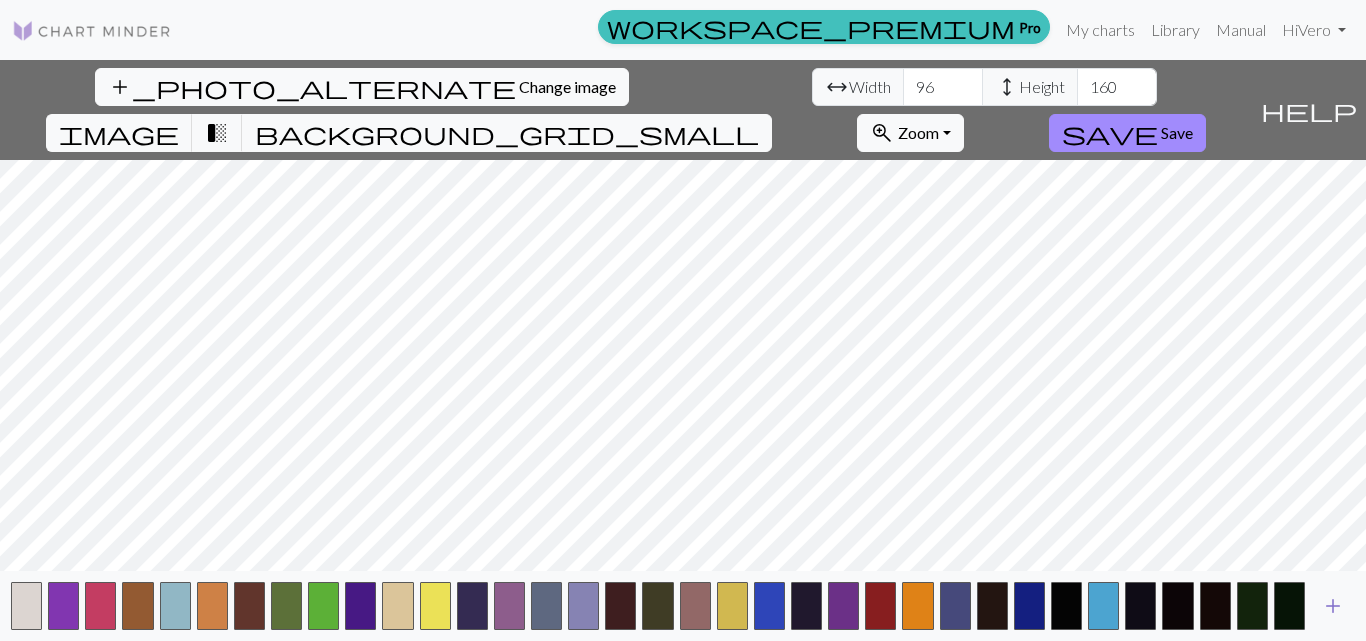 click on "add" at bounding box center [1333, 606] 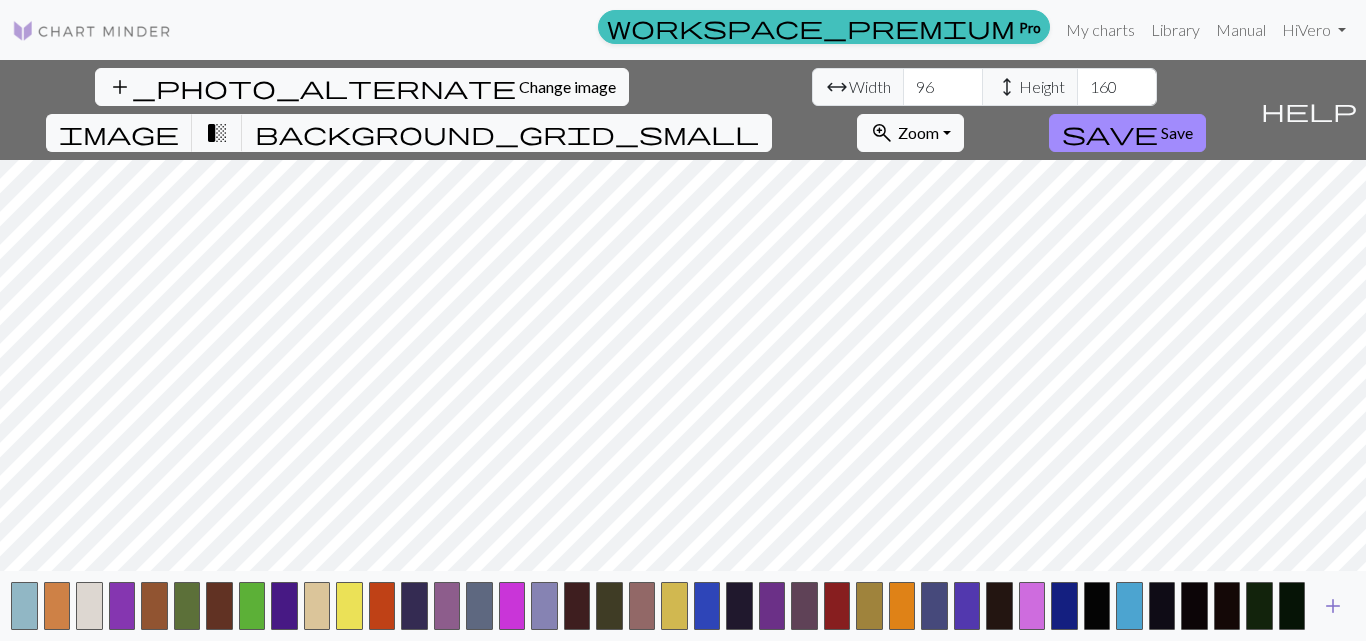 click on "add" at bounding box center [1333, 606] 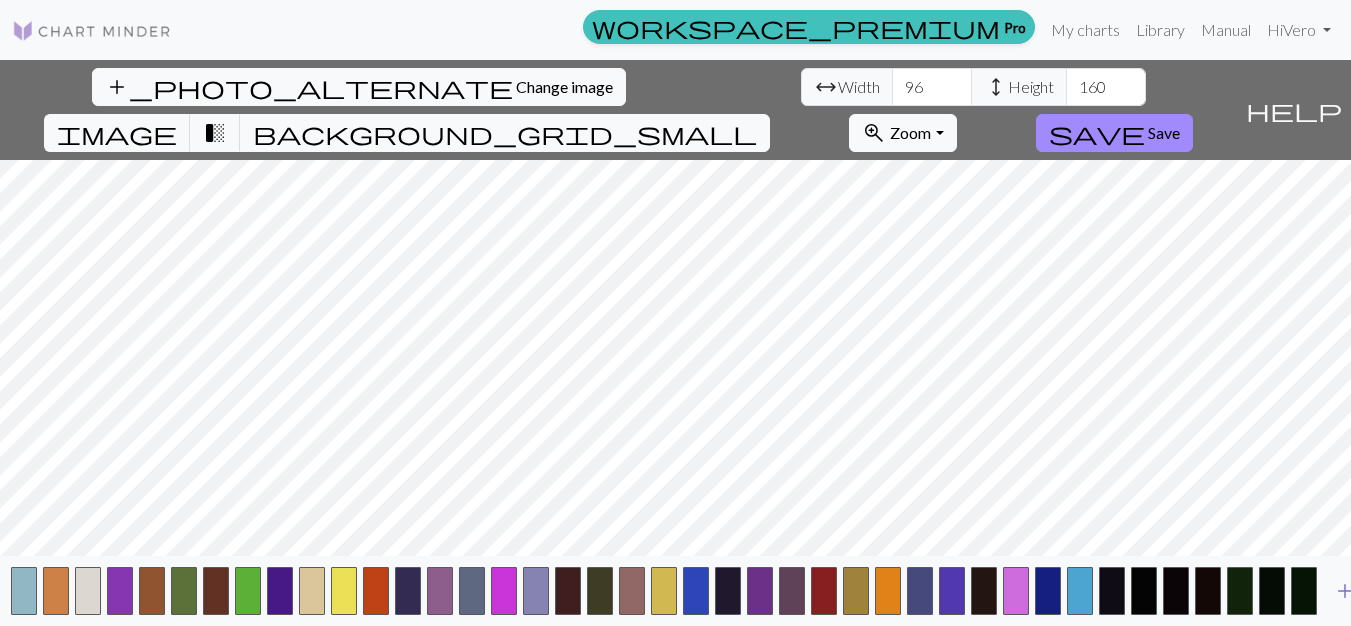 click on "add" at bounding box center (1345, 591) 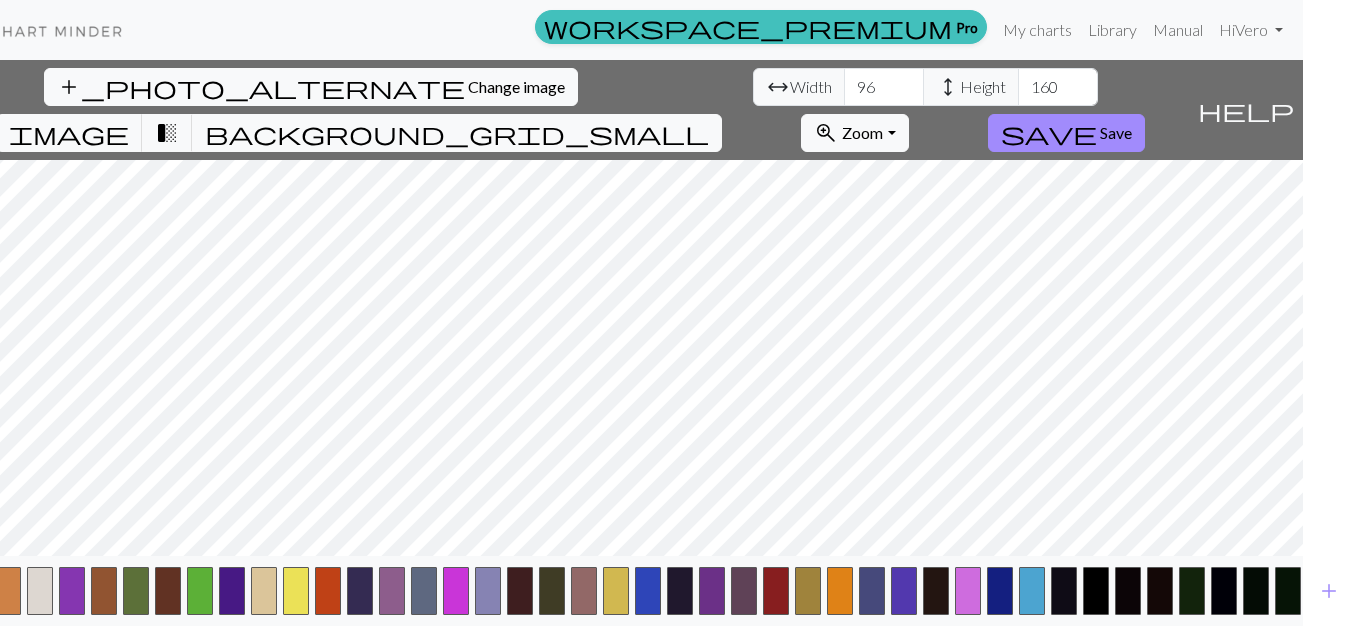 scroll, scrollTop: 0, scrollLeft: 51, axis: horizontal 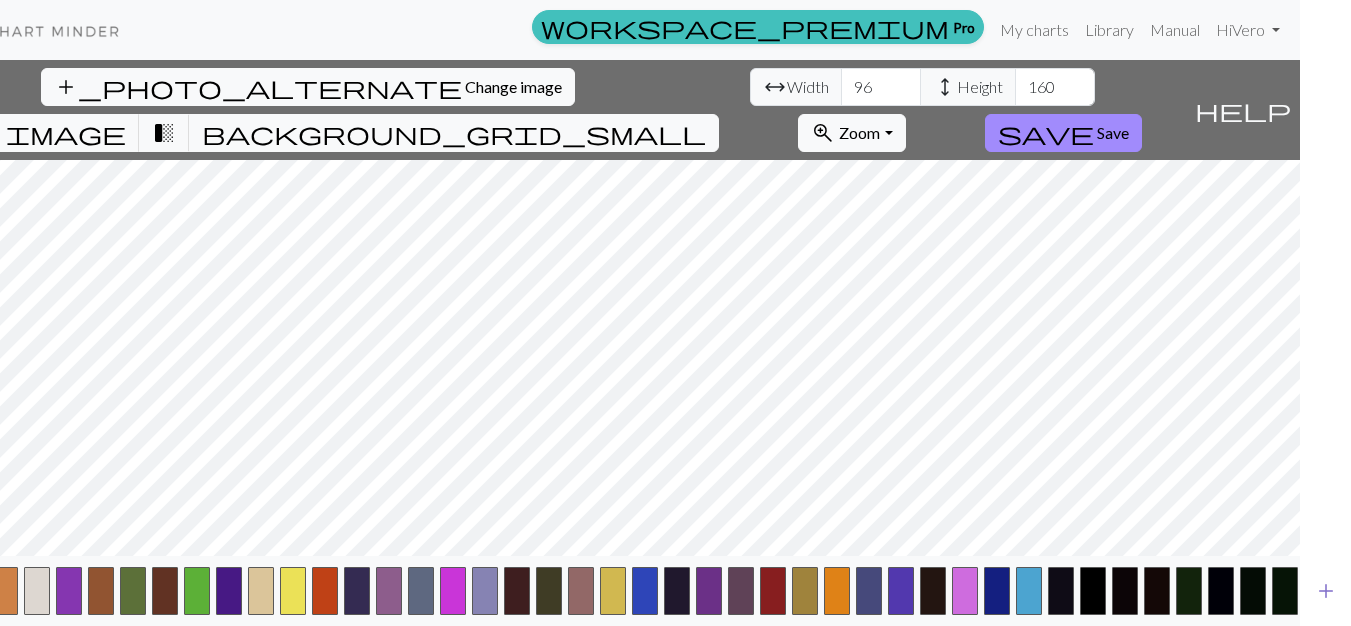 click on "add" at bounding box center [1326, 591] 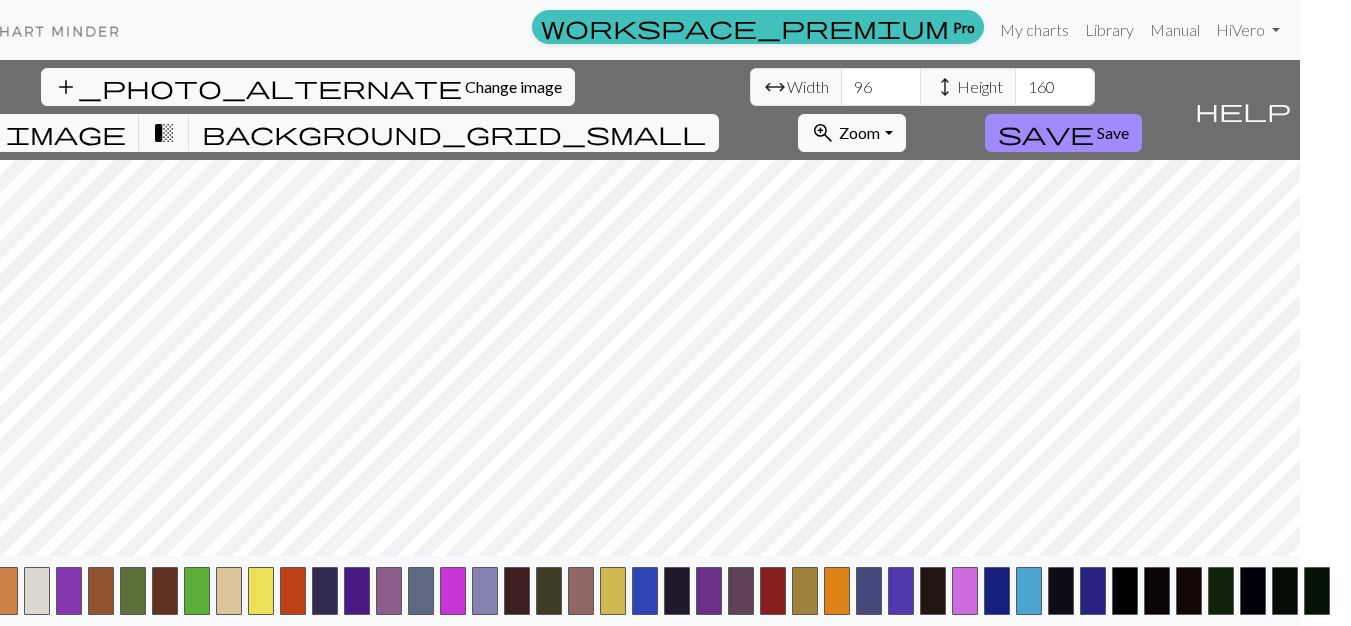 scroll, scrollTop: 0, scrollLeft: 83, axis: horizontal 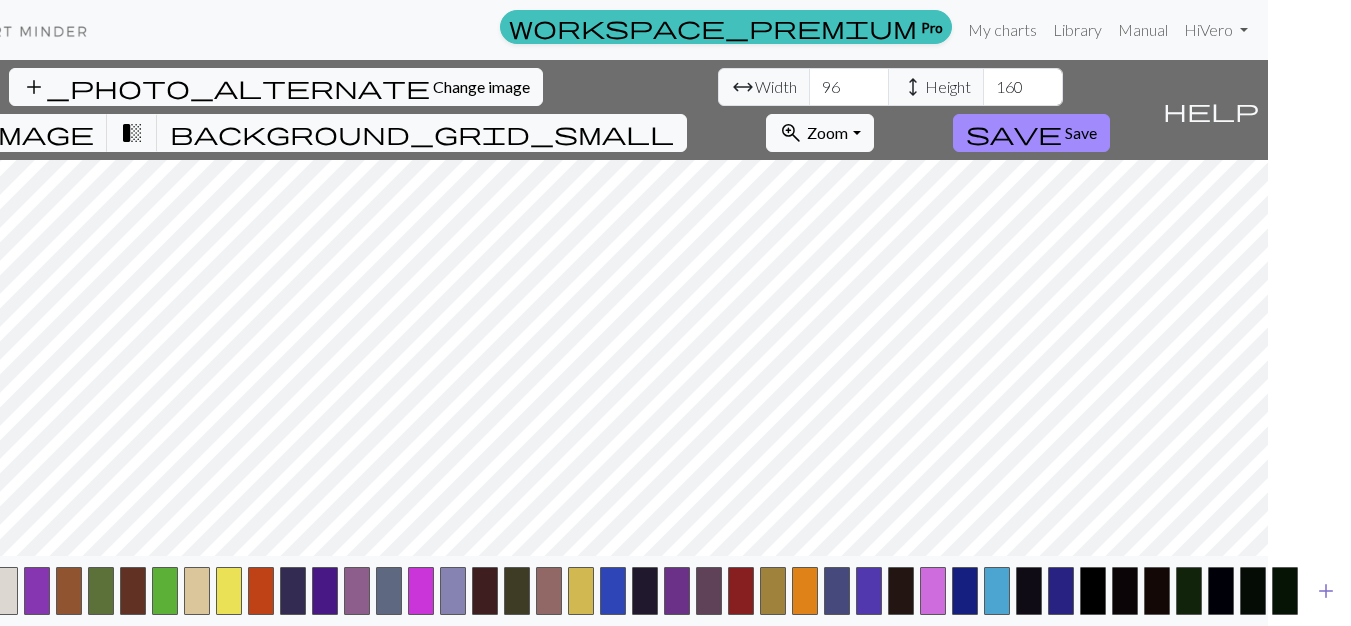 click on "add" at bounding box center (1326, 591) 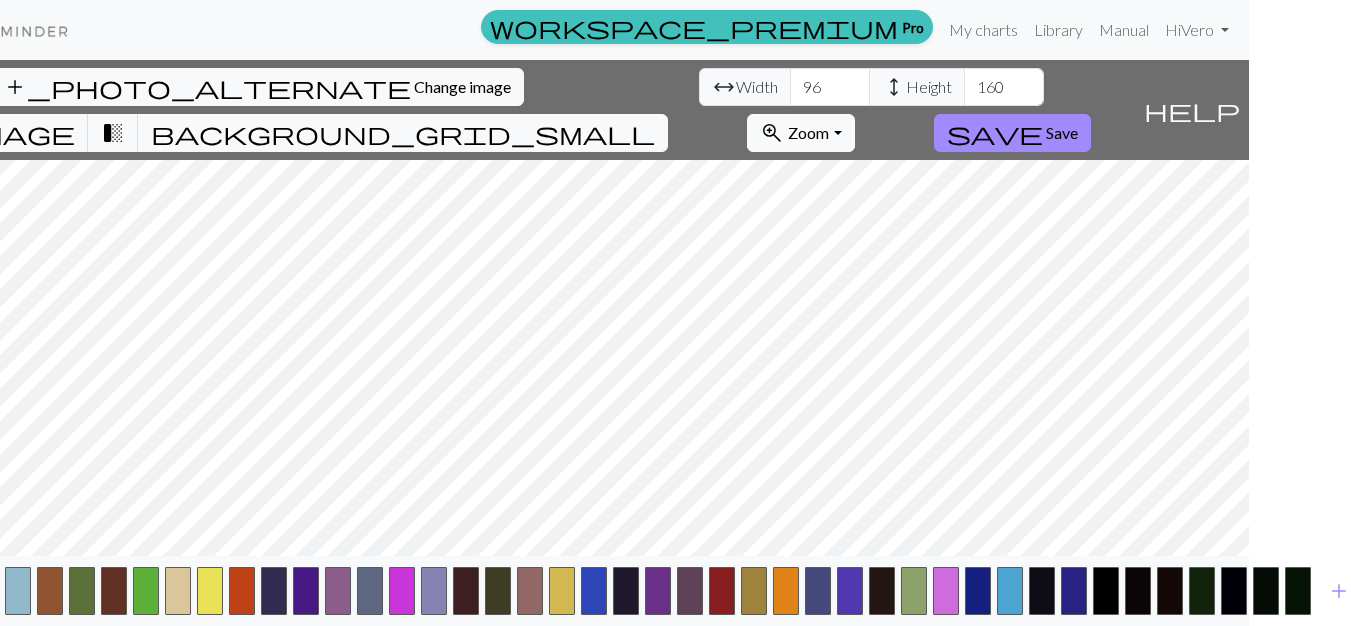 scroll, scrollTop: 0, scrollLeft: 115, axis: horizontal 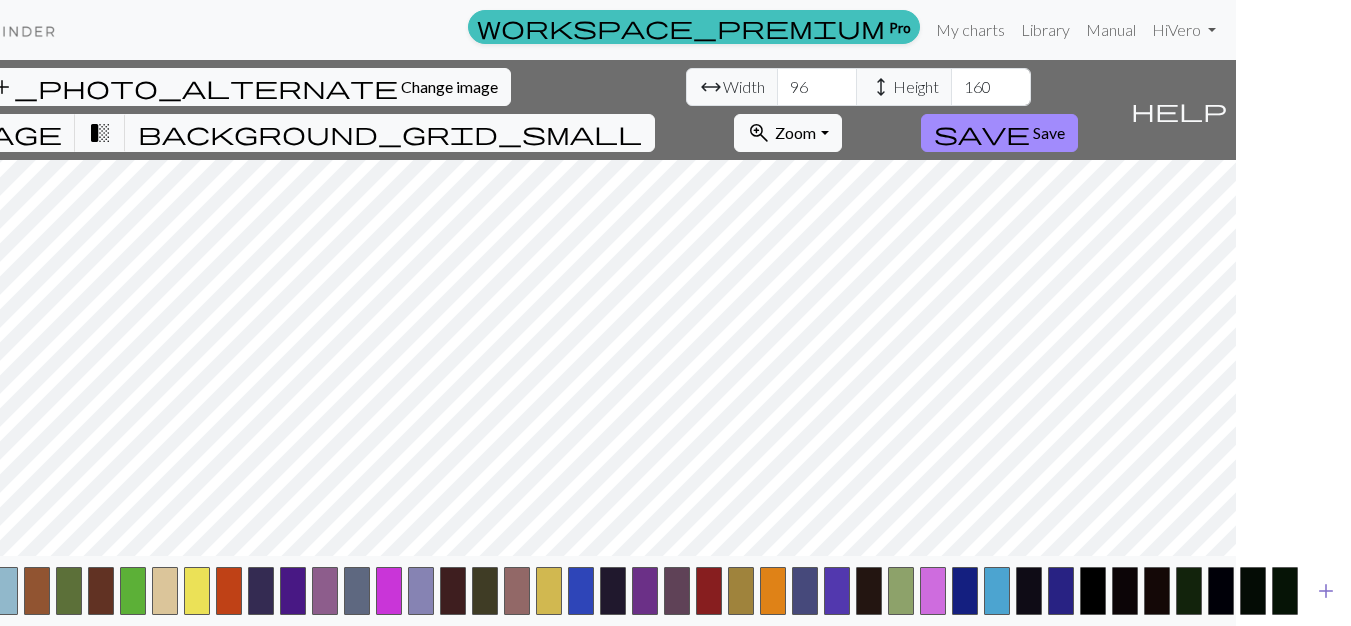 click on "add" at bounding box center [1326, 591] 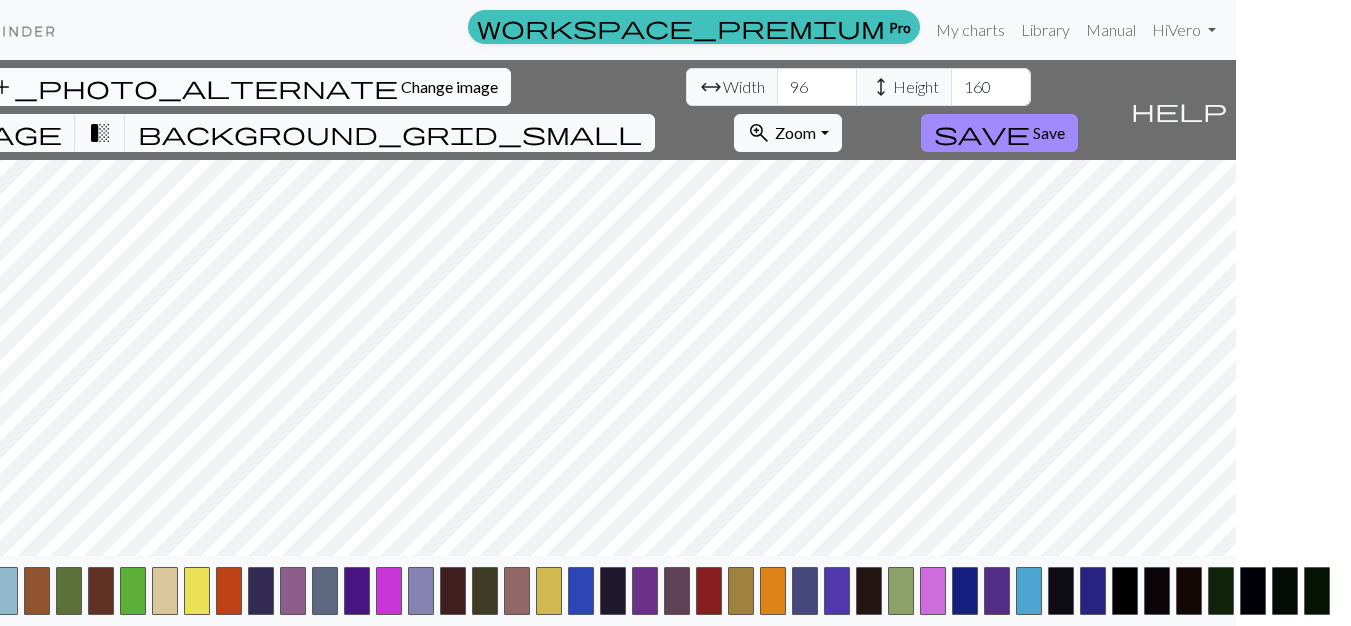 click on "Change image" at bounding box center [449, 86] 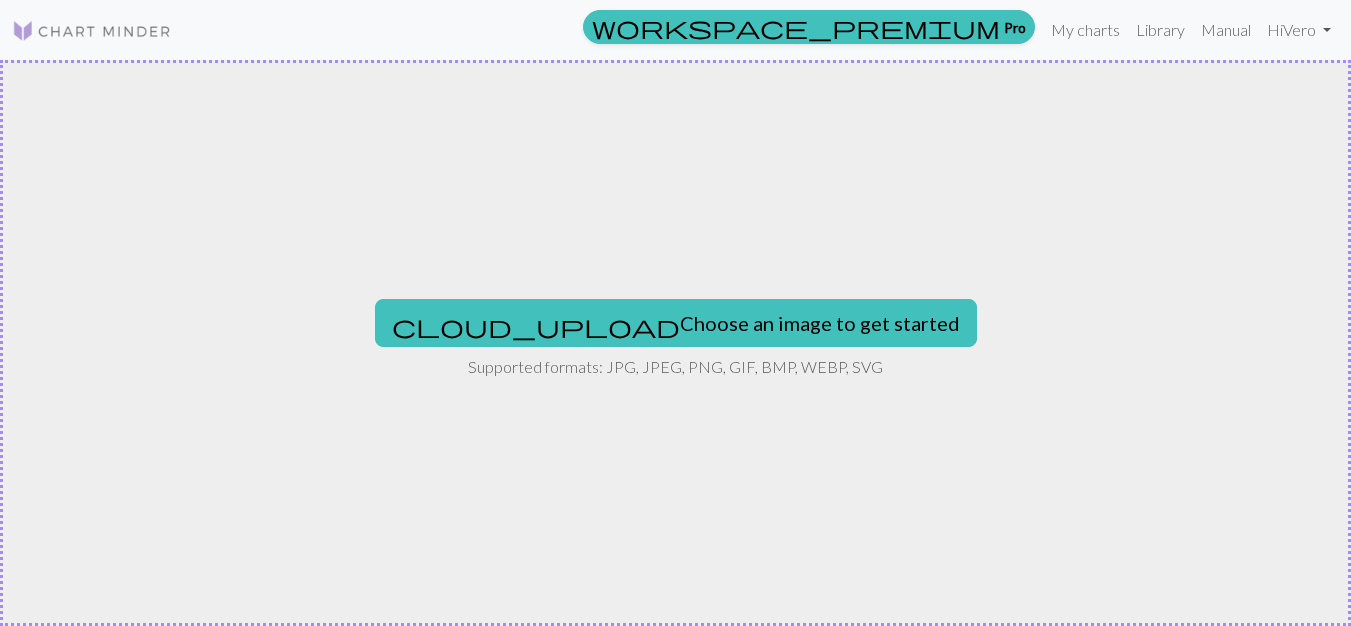 scroll, scrollTop: 0, scrollLeft: 0, axis: both 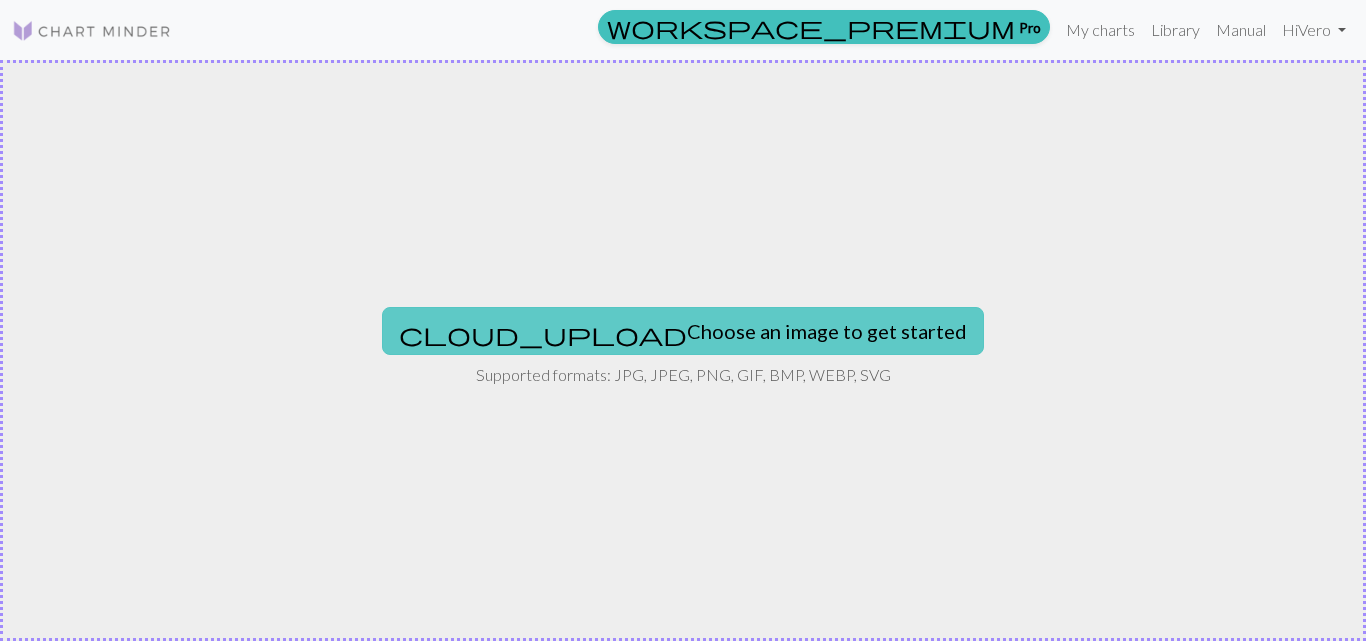 click on "cloud_upload  Choose an image to get started" at bounding box center (683, 331) 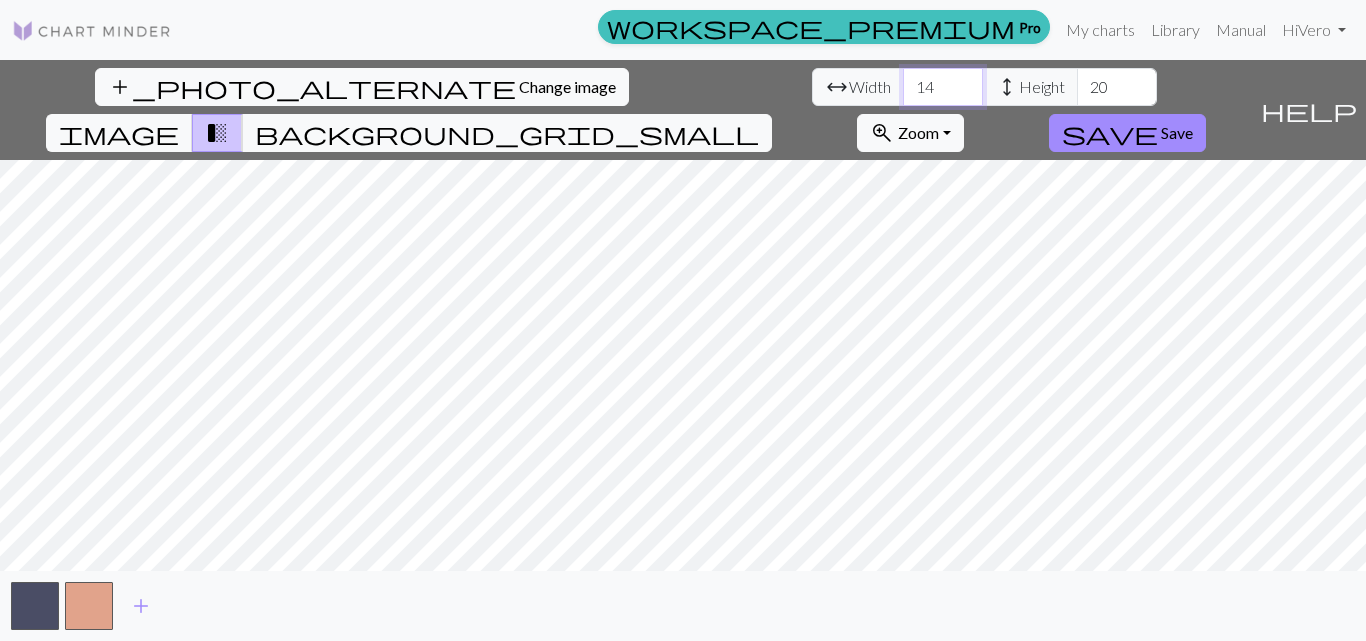 click on "14" at bounding box center (943, 87) 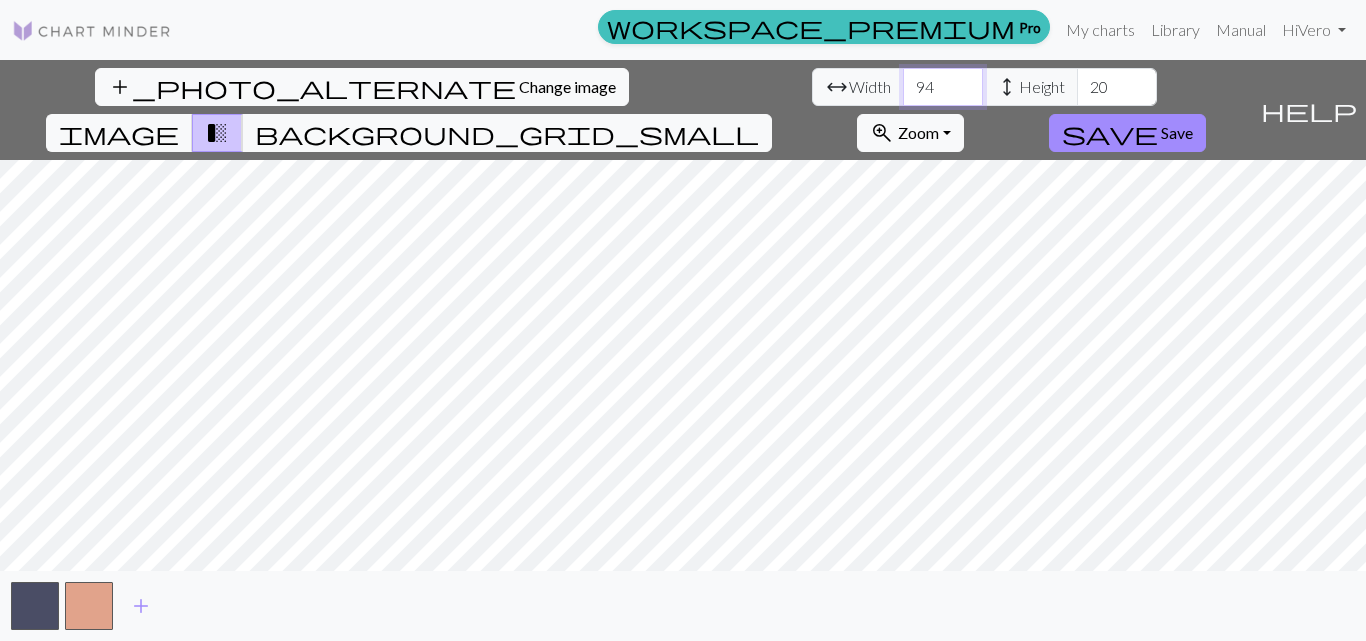 type on "94" 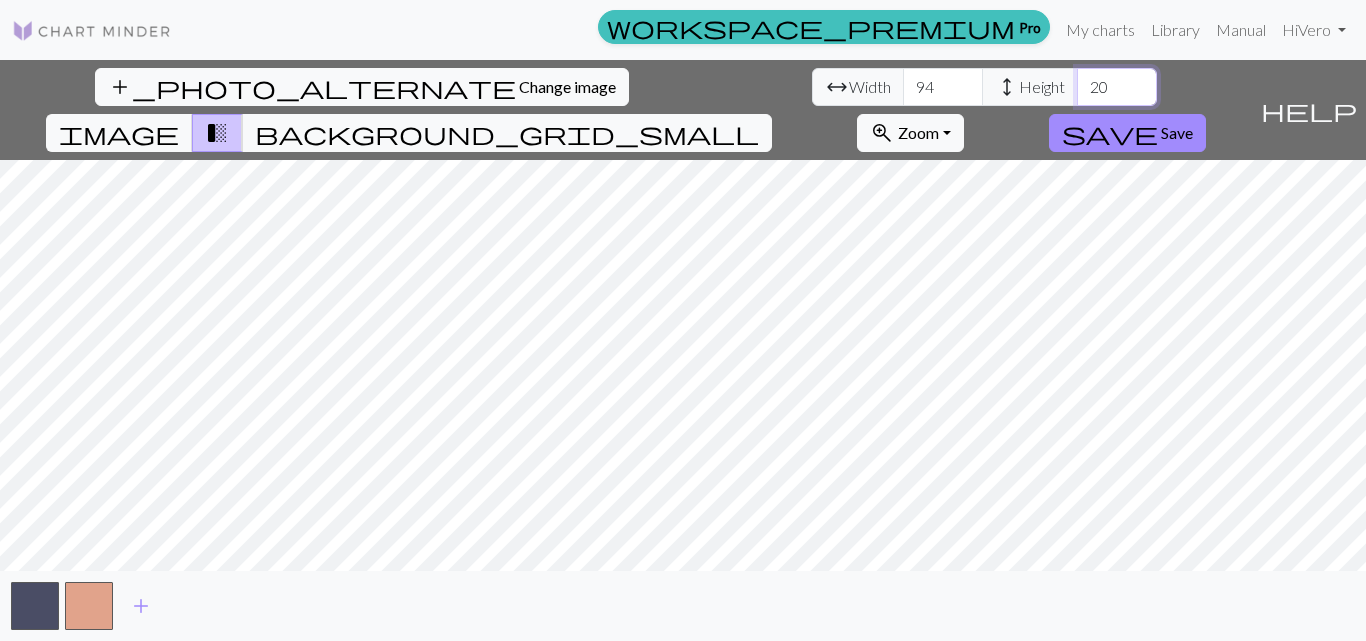 click on "20" at bounding box center (1117, 87) 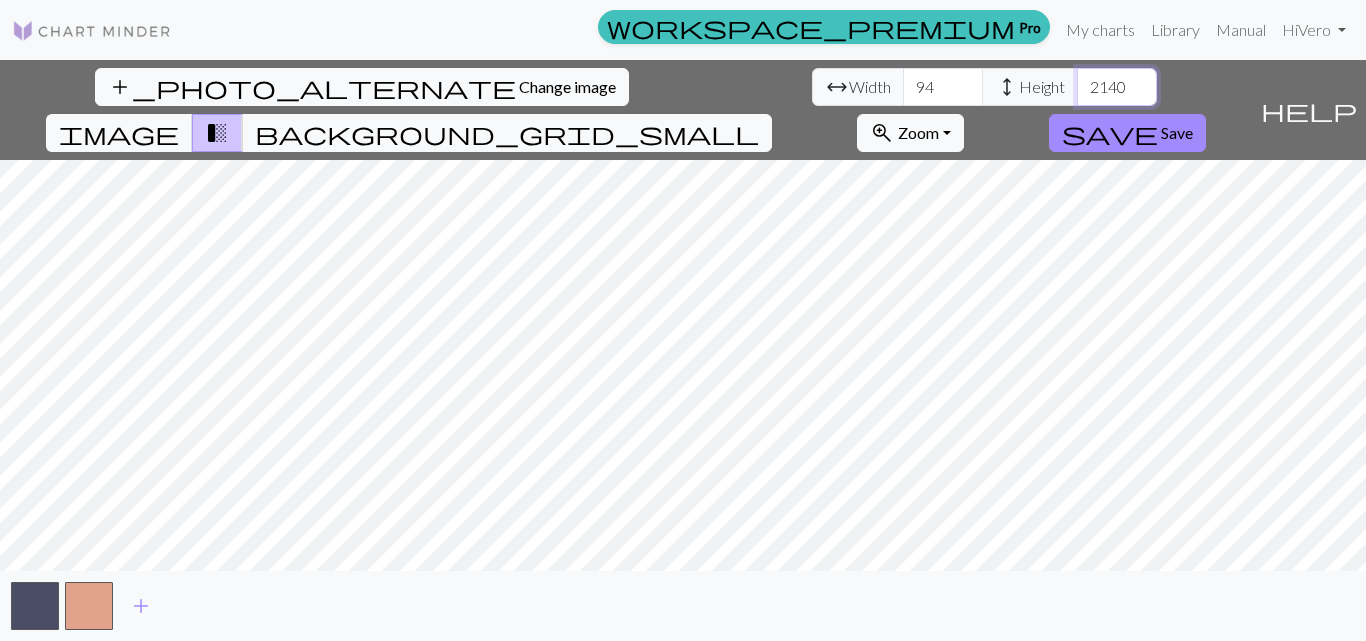 click on "2140" at bounding box center (1117, 87) 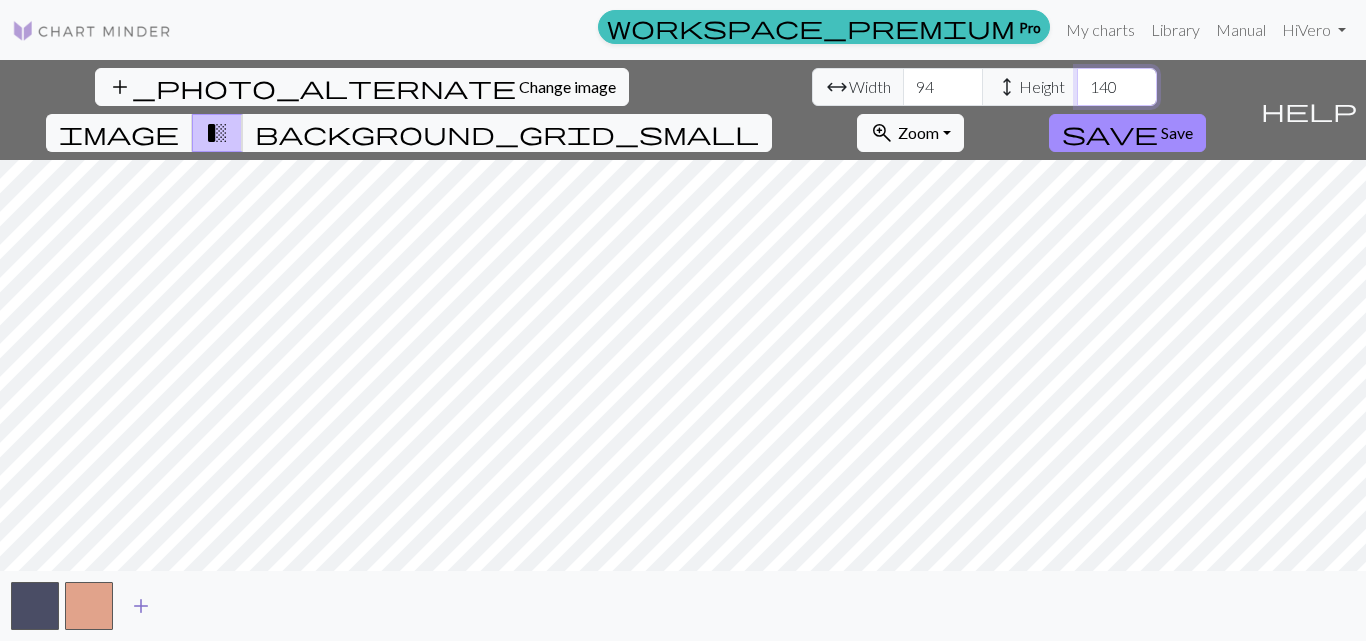 type on "140" 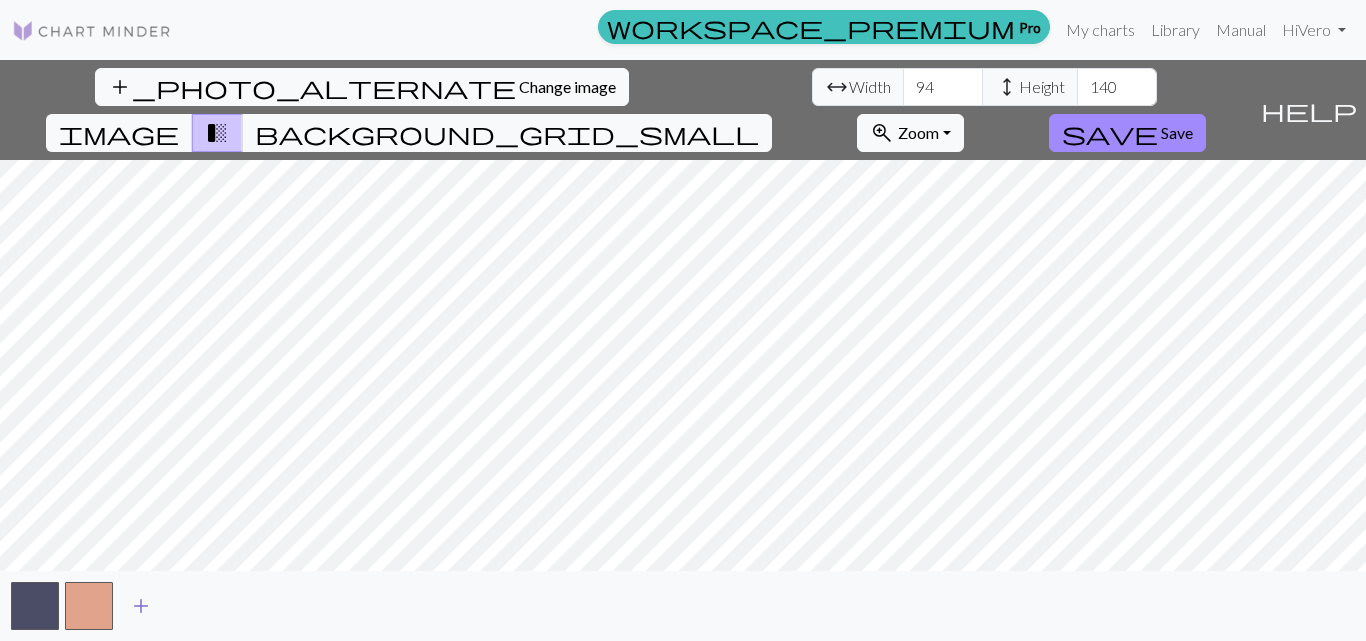 click on "add" at bounding box center [141, 606] 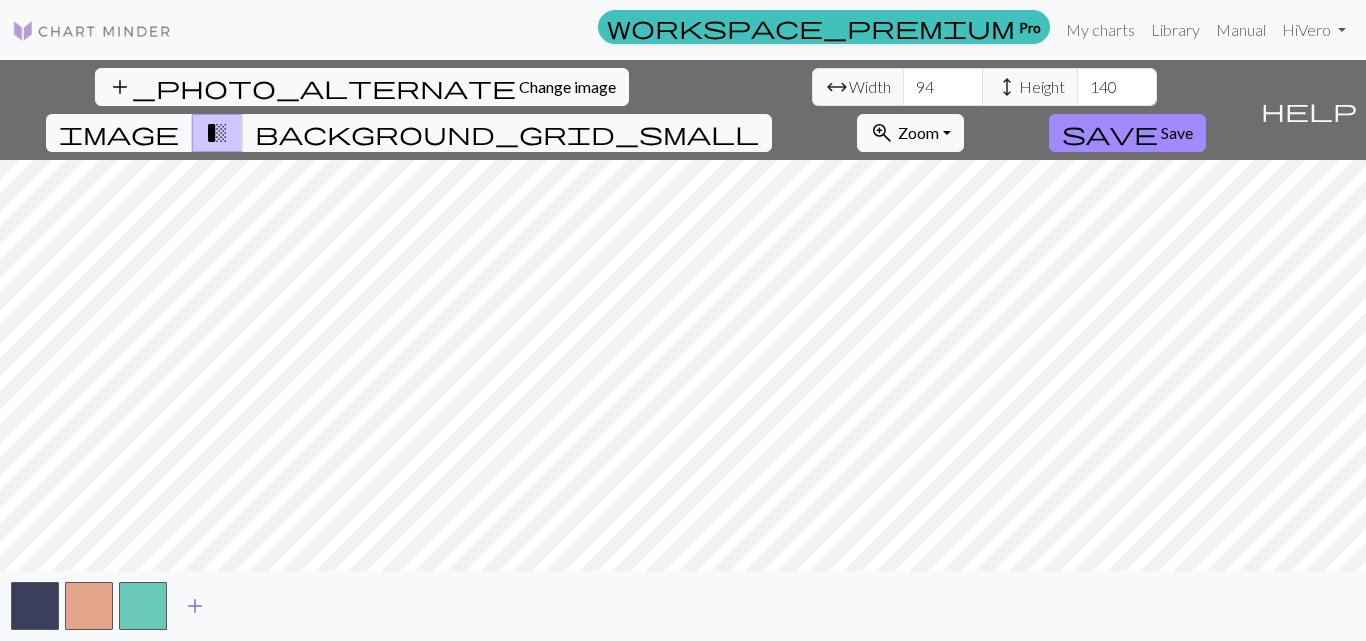 click at bounding box center (143, 606) 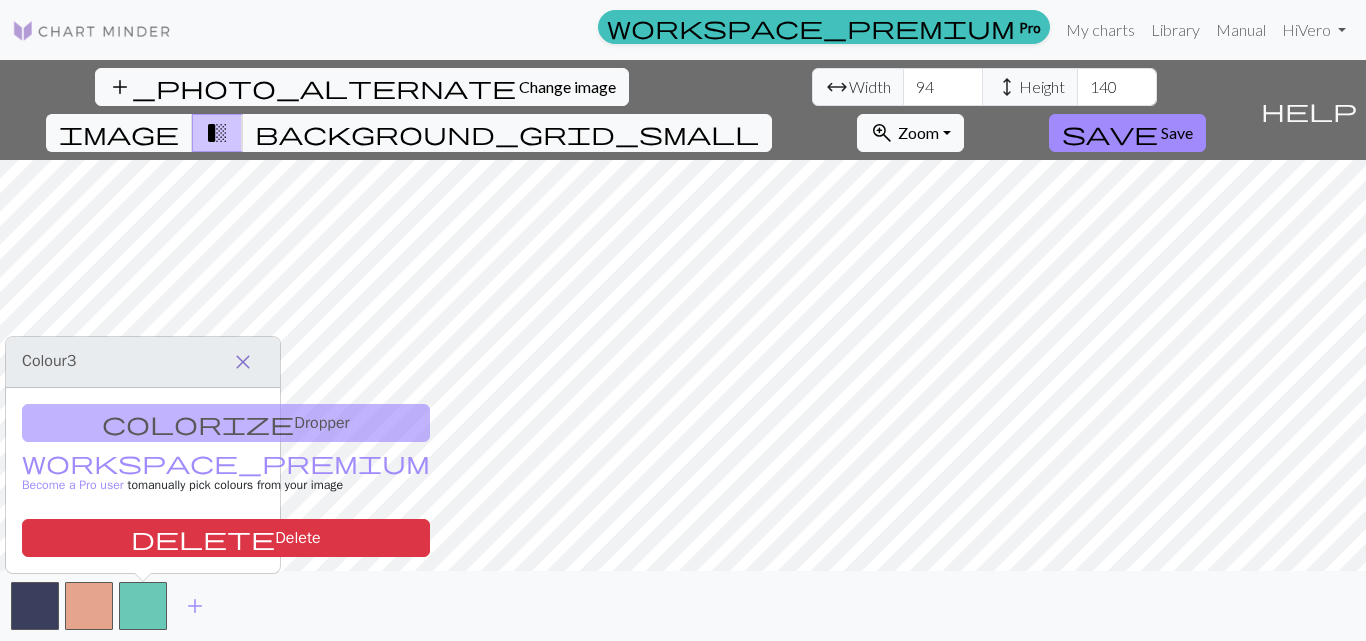 click on "close" at bounding box center (243, 362) 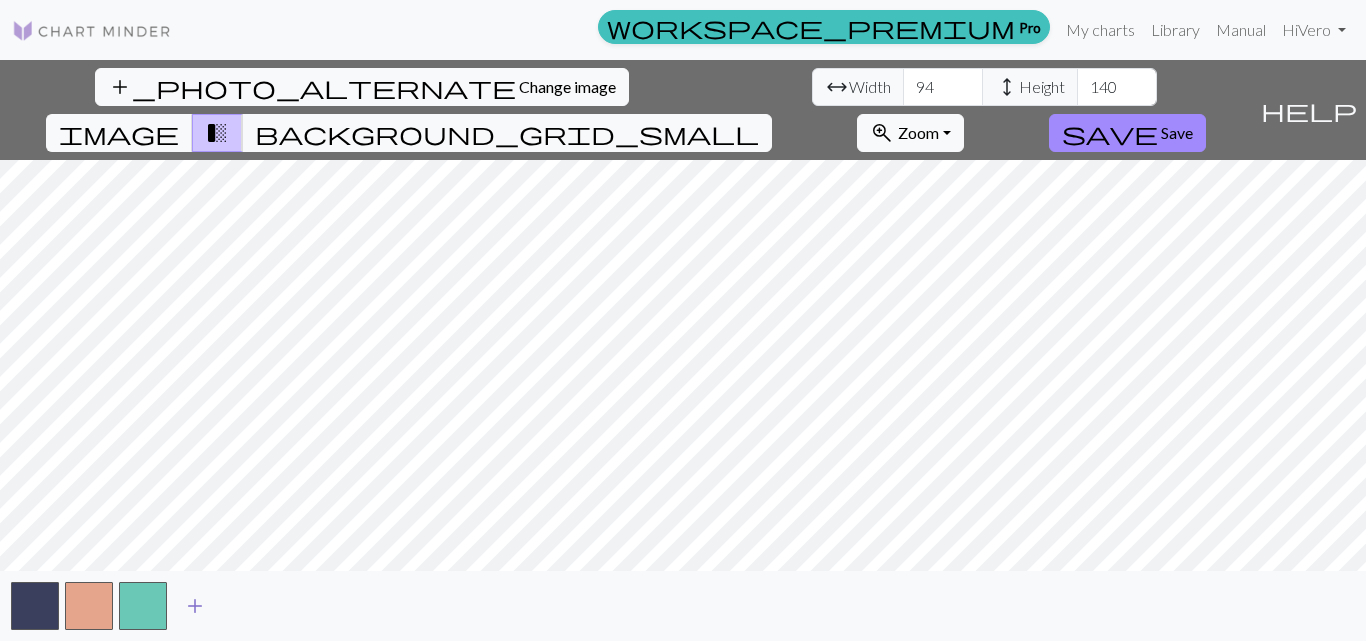 click on "add" at bounding box center (195, 606) 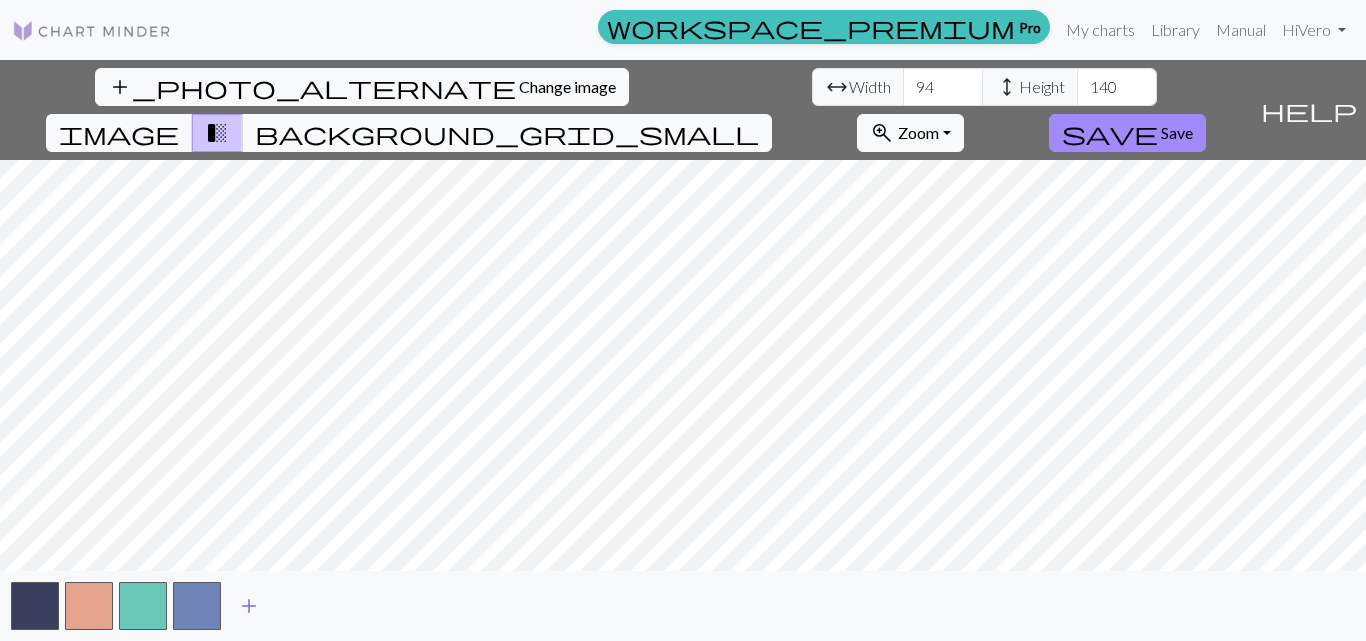 click on "add" at bounding box center (249, 606) 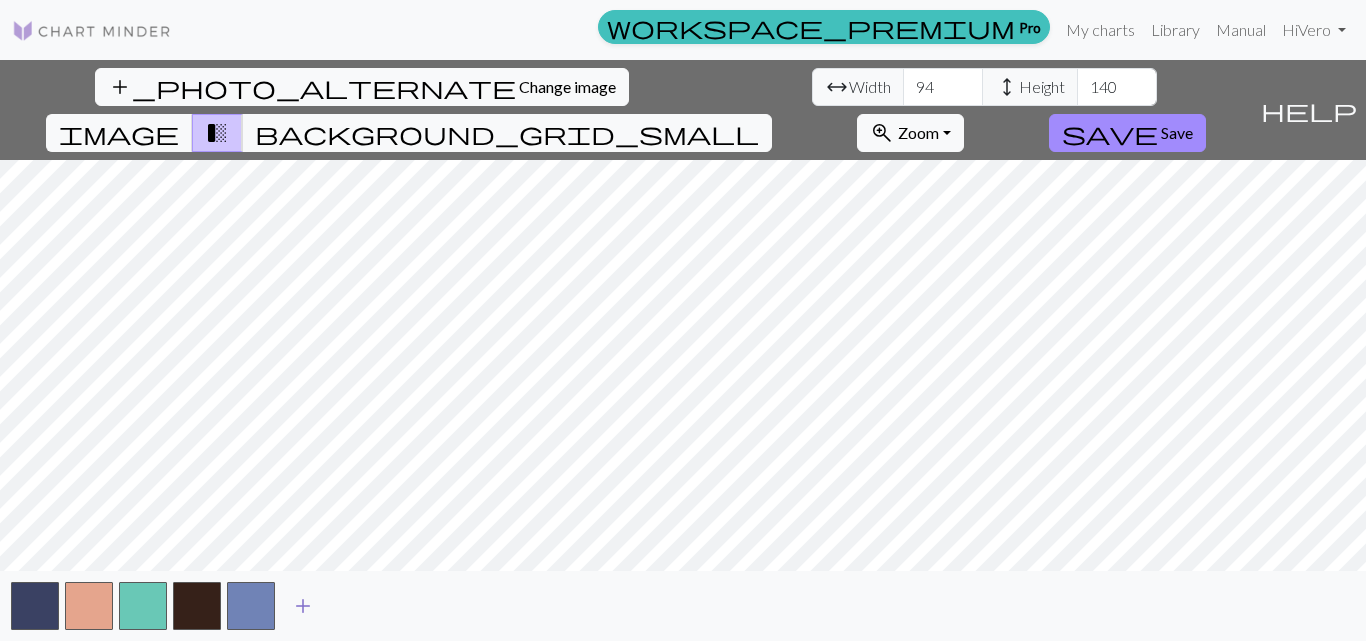 click on "add" at bounding box center (303, 606) 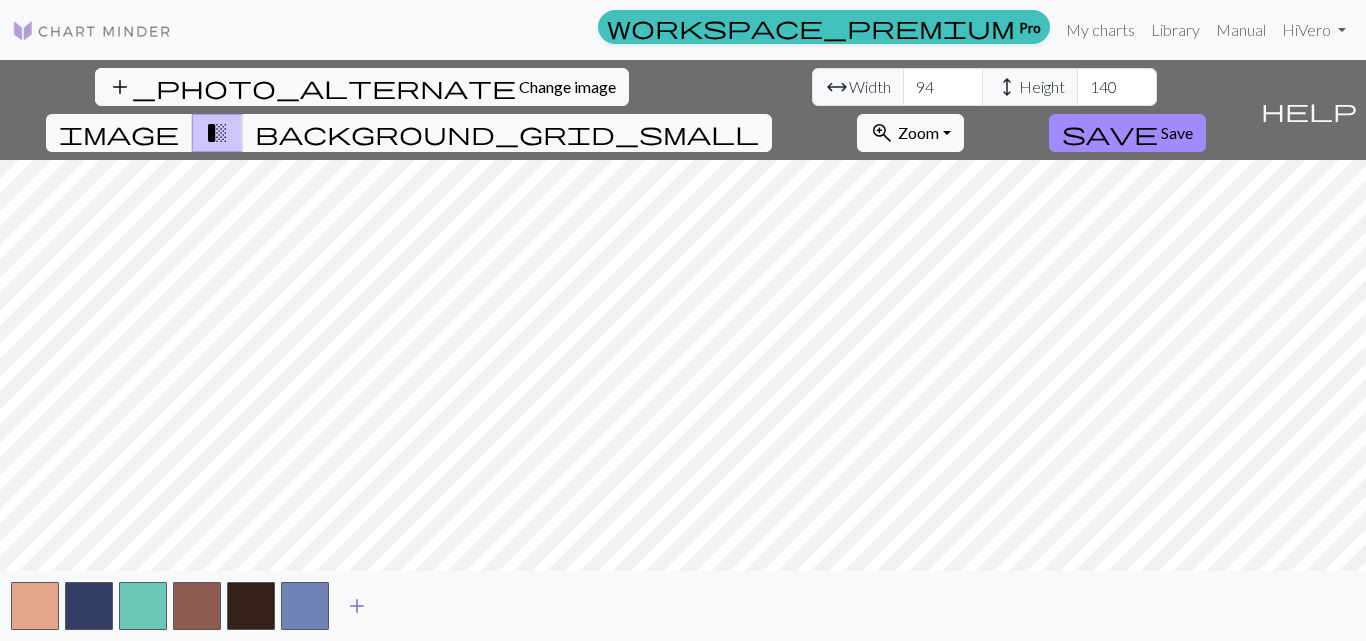 click on "add" at bounding box center (357, 606) 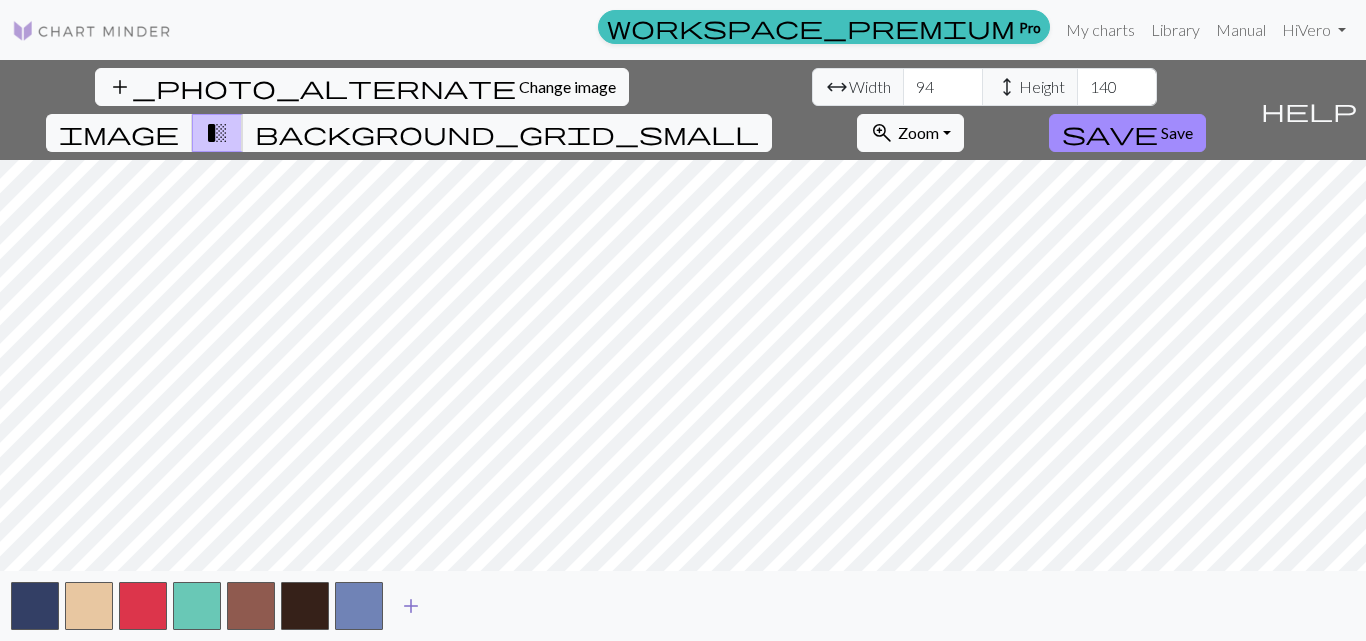 click on "add" at bounding box center [411, 606] 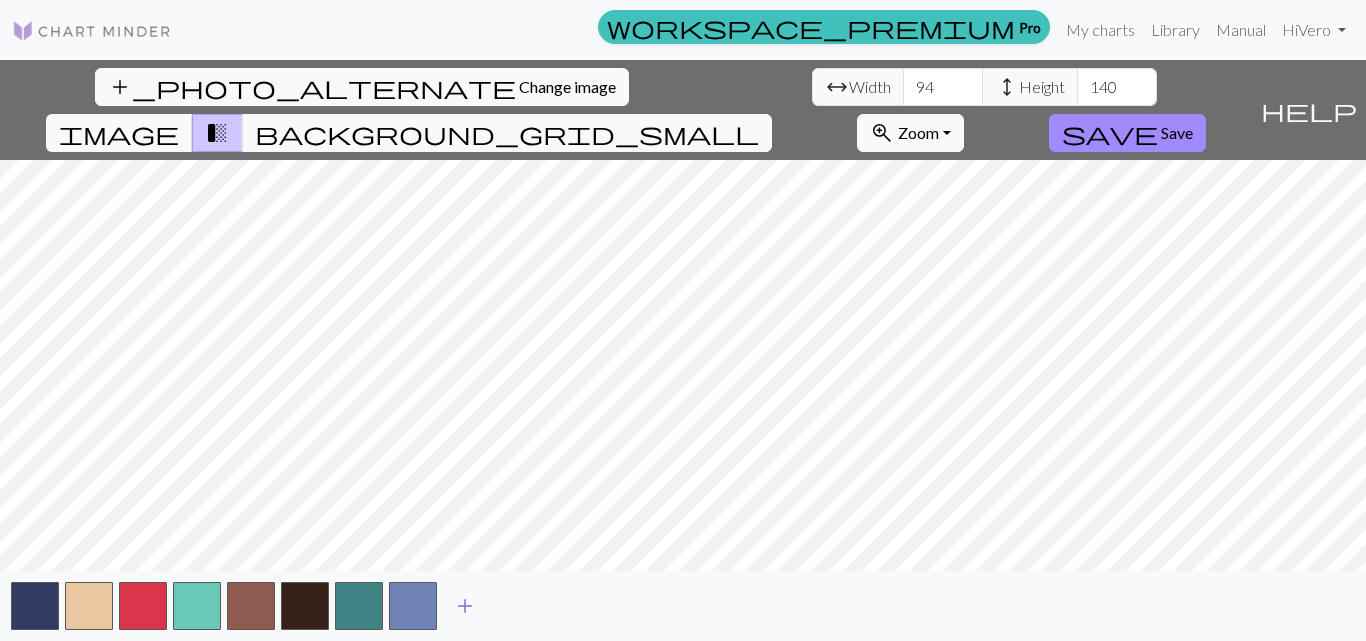 click on "add" at bounding box center [465, 606] 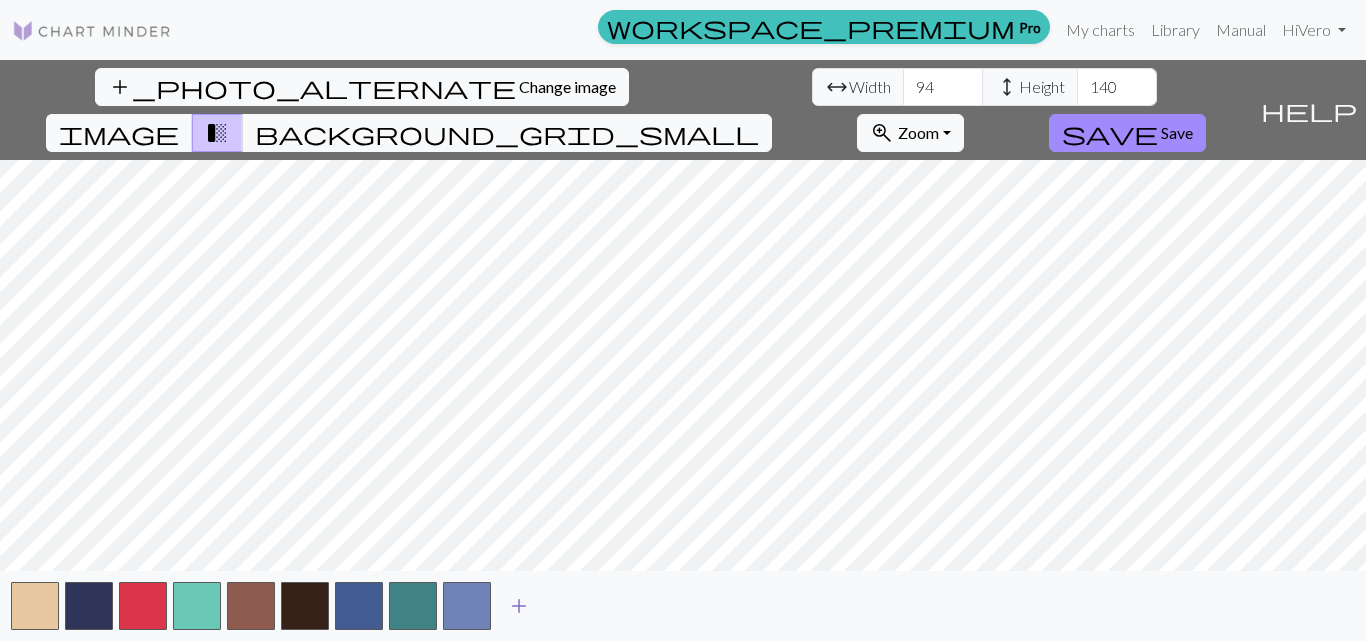 click on "add" at bounding box center [519, 606] 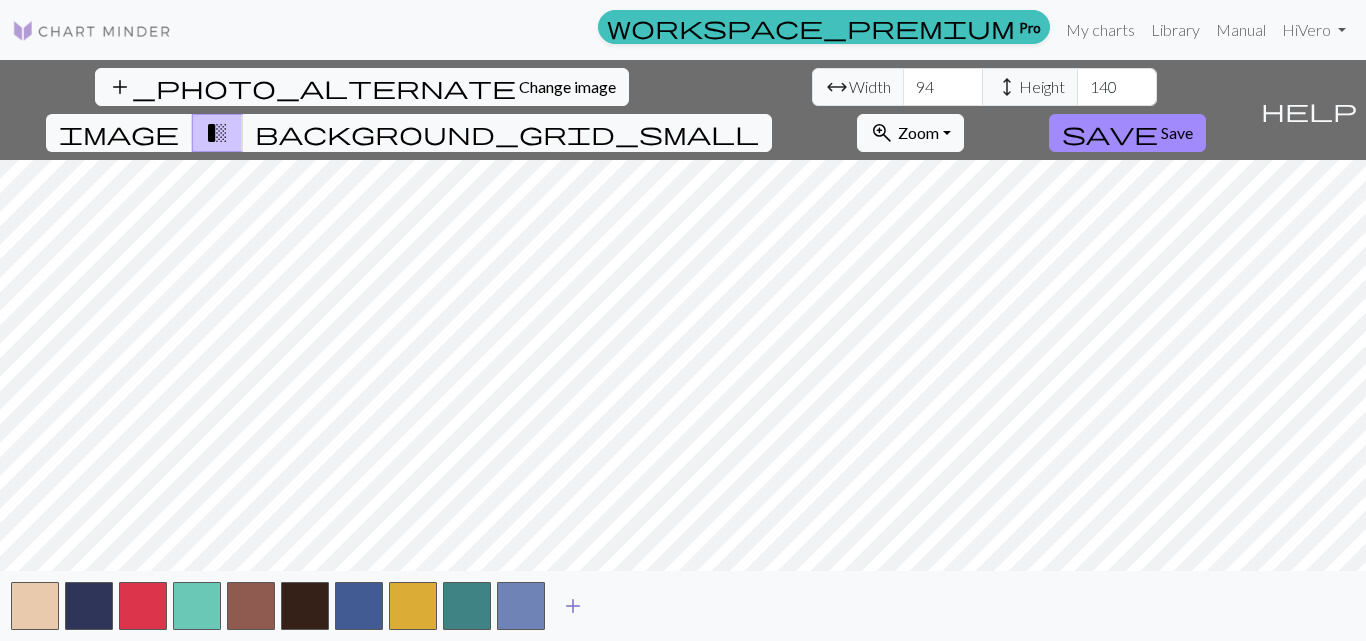 click on "add" at bounding box center [573, 606] 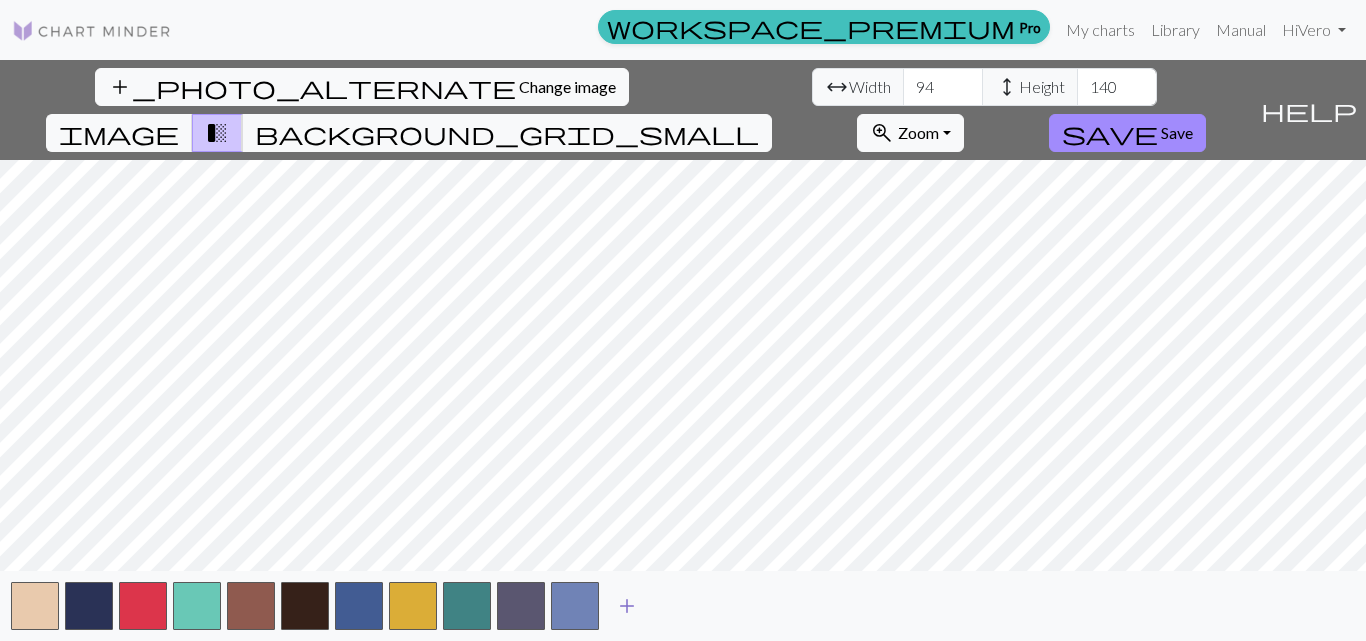 click on "add" at bounding box center [627, 606] 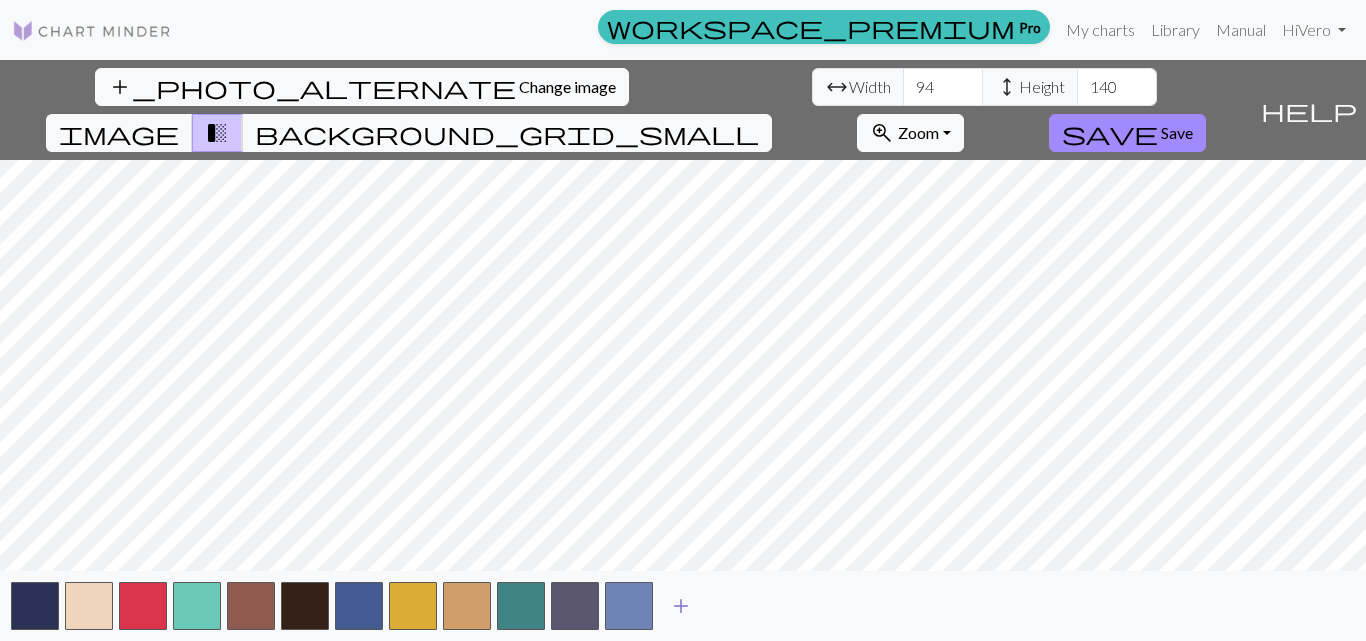 click on "add" at bounding box center (681, 606) 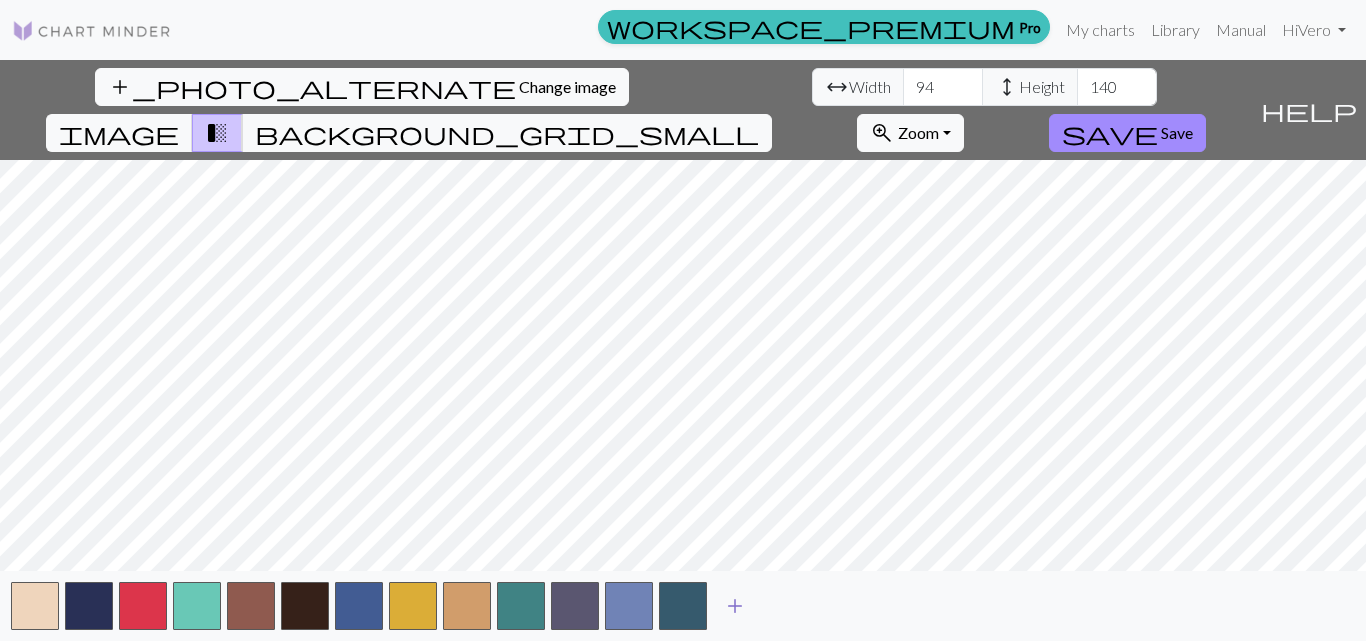 click on "add" at bounding box center (735, 606) 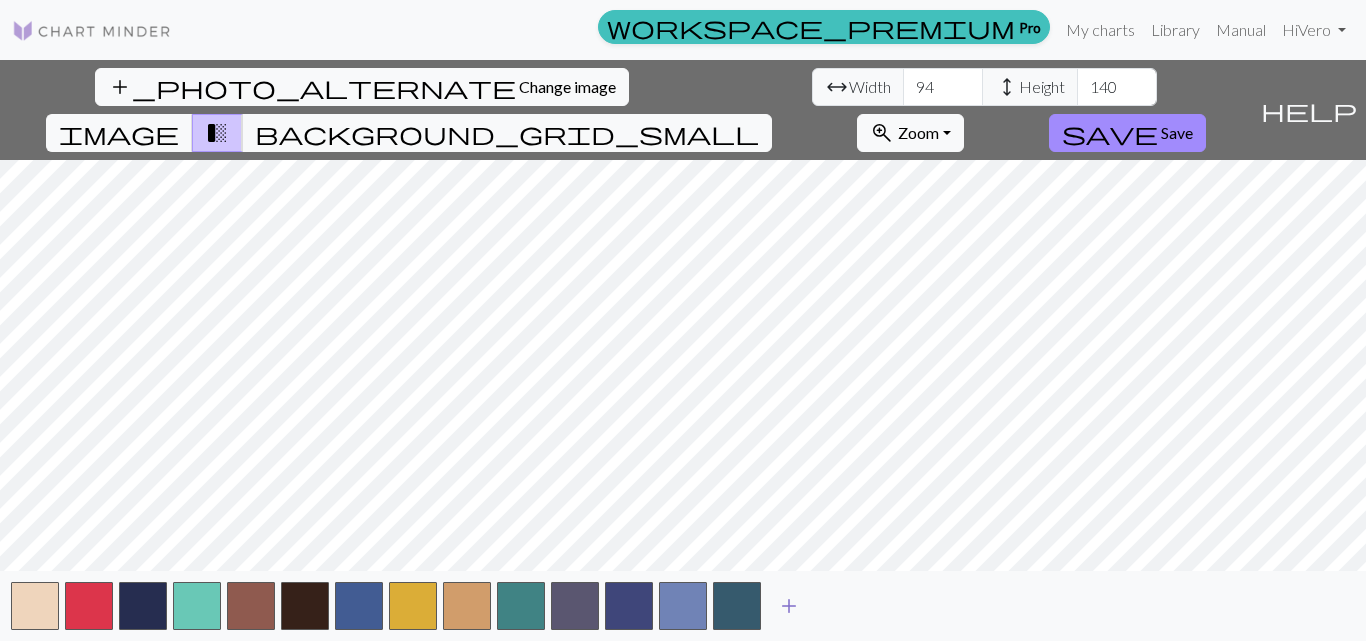 click on "add" at bounding box center (789, 606) 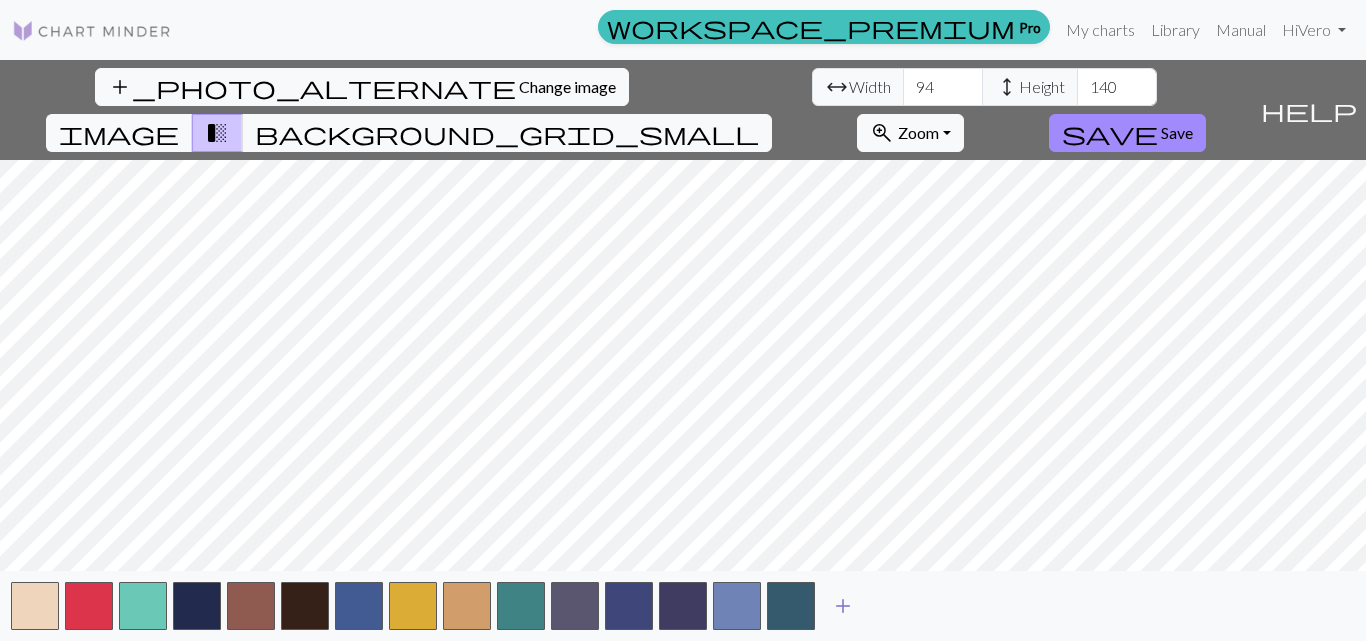 click on "add" at bounding box center (843, 606) 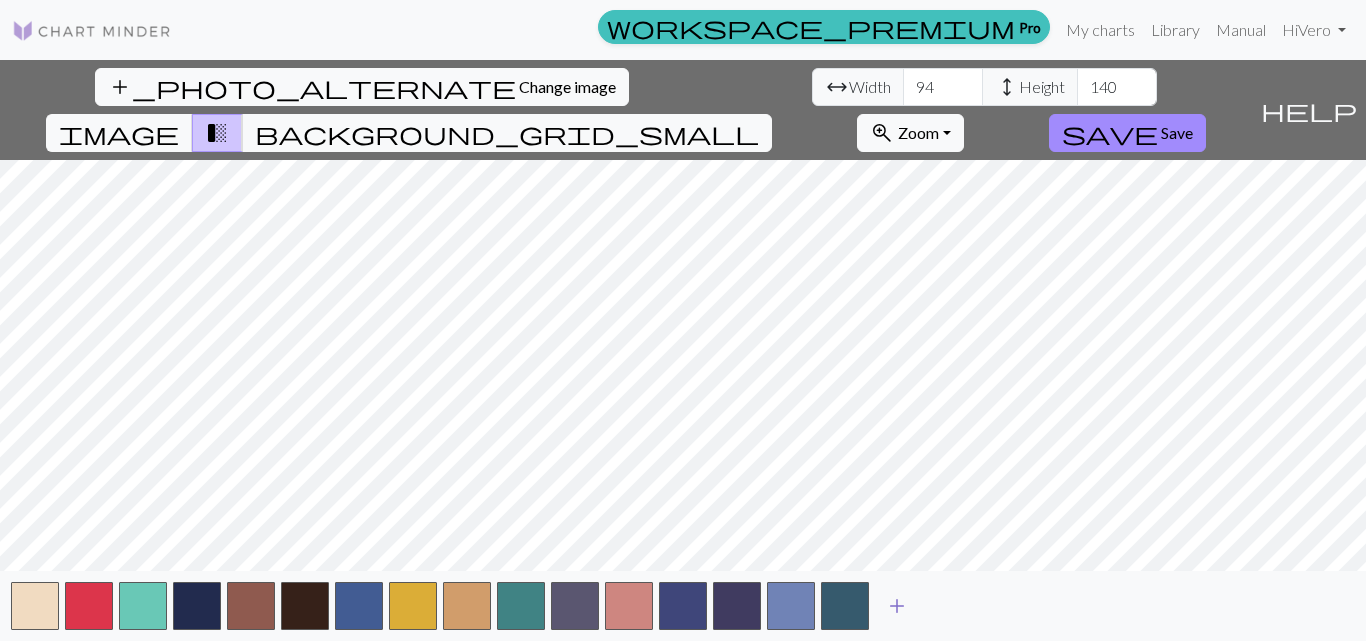 click on "add" at bounding box center (897, 606) 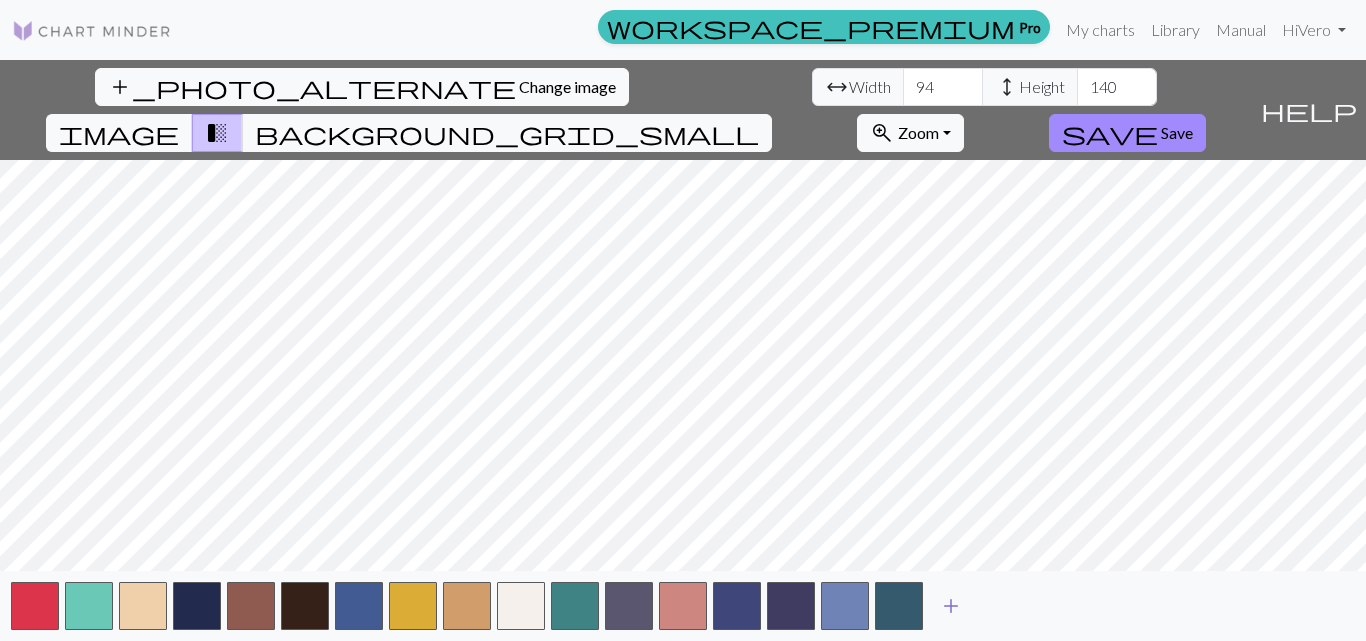 click on "add" at bounding box center [951, 606] 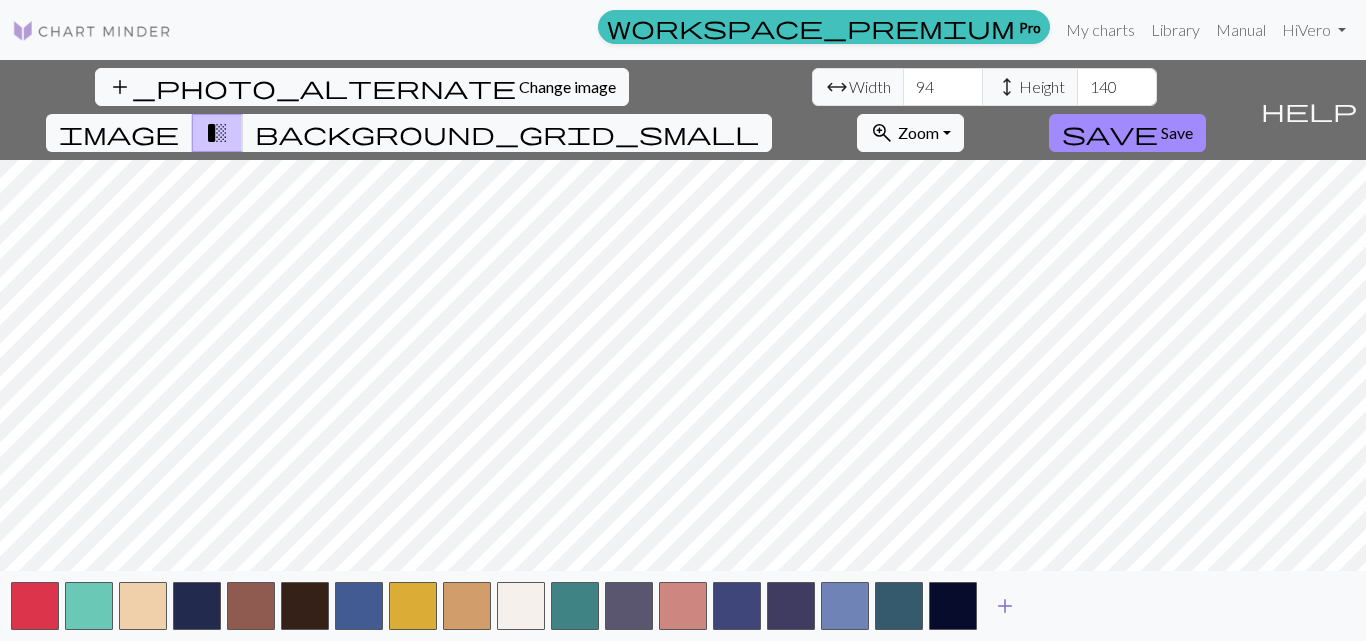 click on "add" at bounding box center (1005, 606) 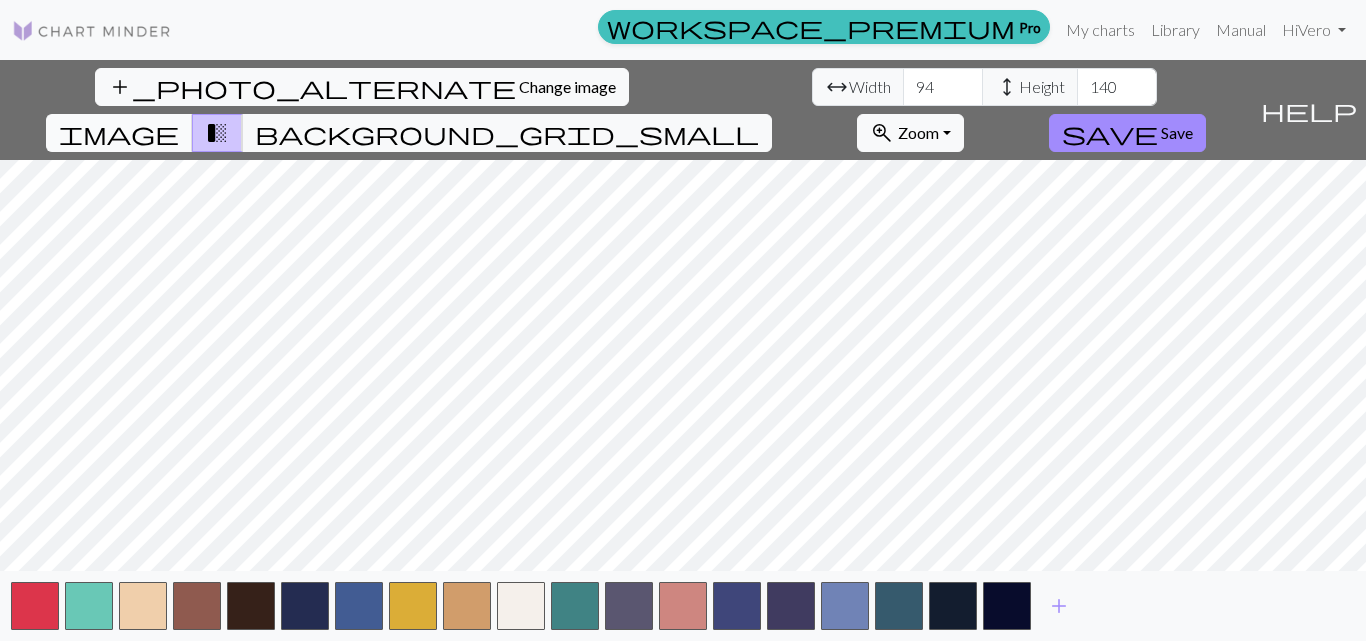 click on "image" at bounding box center (119, 133) 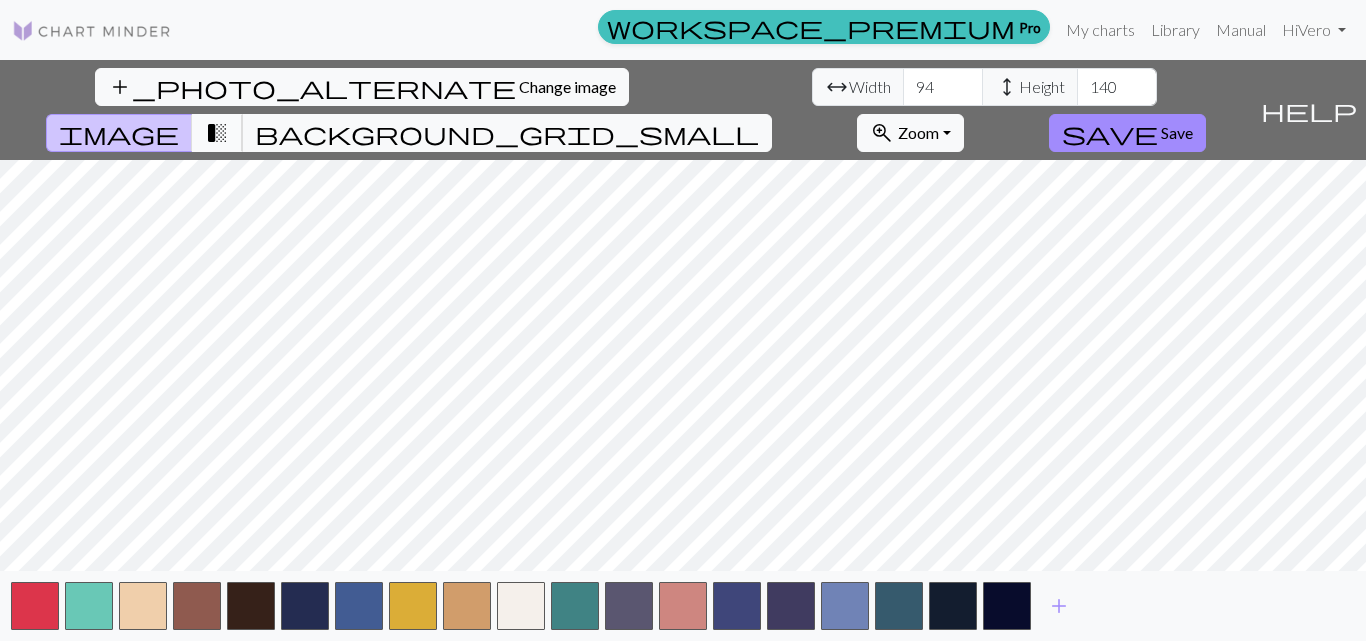 click on "transition_fade" at bounding box center (217, 133) 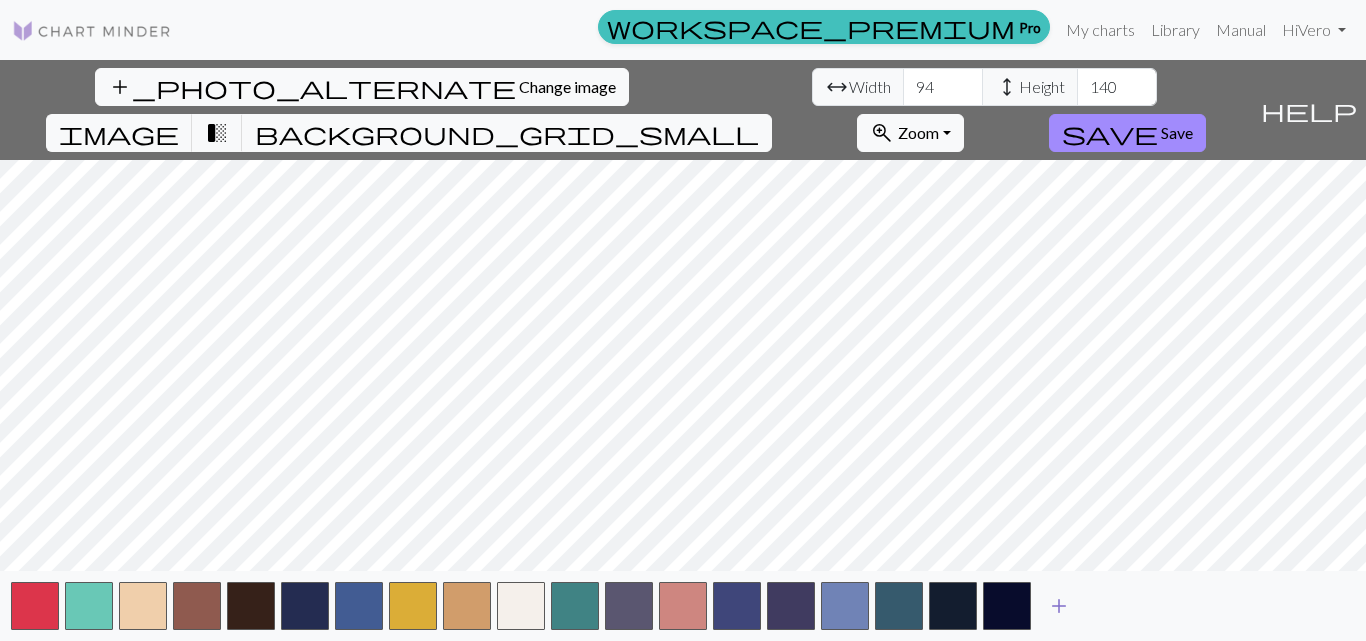 click on "add" at bounding box center [1059, 606] 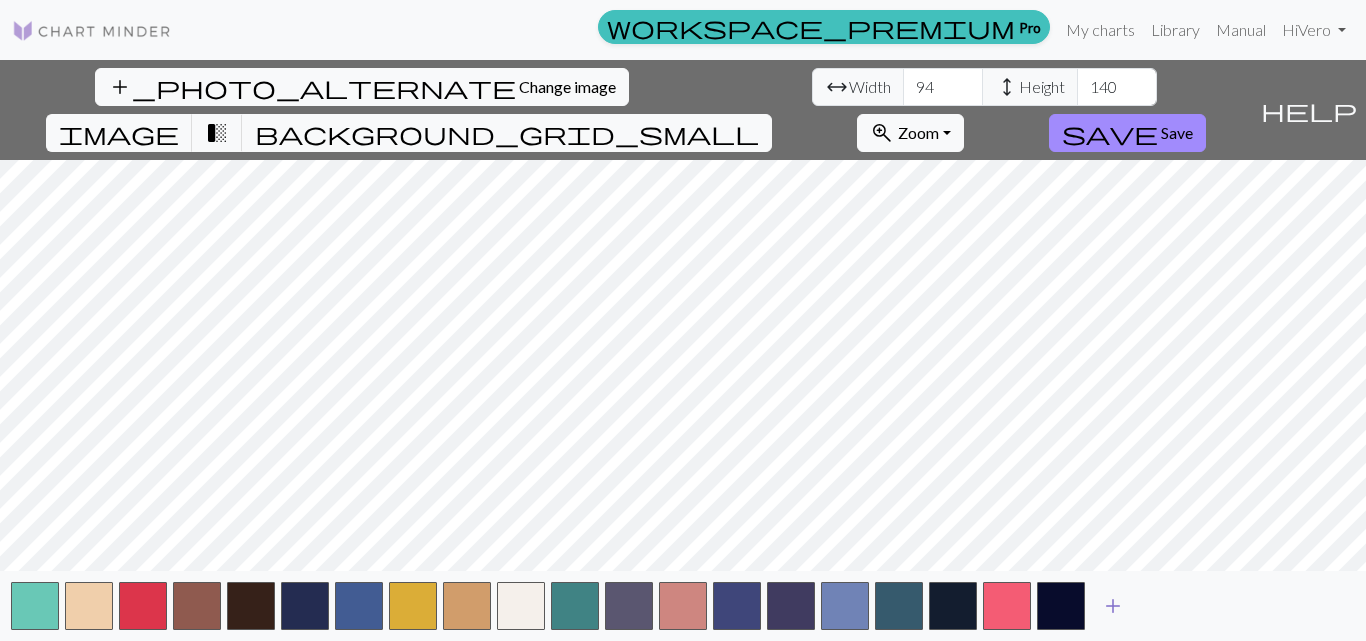 click on "add" at bounding box center (1113, 606) 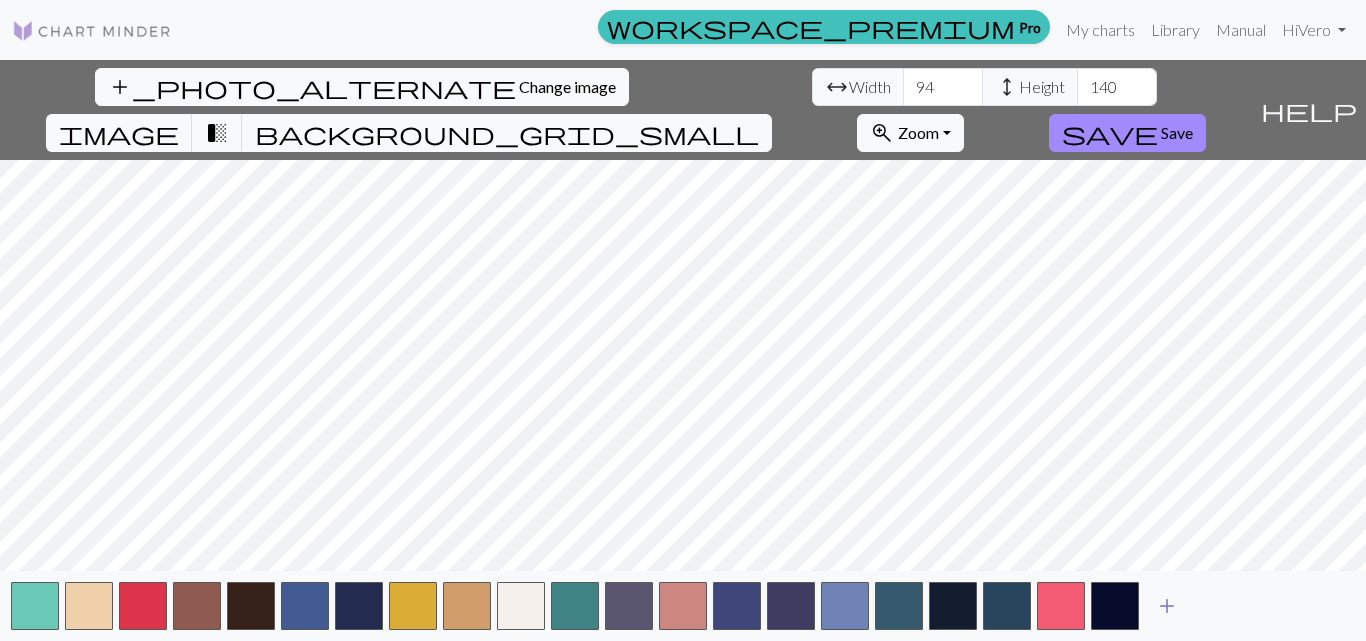 click on "add" at bounding box center [1167, 606] 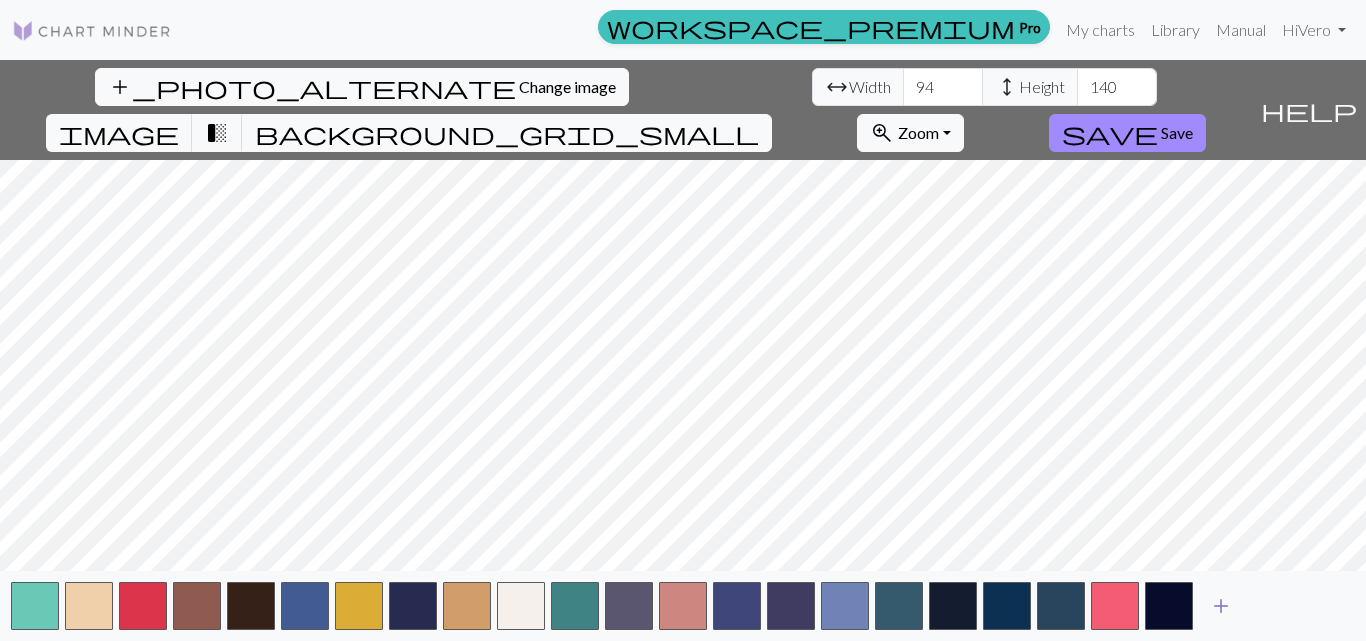 click on "add" at bounding box center [1221, 606] 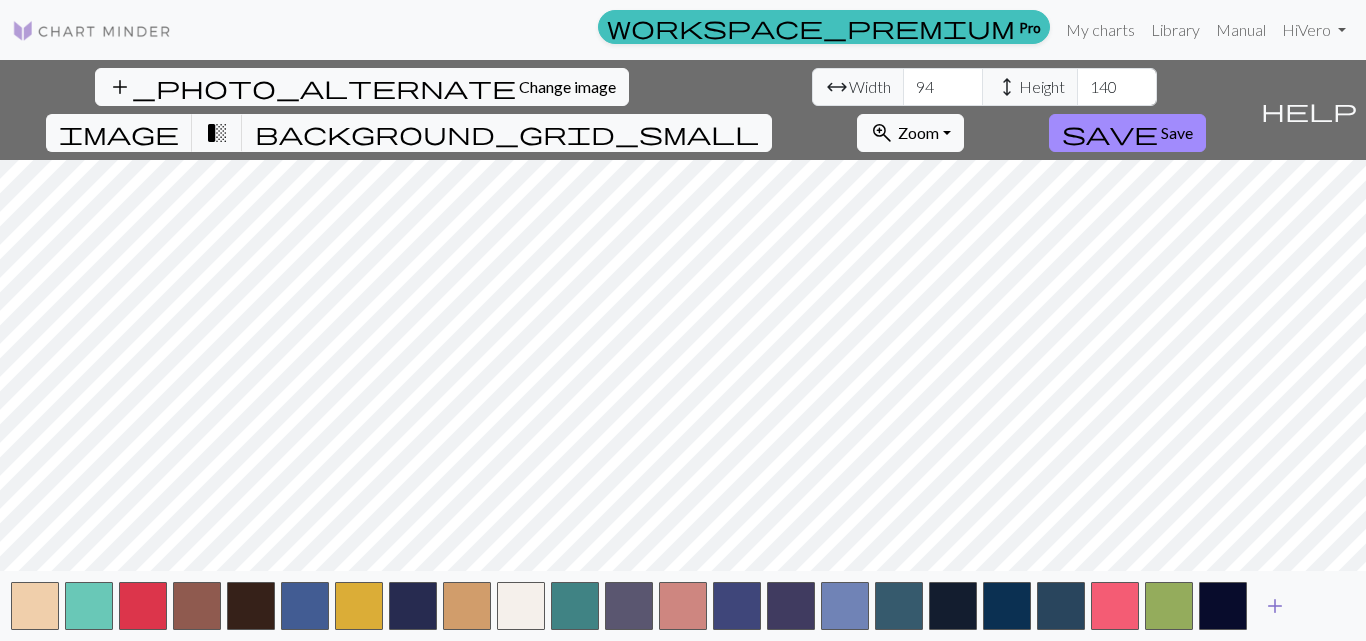 click on "add" at bounding box center [1275, 606] 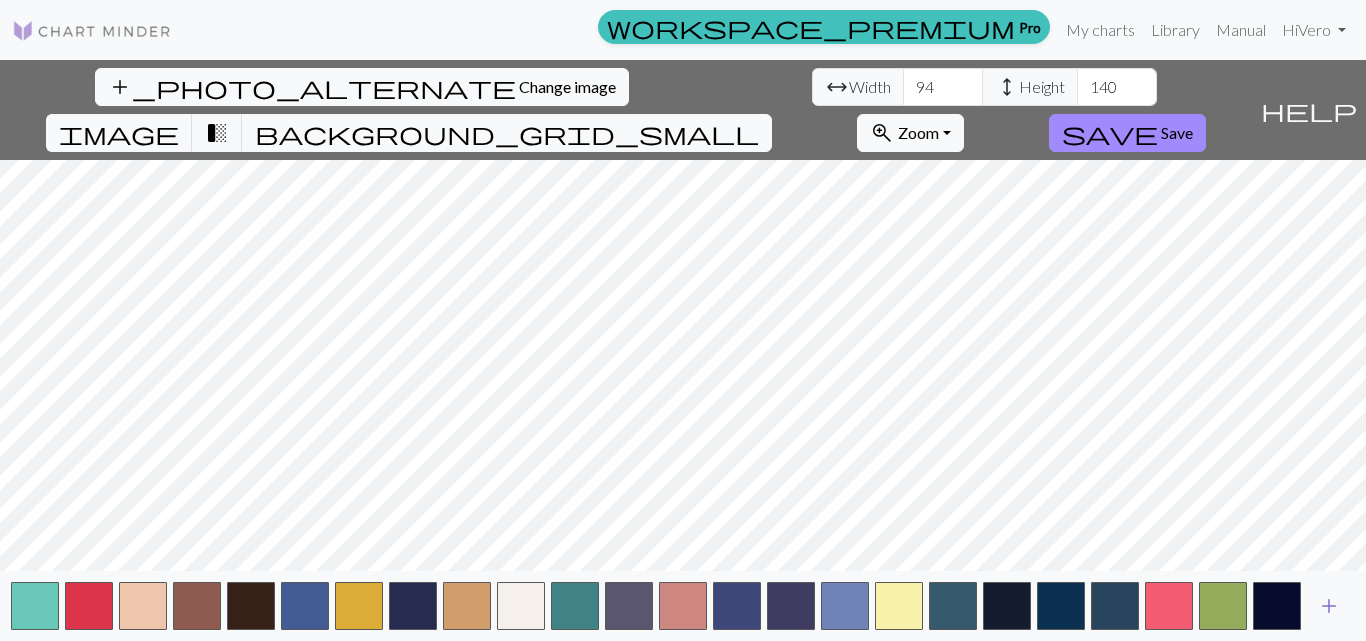 click on "add" at bounding box center [1329, 606] 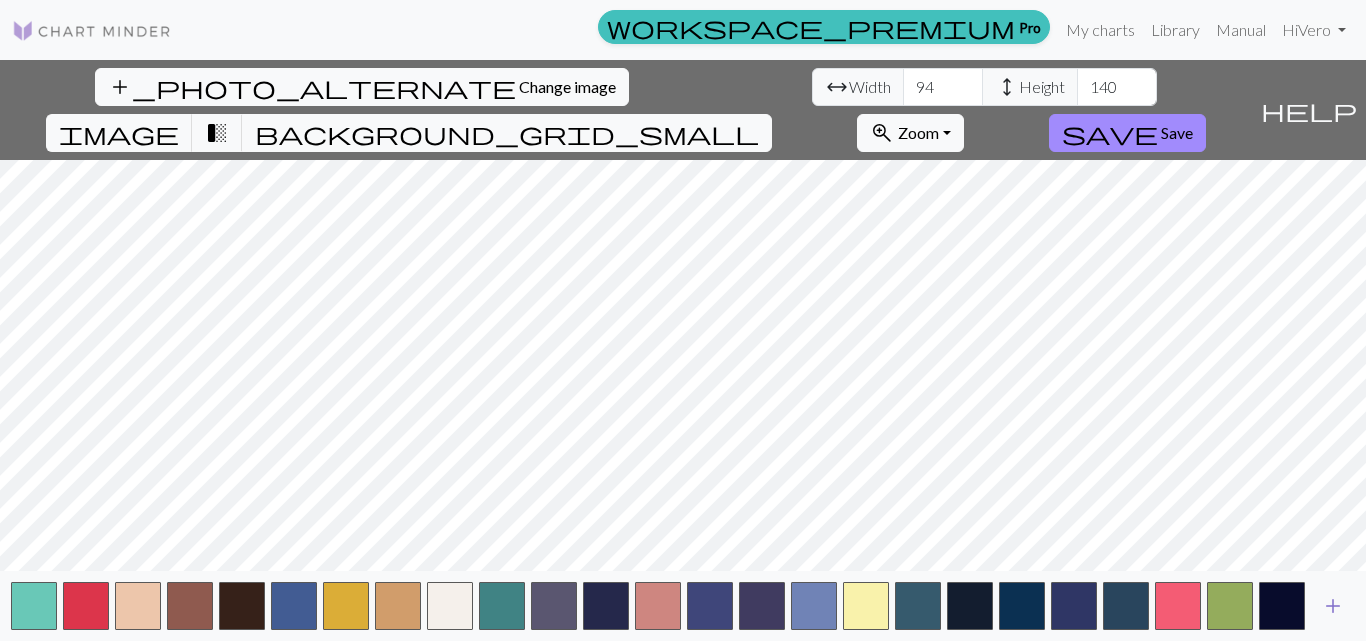 click on "add" at bounding box center (1333, 606) 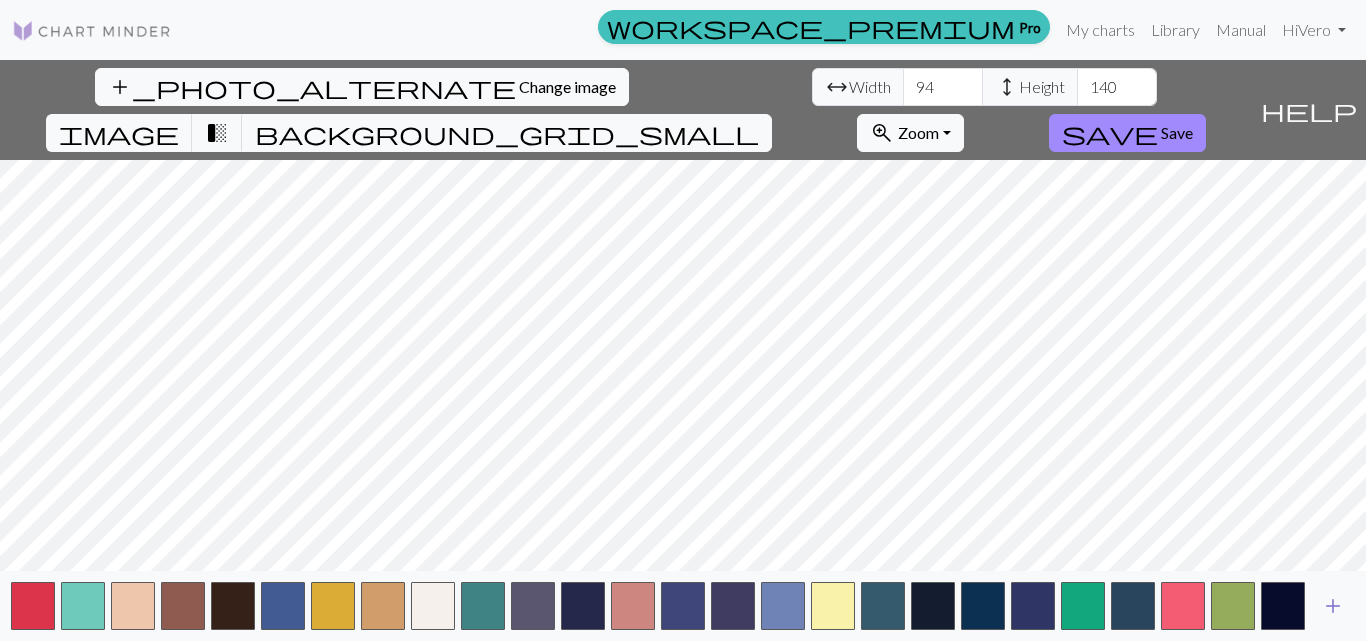 click on "add" at bounding box center [1333, 606] 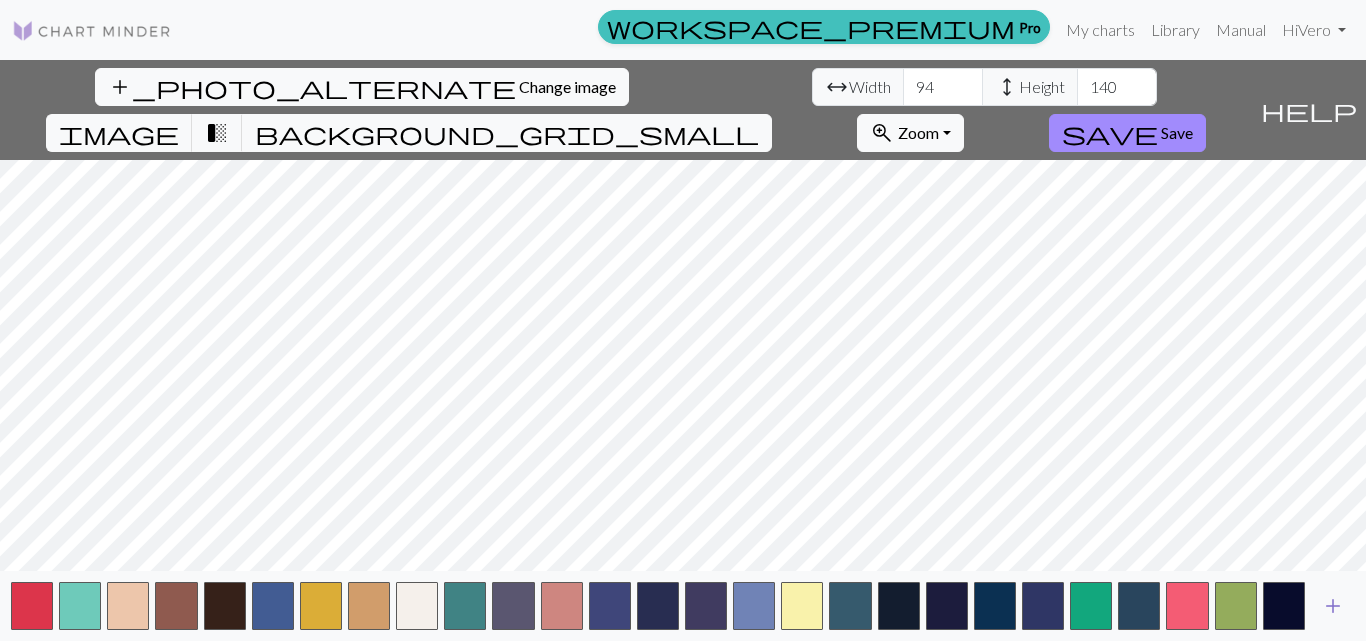 click on "add" at bounding box center (1333, 606) 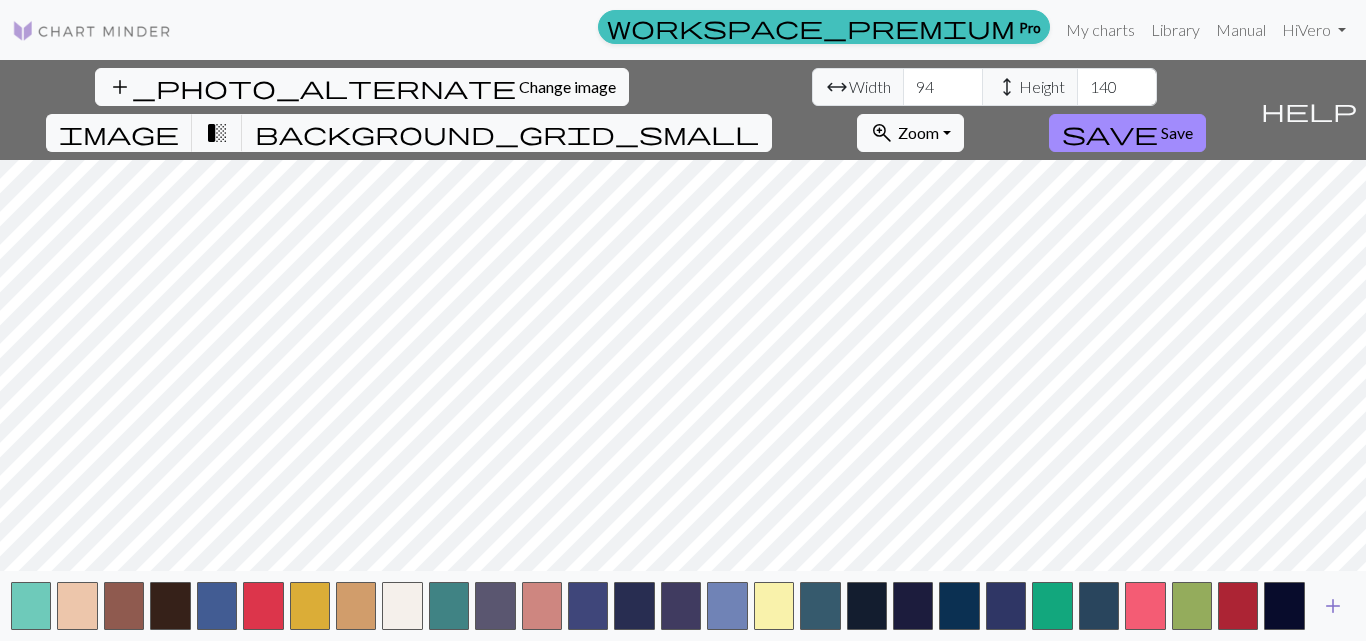 click on "add" at bounding box center (1333, 606) 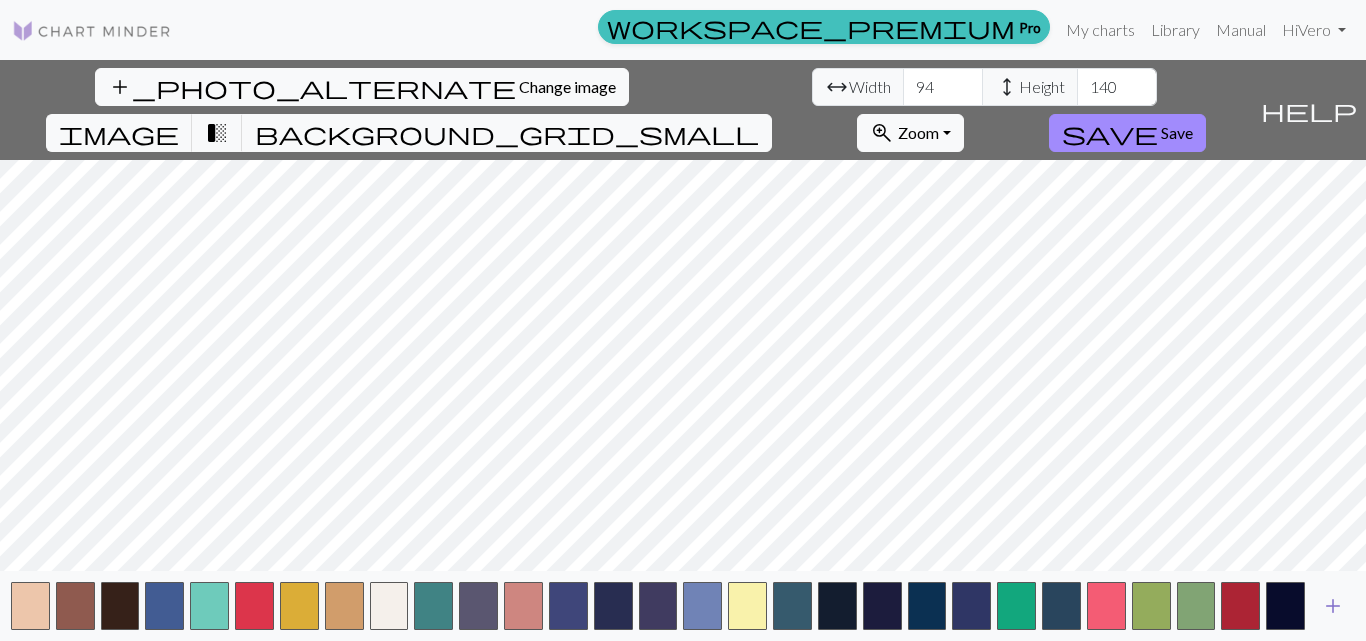 click on "add" at bounding box center (1333, 606) 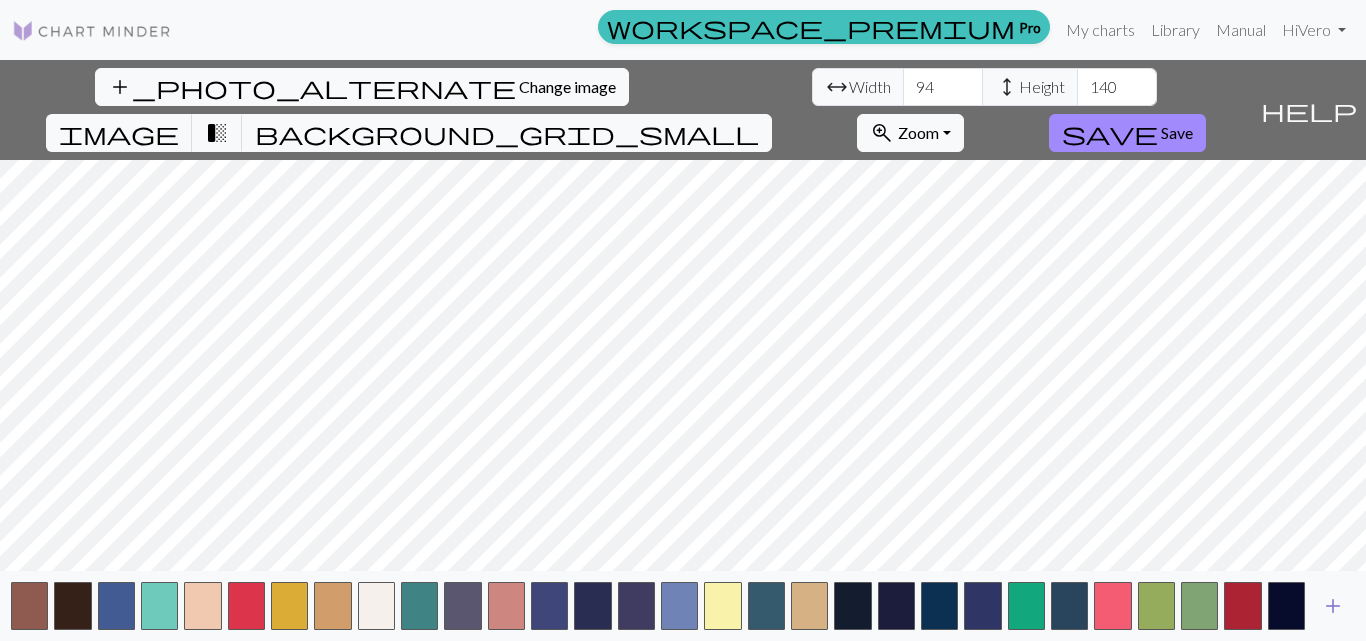 click on "add" at bounding box center (1333, 606) 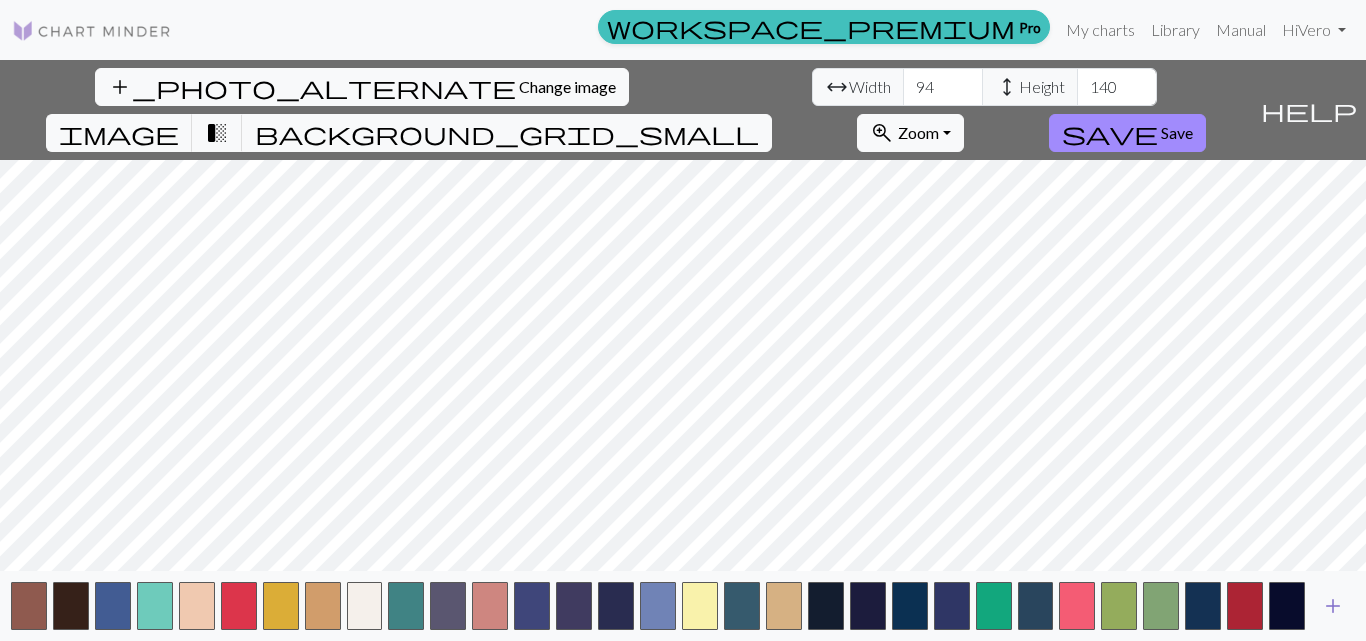 click on "add" at bounding box center [1333, 606] 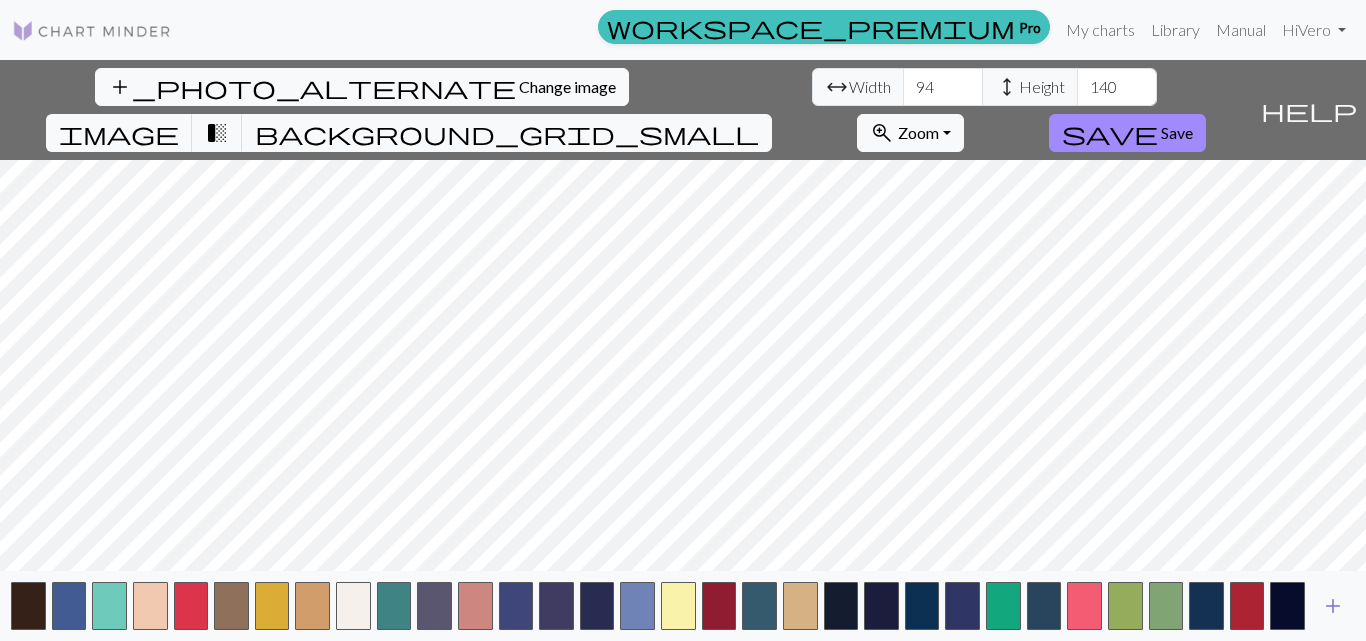 click on "add" at bounding box center (1333, 606) 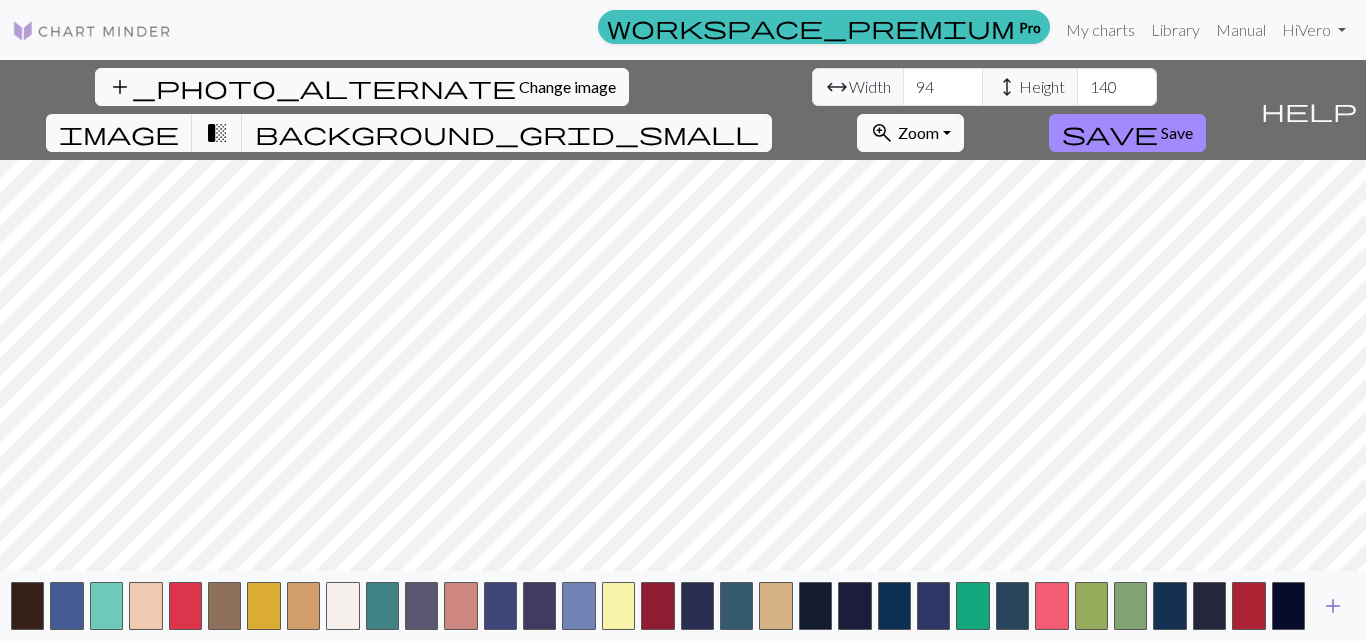click on "add" at bounding box center [1333, 606] 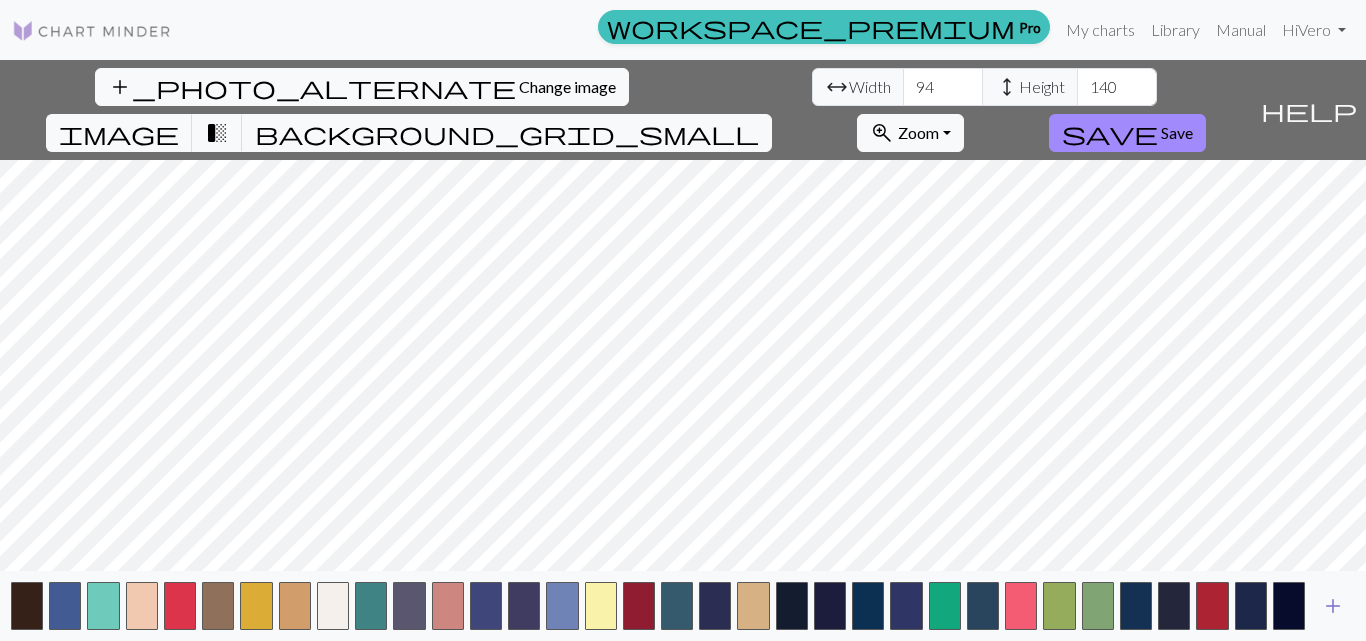 click on "add" at bounding box center [1333, 606] 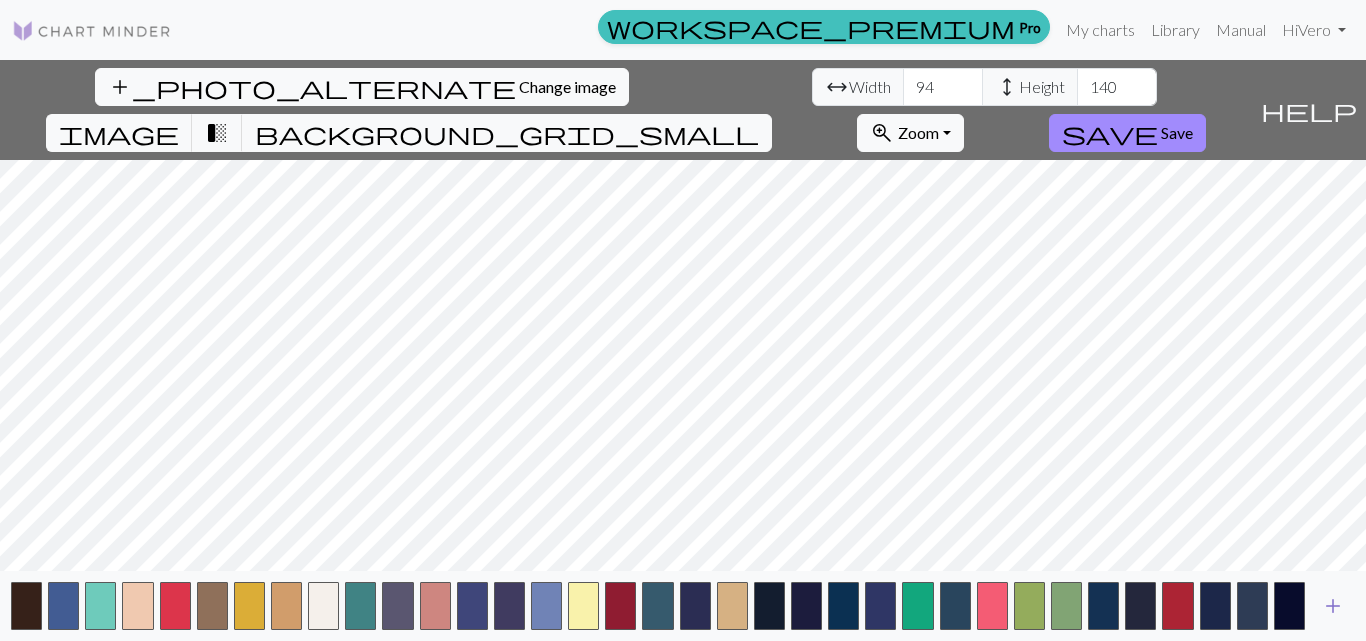 click on "add" at bounding box center (1333, 606) 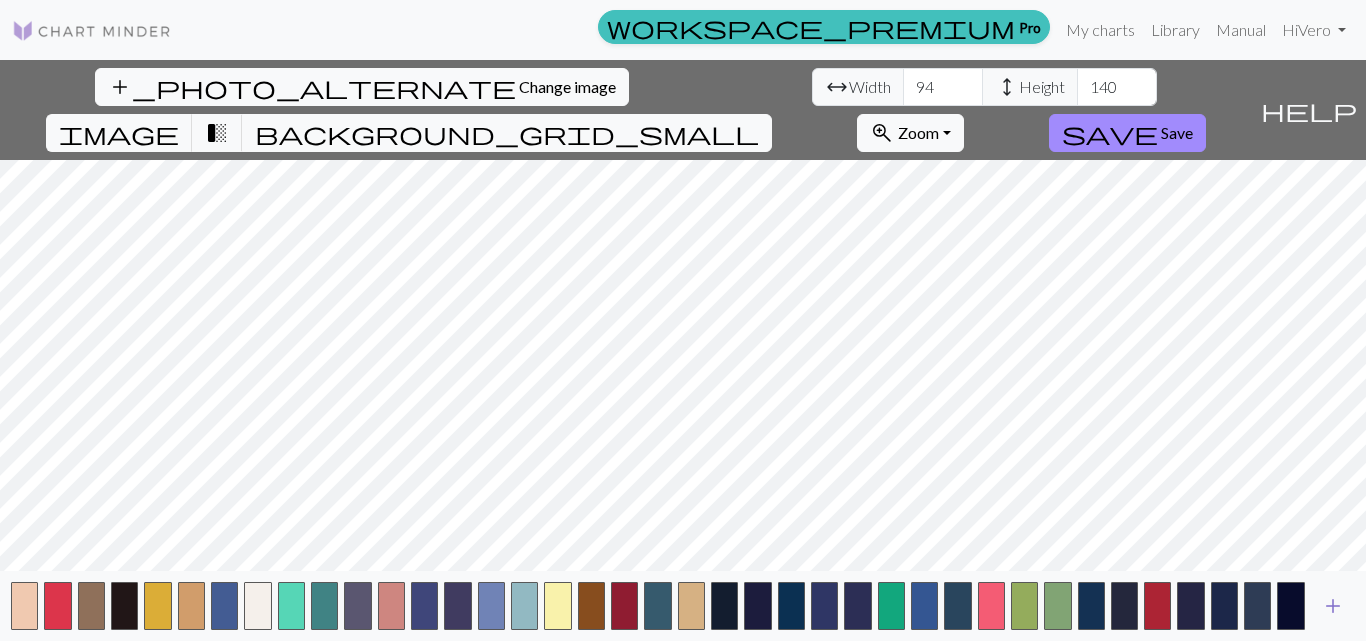 click on "add" at bounding box center (1333, 606) 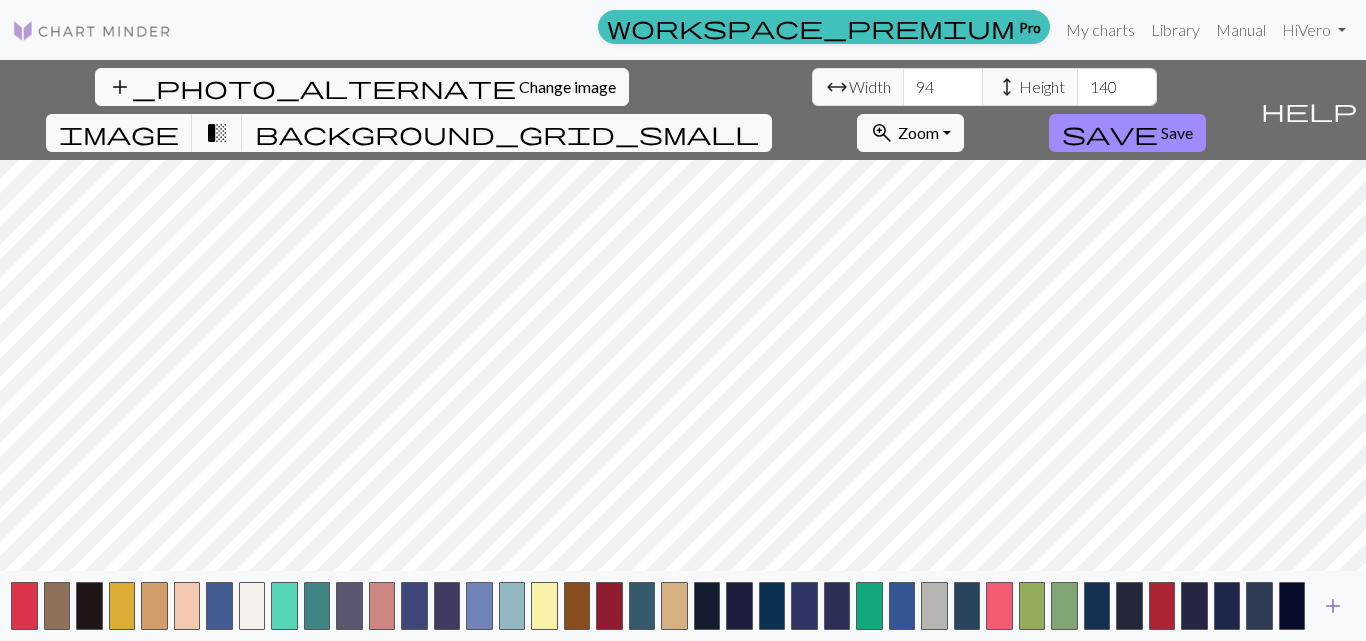 click on "add" at bounding box center [1333, 606] 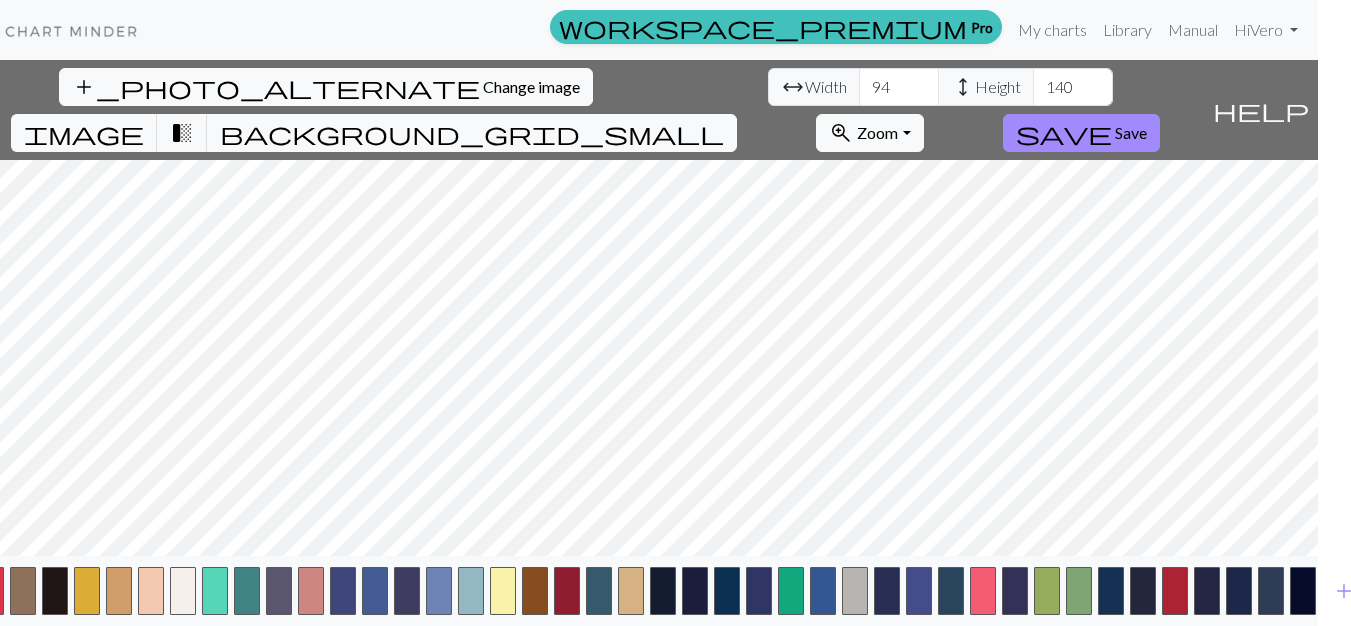 scroll, scrollTop: 0, scrollLeft: 51, axis: horizontal 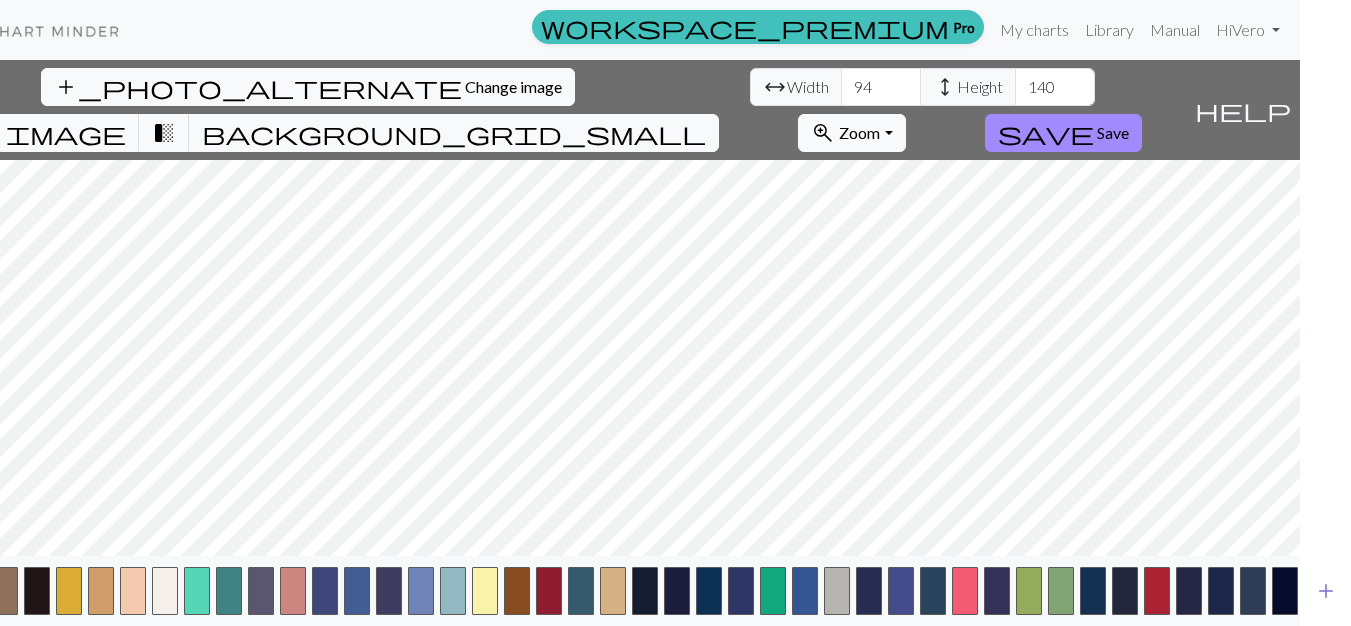 click on "add" at bounding box center [1326, 591] 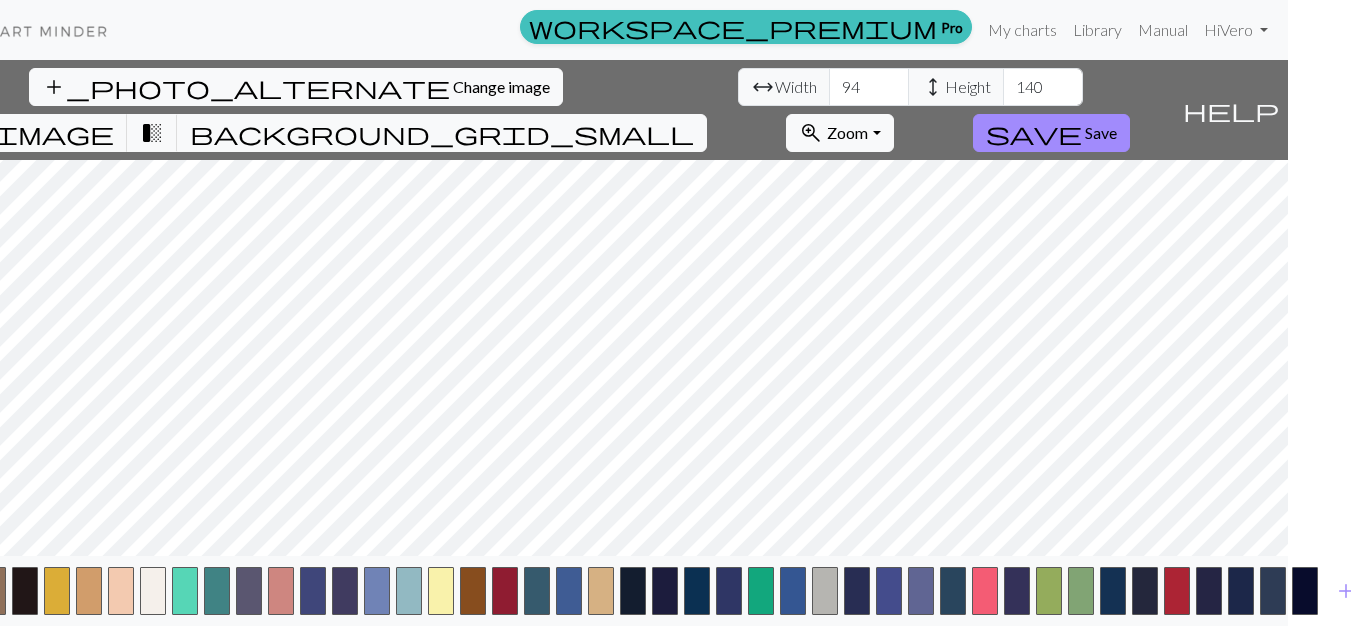 scroll, scrollTop: 0, scrollLeft: 83, axis: horizontal 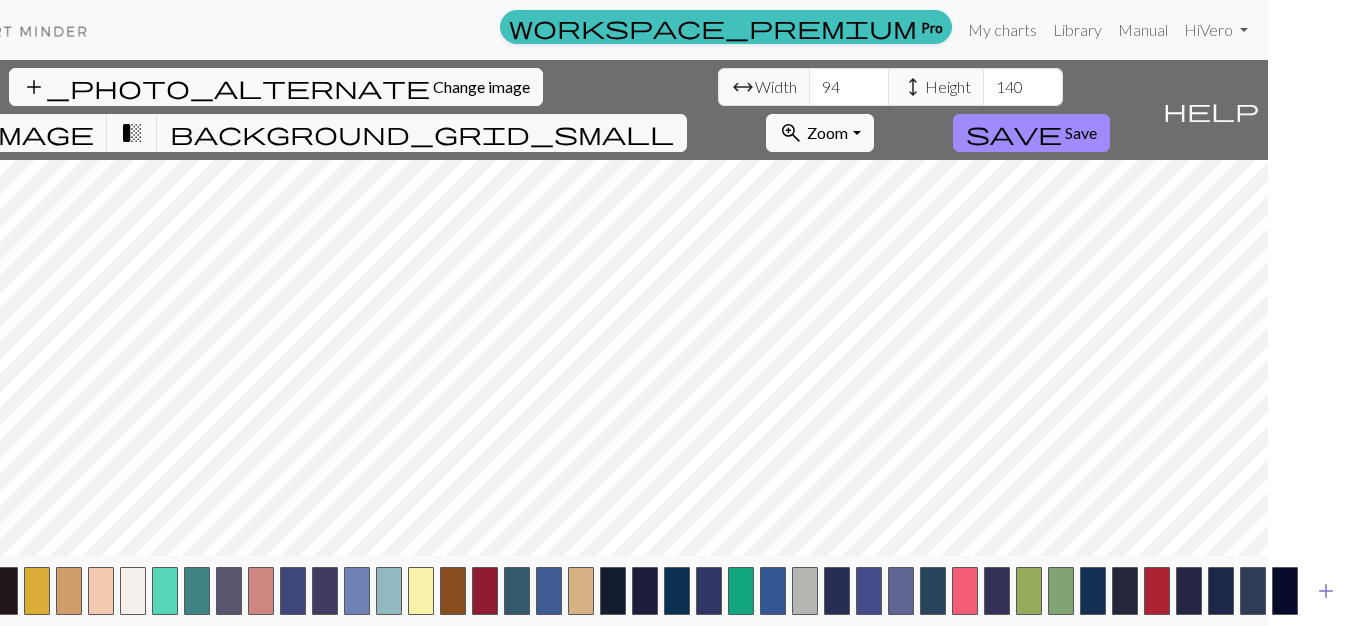 click on "add" at bounding box center [1326, 591] 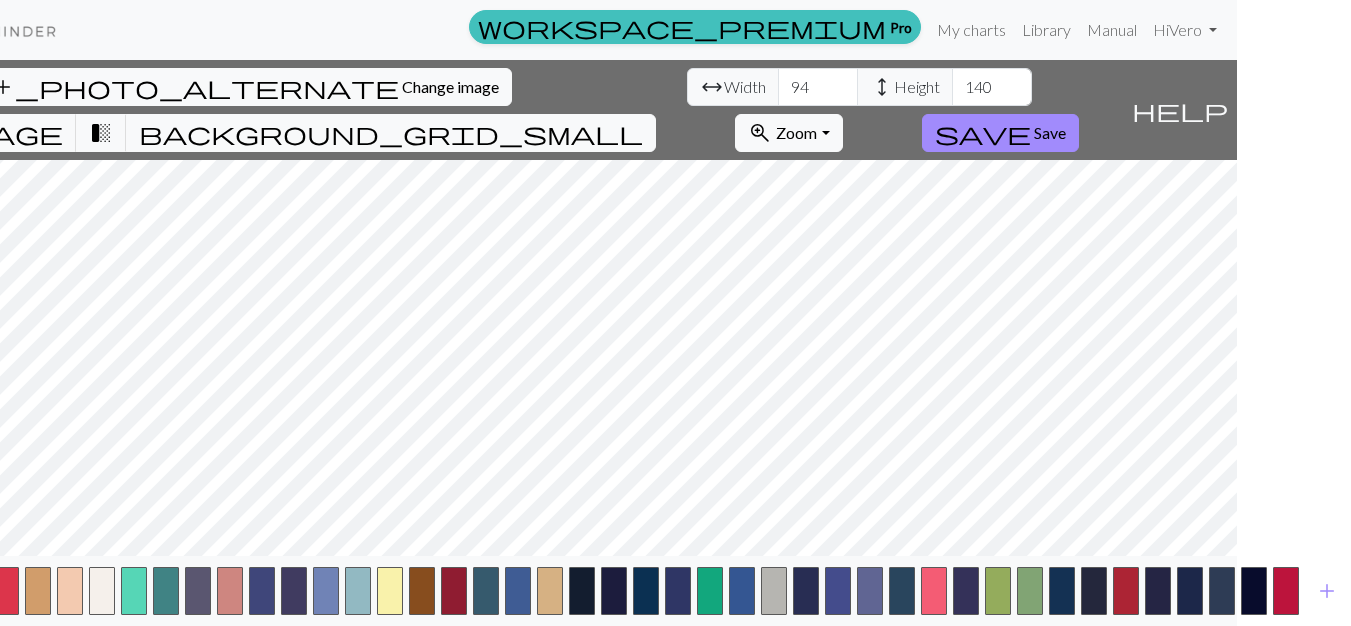 scroll, scrollTop: 0, scrollLeft: 115, axis: horizontal 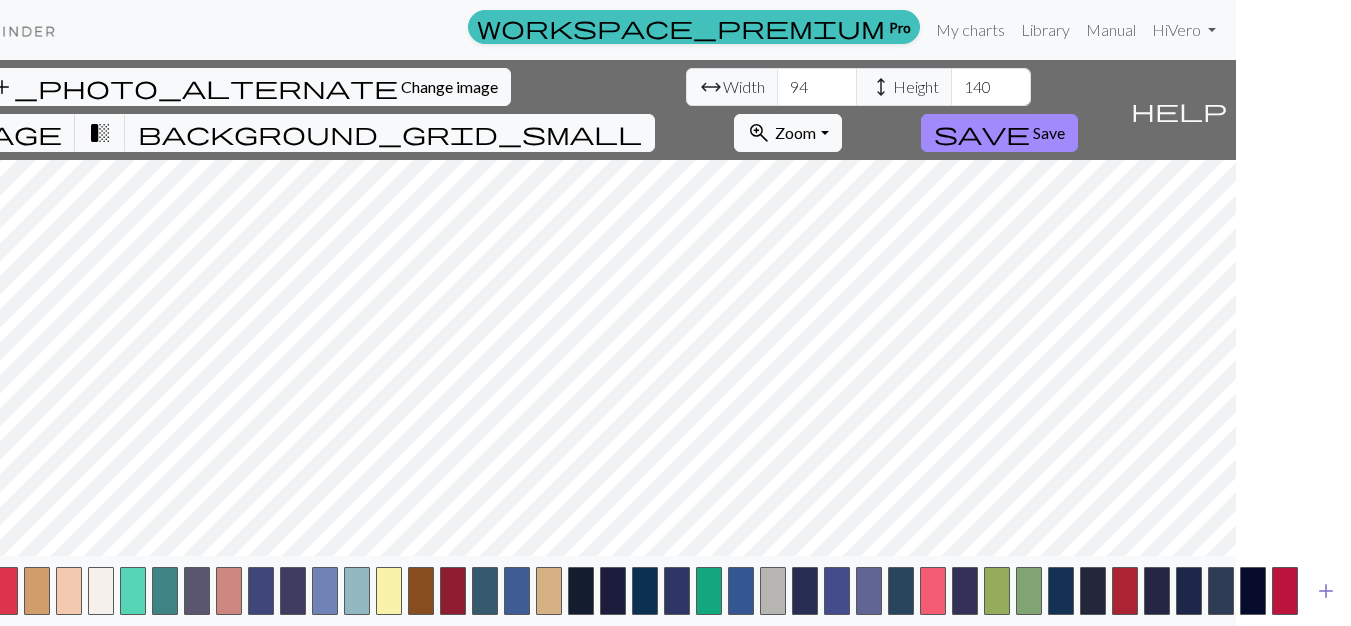 click on "add" at bounding box center [1326, 591] 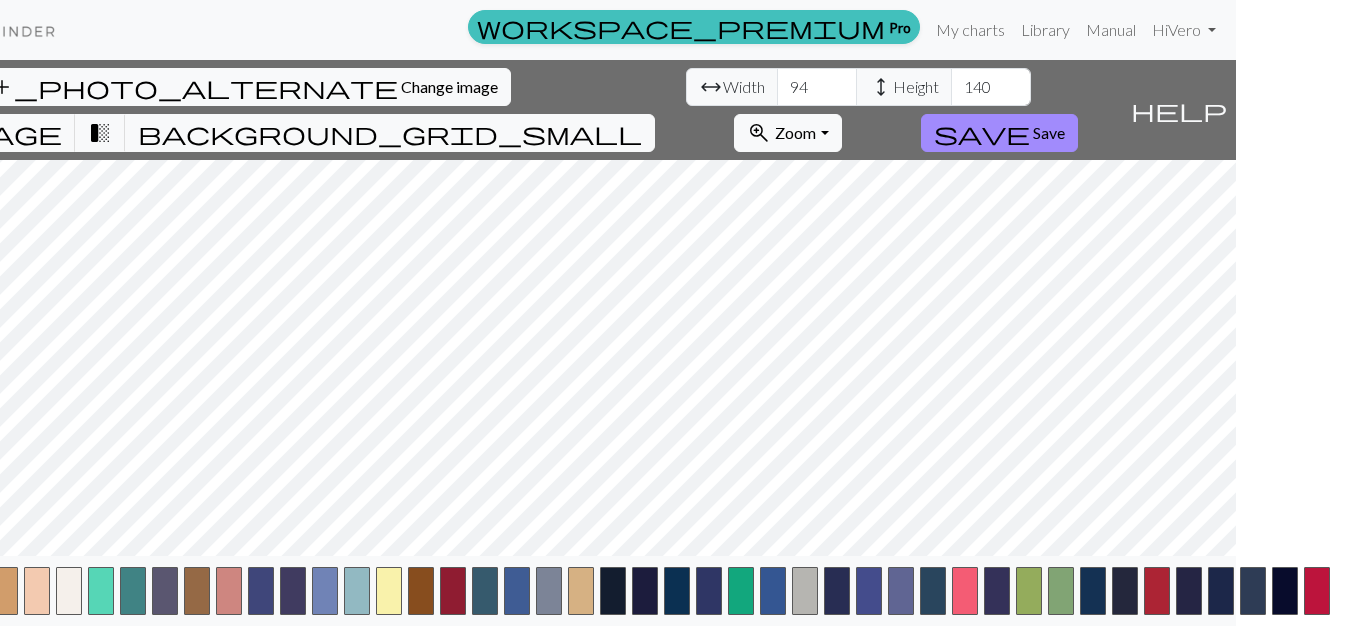 click at bounding box center [1317, 591] 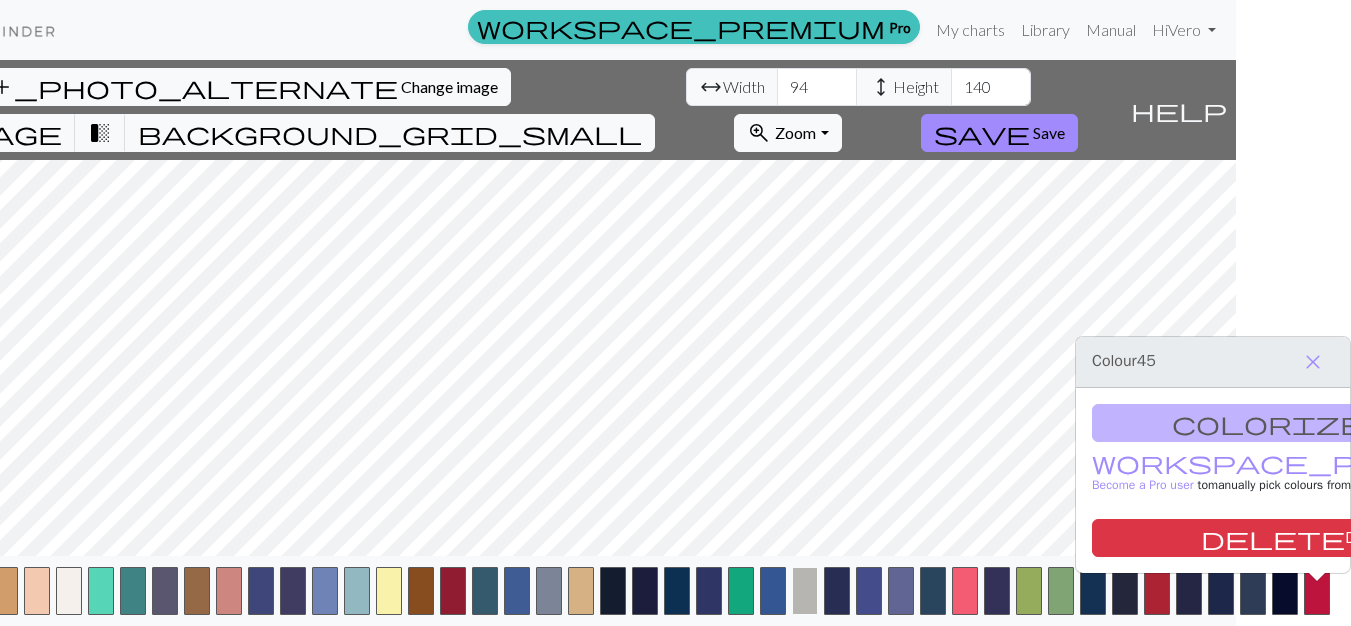 click at bounding box center (805, 591) 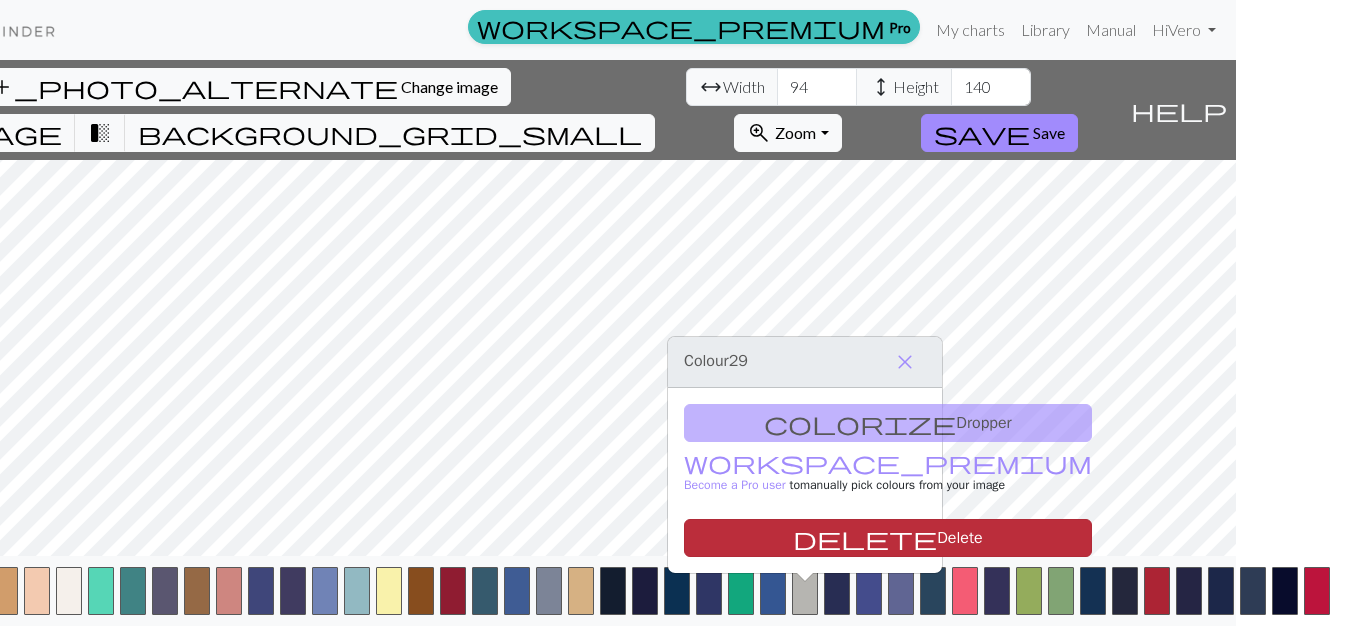 click on "delete Delete" at bounding box center (888, 538) 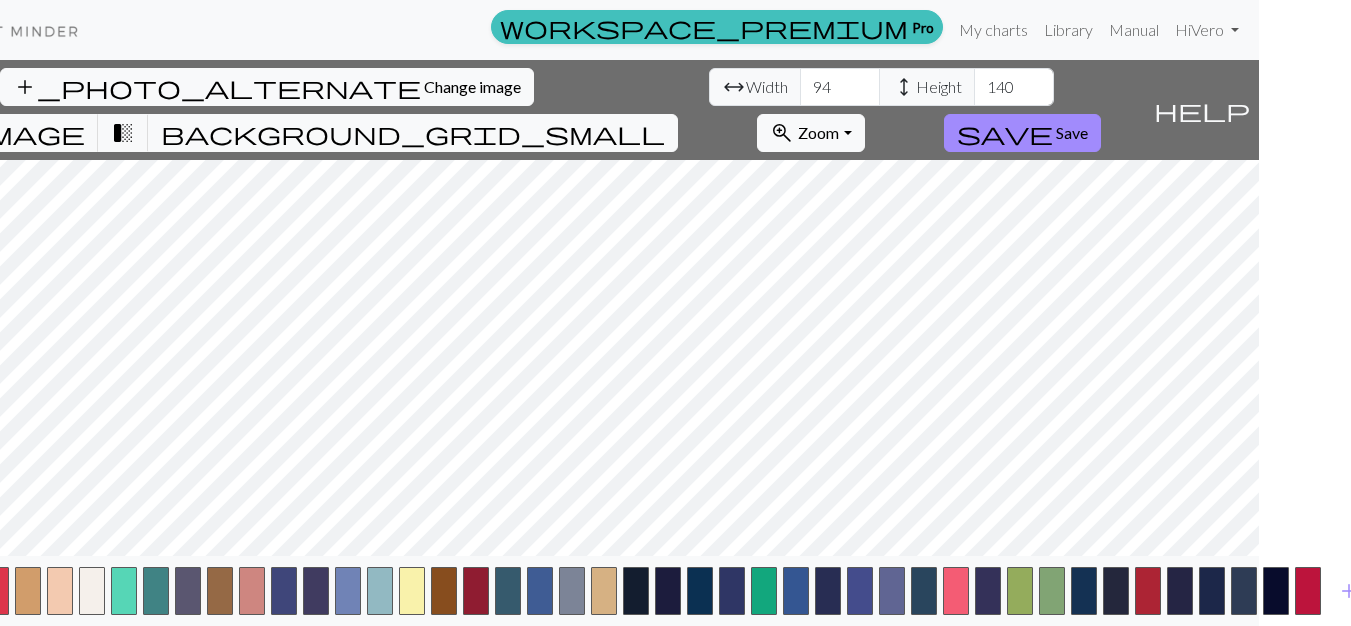 scroll, scrollTop: 0, scrollLeft: 0, axis: both 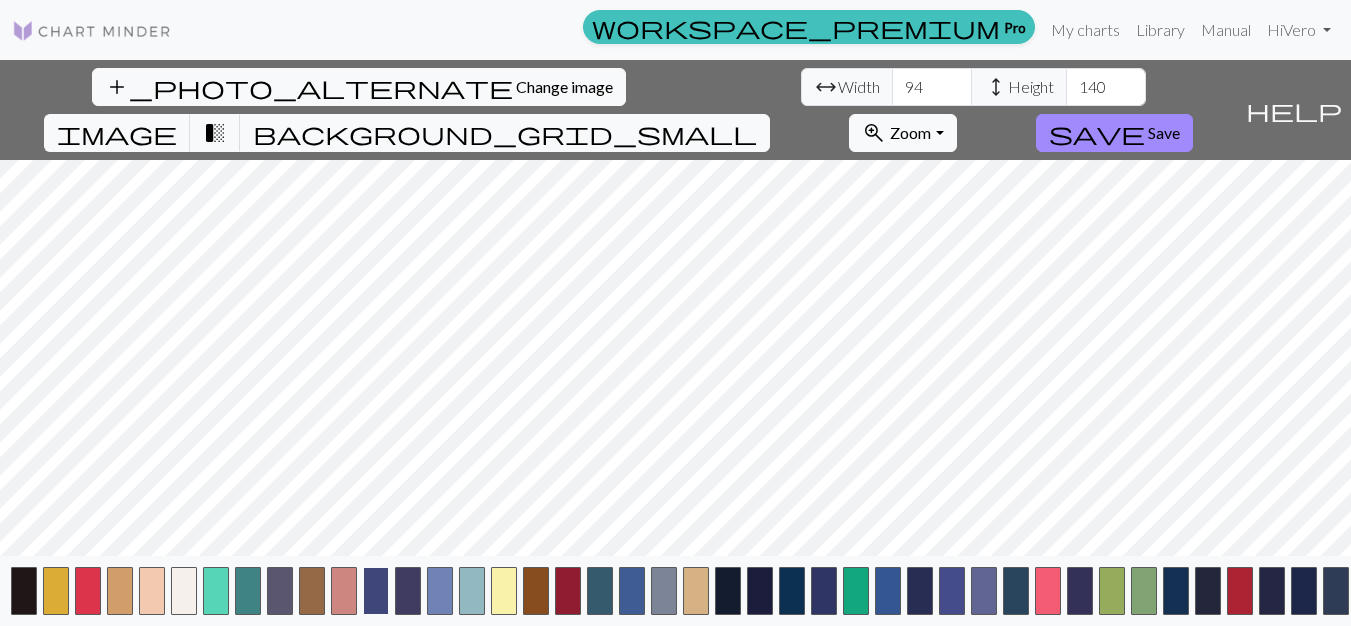 click at bounding box center [376, 591] 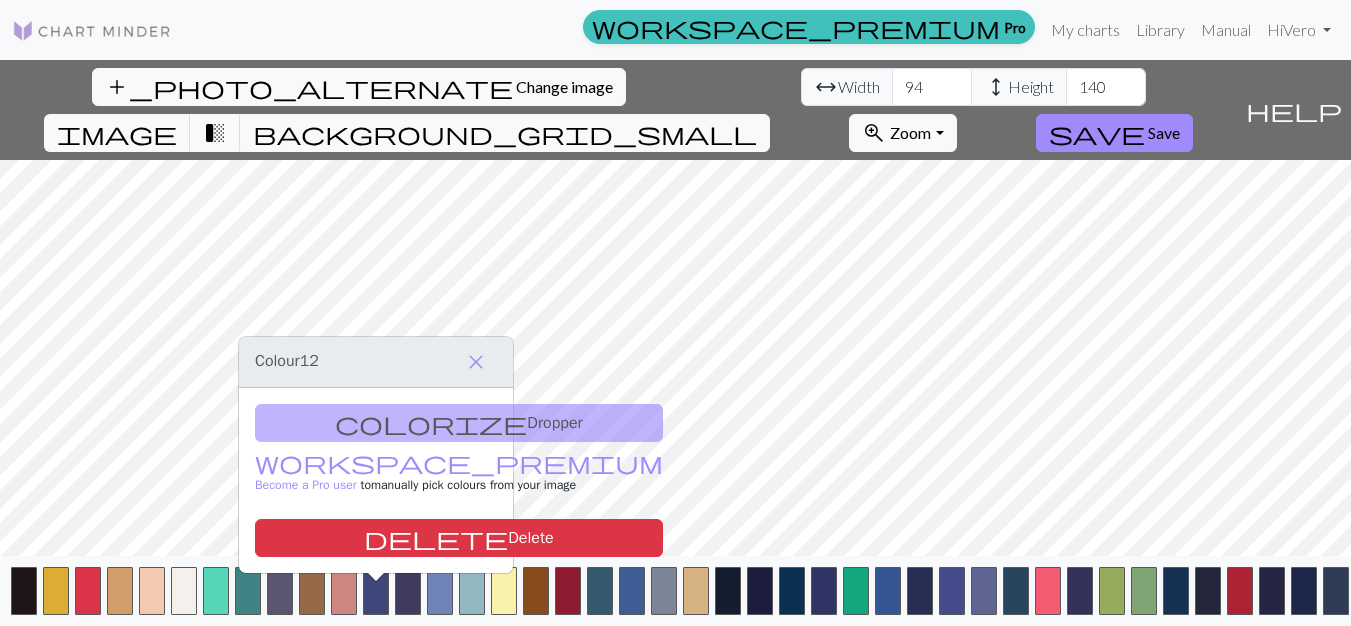 click on "colorize Dropper workspace_premium Become a Pro user   to  manually pick colours from your image delete Delete" at bounding box center [376, 480] 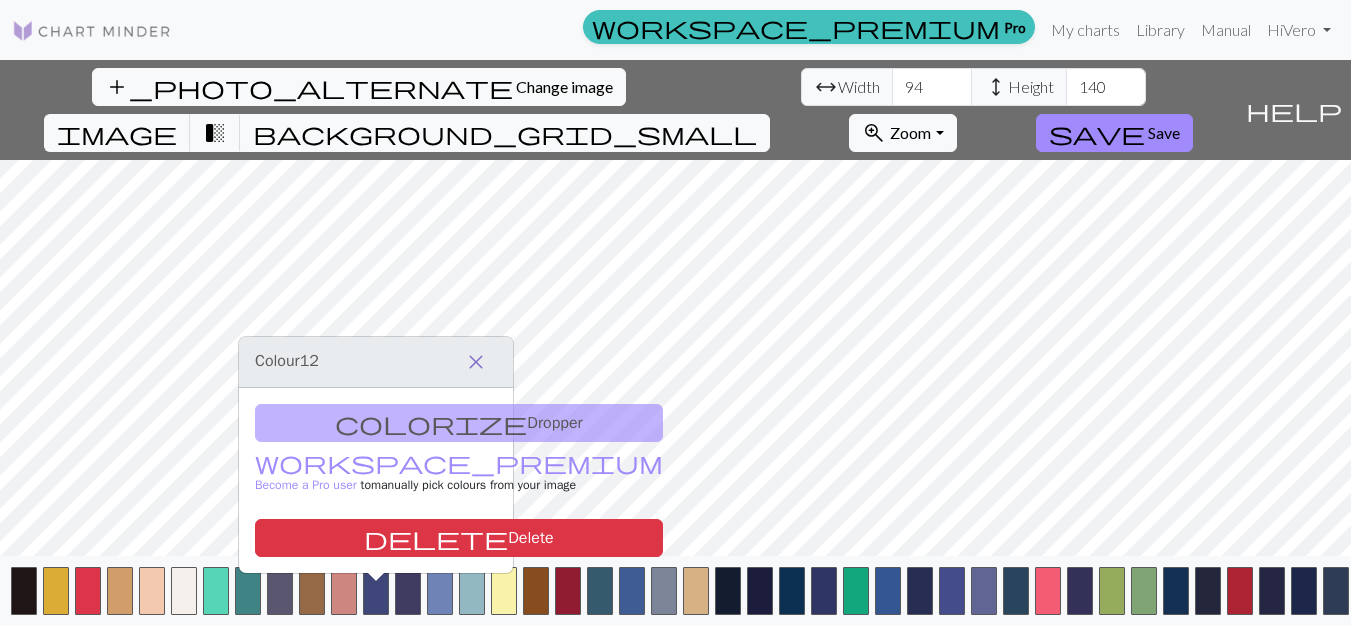 click on "close" at bounding box center [476, 362] 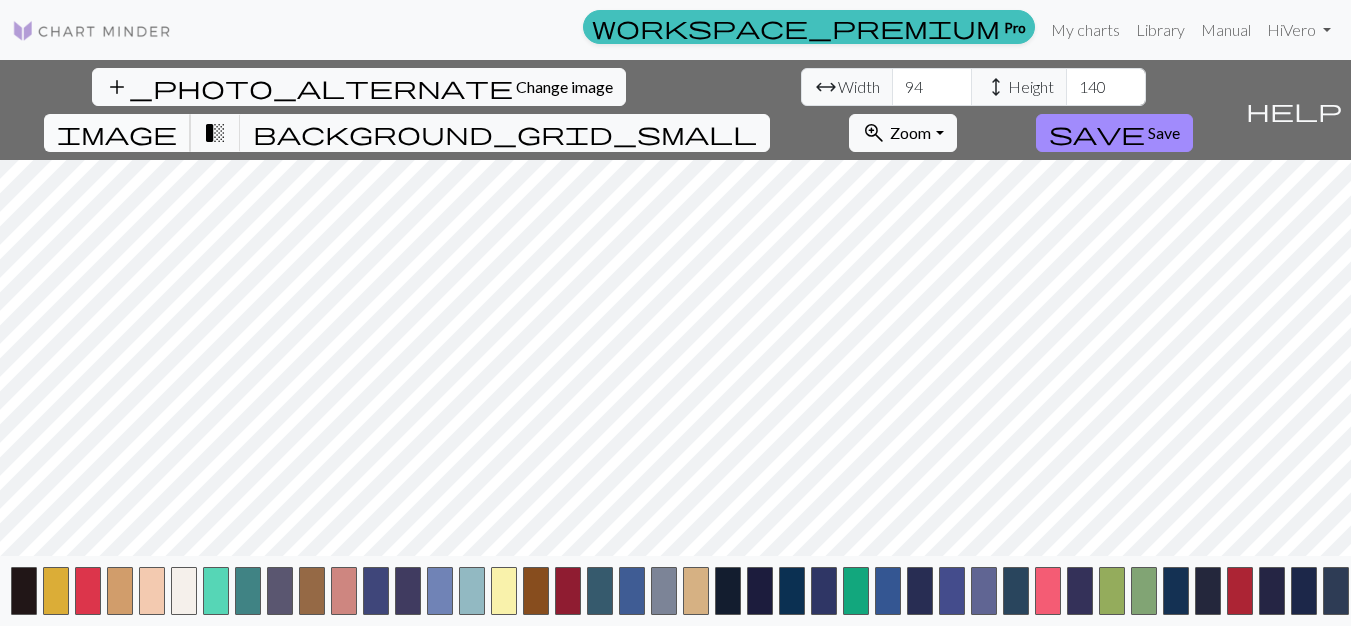 click on "image" at bounding box center (117, 133) 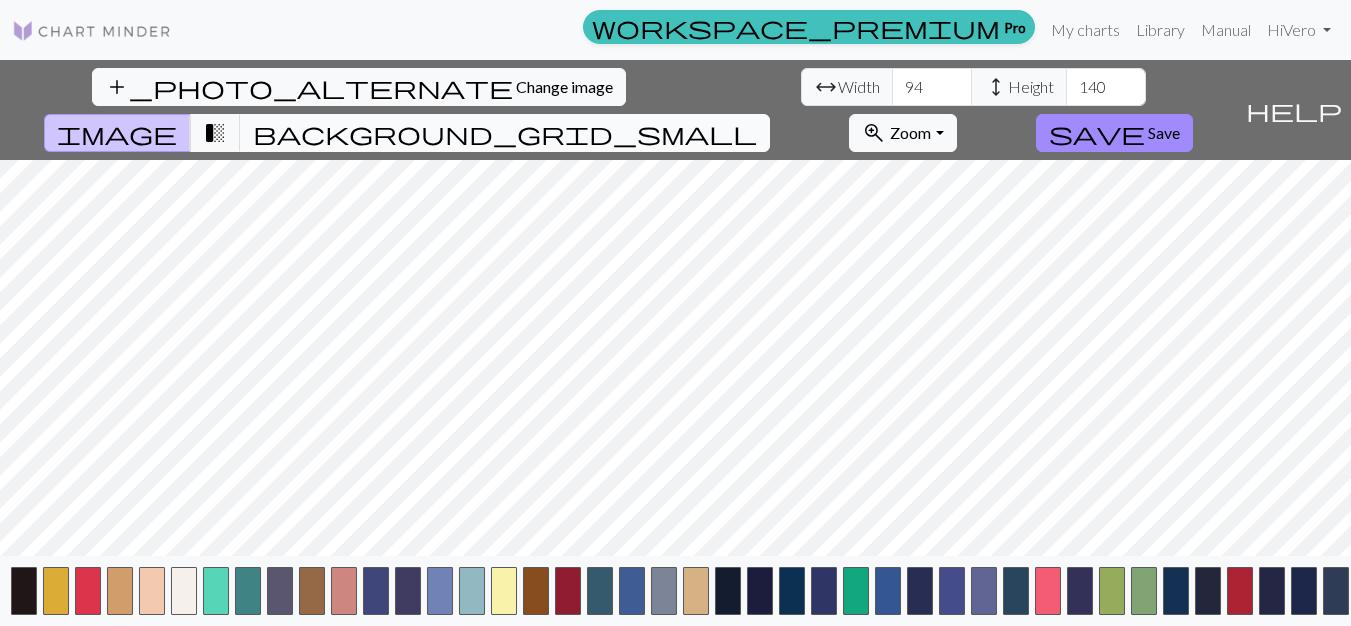 click on "background_grid_small" at bounding box center (505, 133) 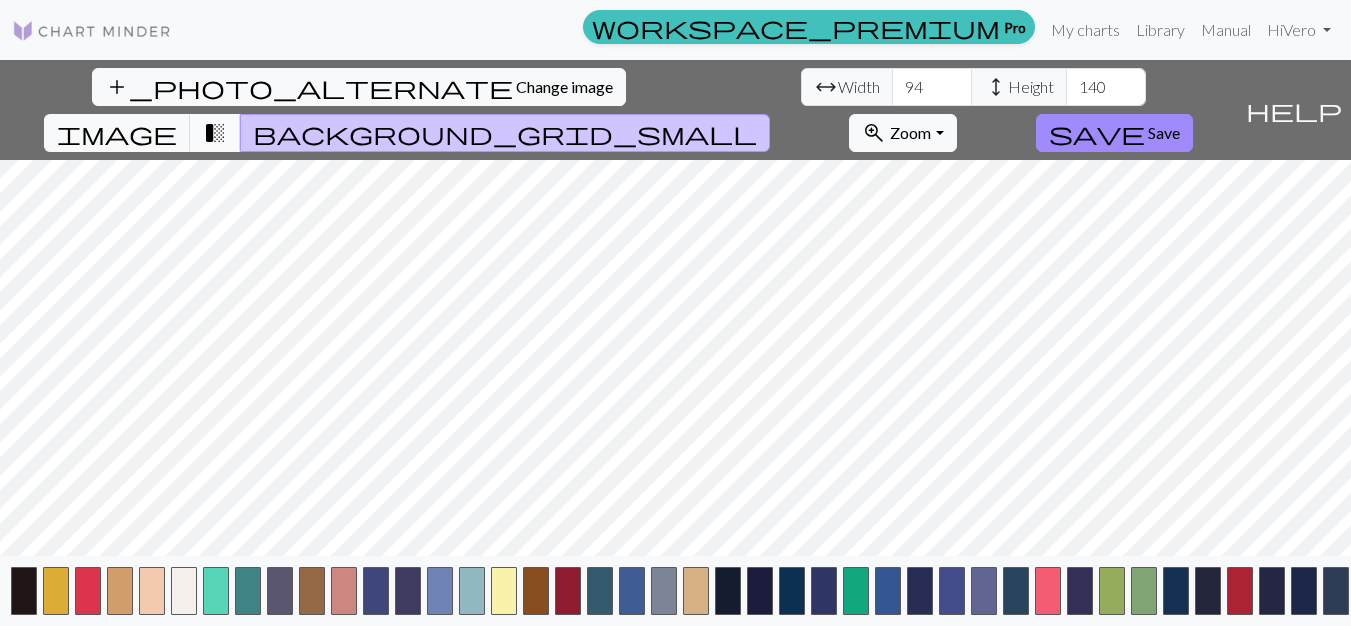 click on "transition_fade" at bounding box center (215, 133) 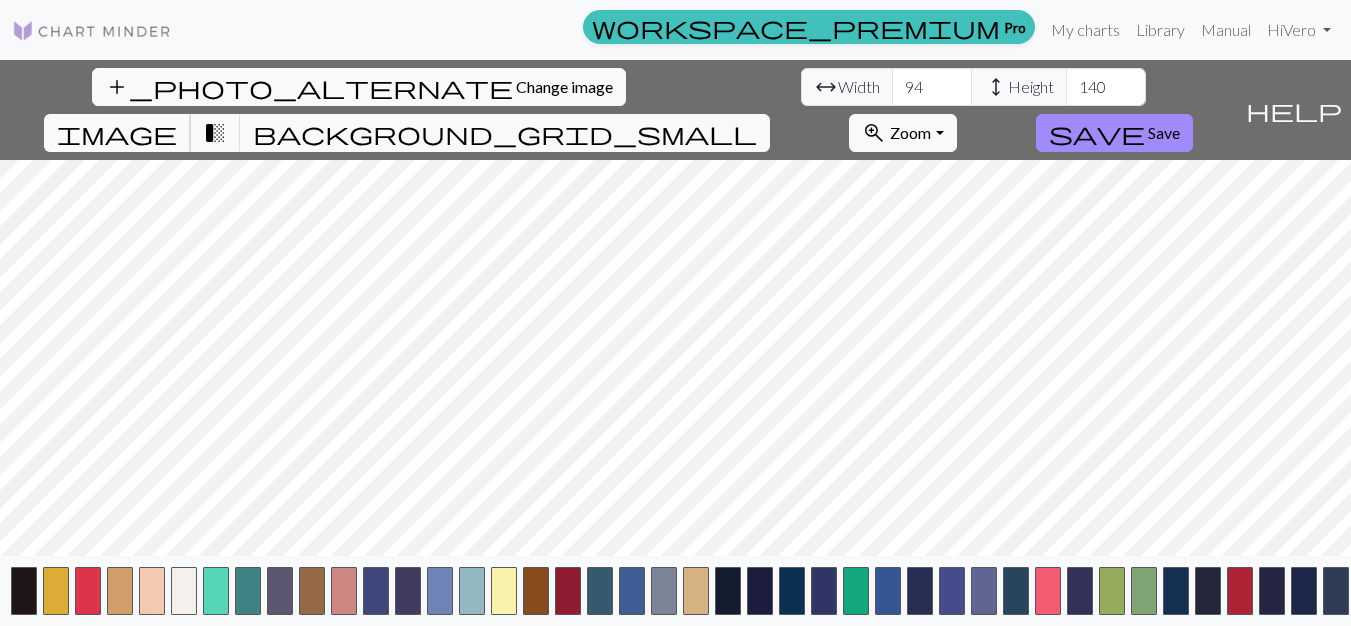 click on "image" at bounding box center (117, 133) 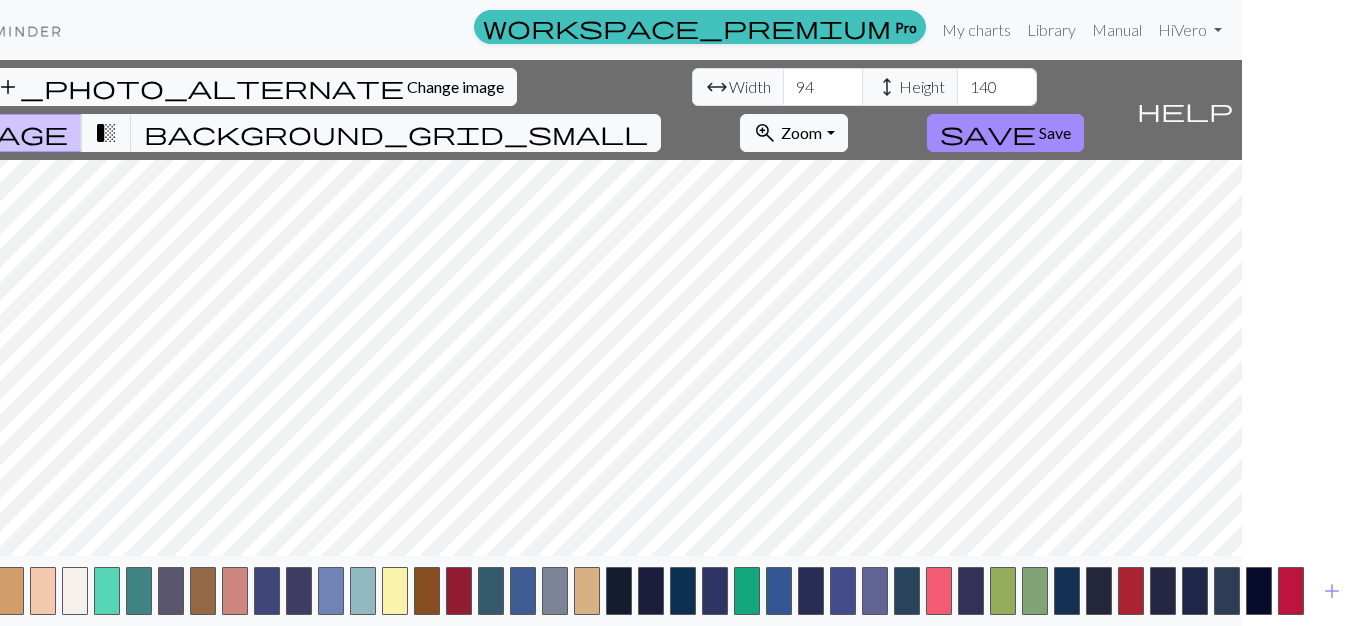 scroll, scrollTop: 0, scrollLeft: 115, axis: horizontal 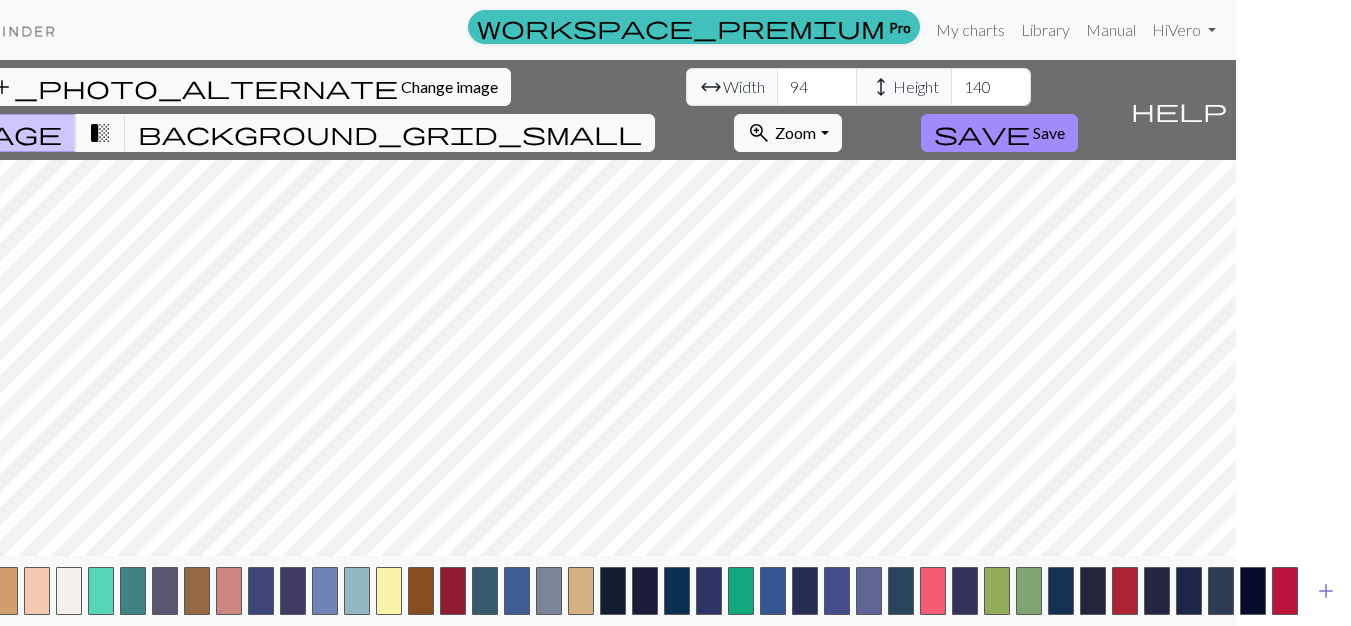 click on "add" at bounding box center (1326, 591) 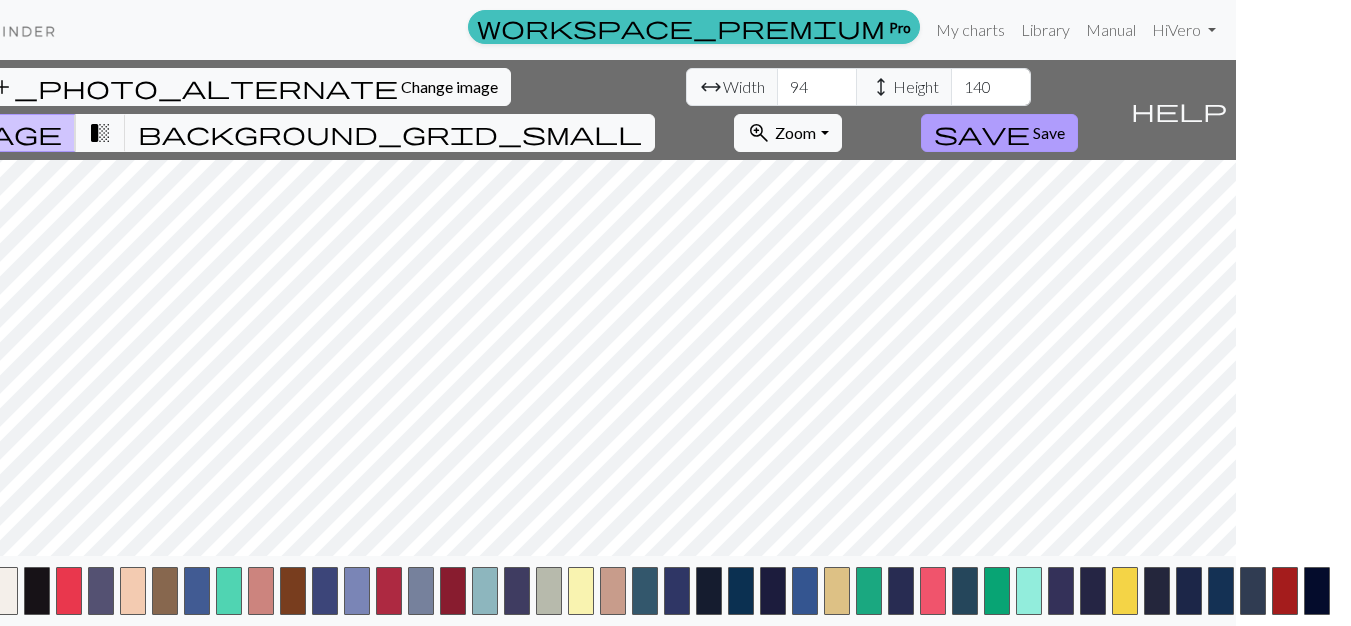 click on "Save" at bounding box center [1049, 132] 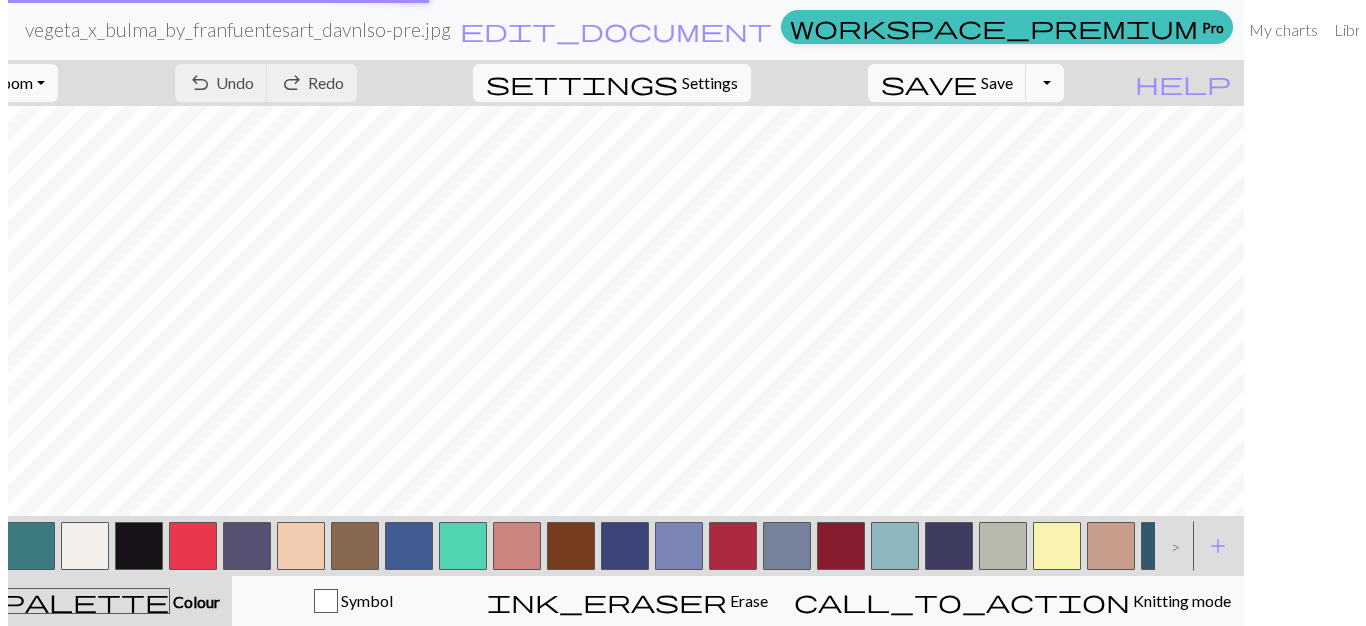 scroll, scrollTop: 0, scrollLeft: 0, axis: both 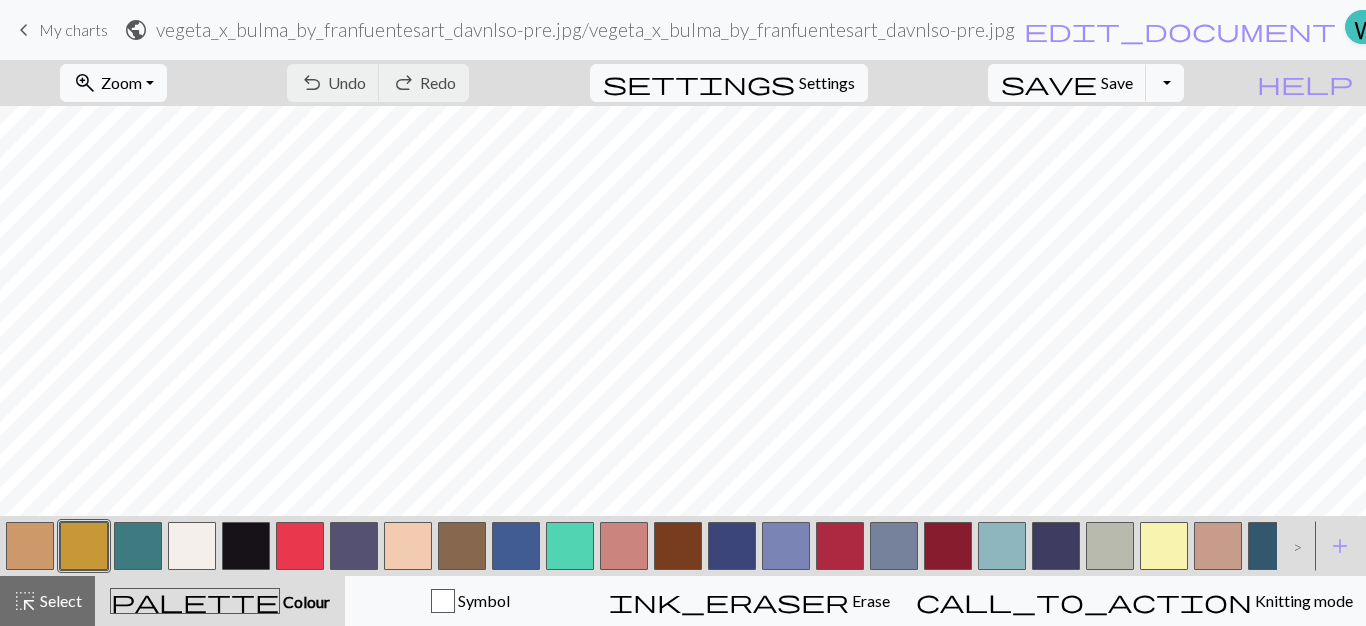 click at bounding box center [192, 546] 